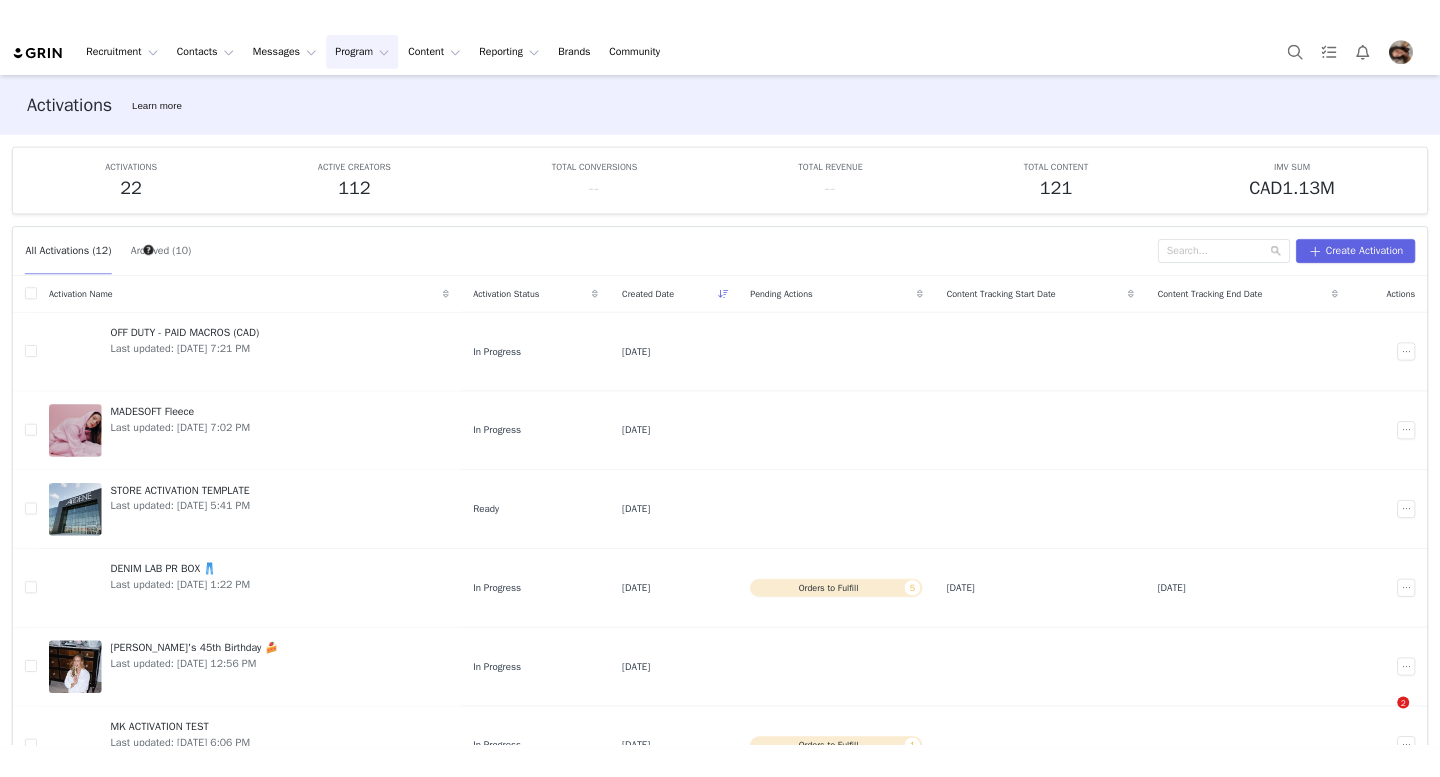 scroll, scrollTop: 0, scrollLeft: 0, axis: both 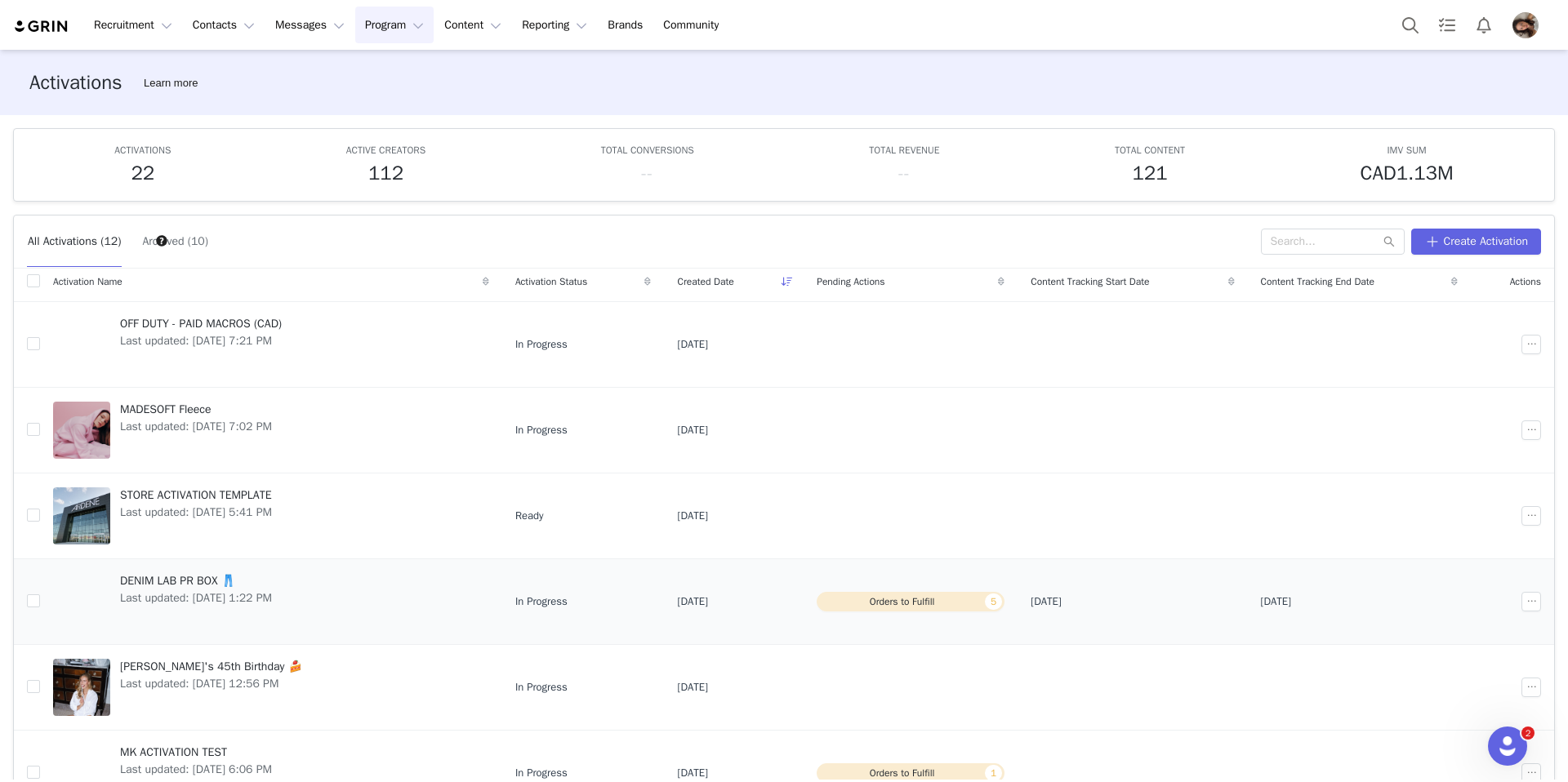 click on "DENIM LAB PR BOX 👖 Last updated: [DATE] 1:22 PM" at bounding box center [196, 602] 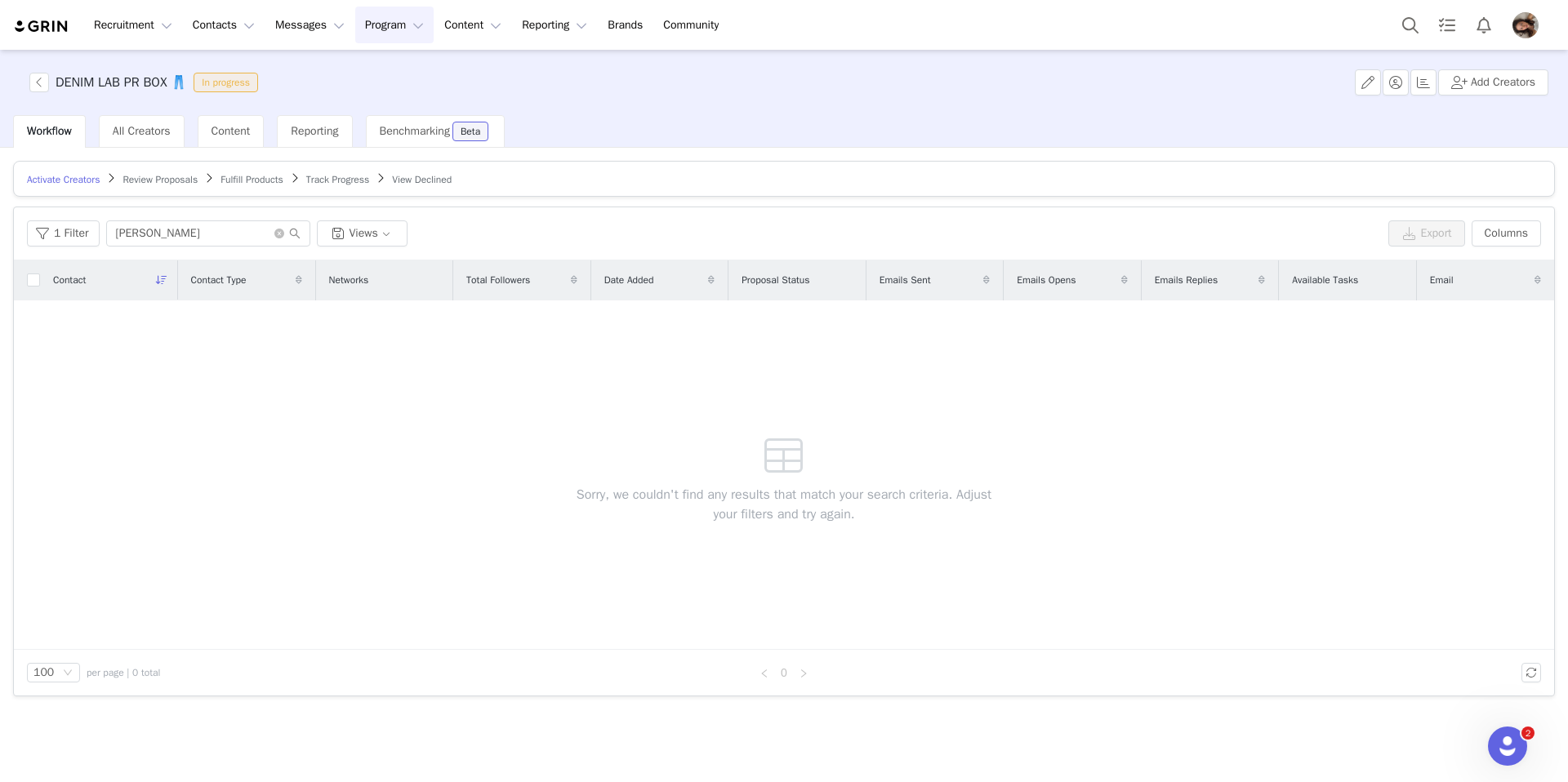 click at bounding box center [162, 280] 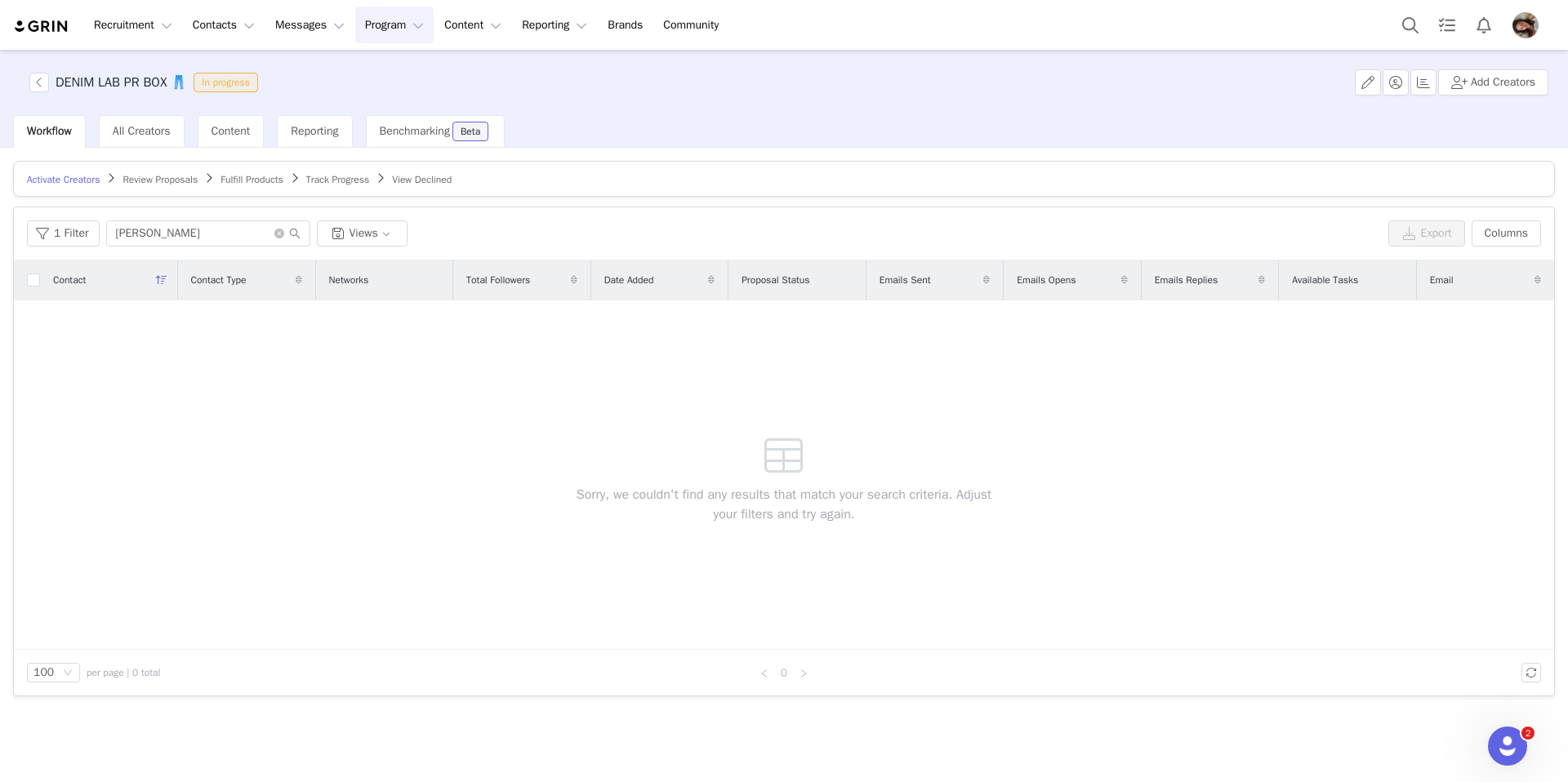 click on "Activate Creators Review Proposals Fulfill Products Track Progress View Declined" at bounding box center [784, 179] 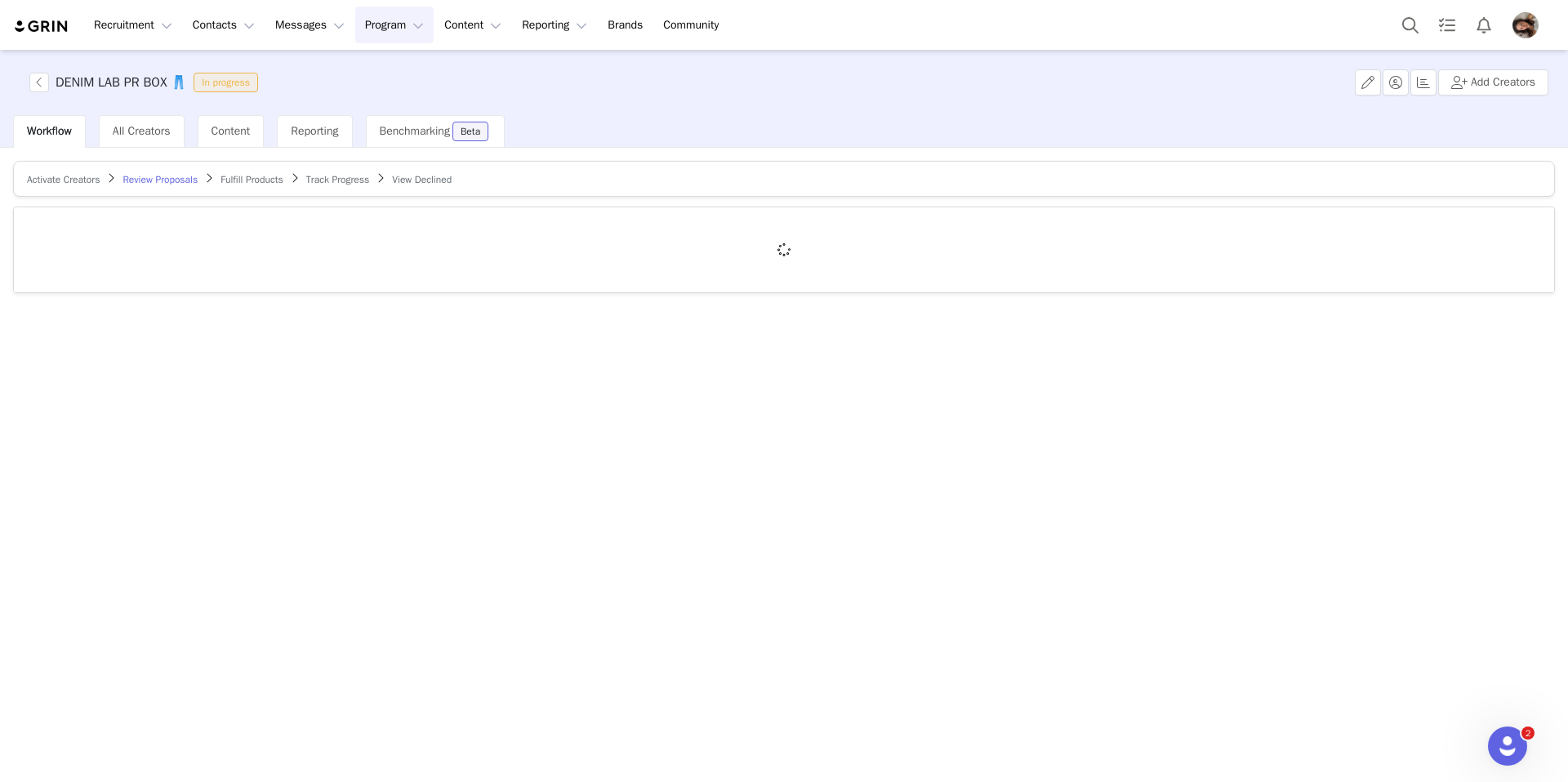 click on "Activate Creators" at bounding box center [63, 180] 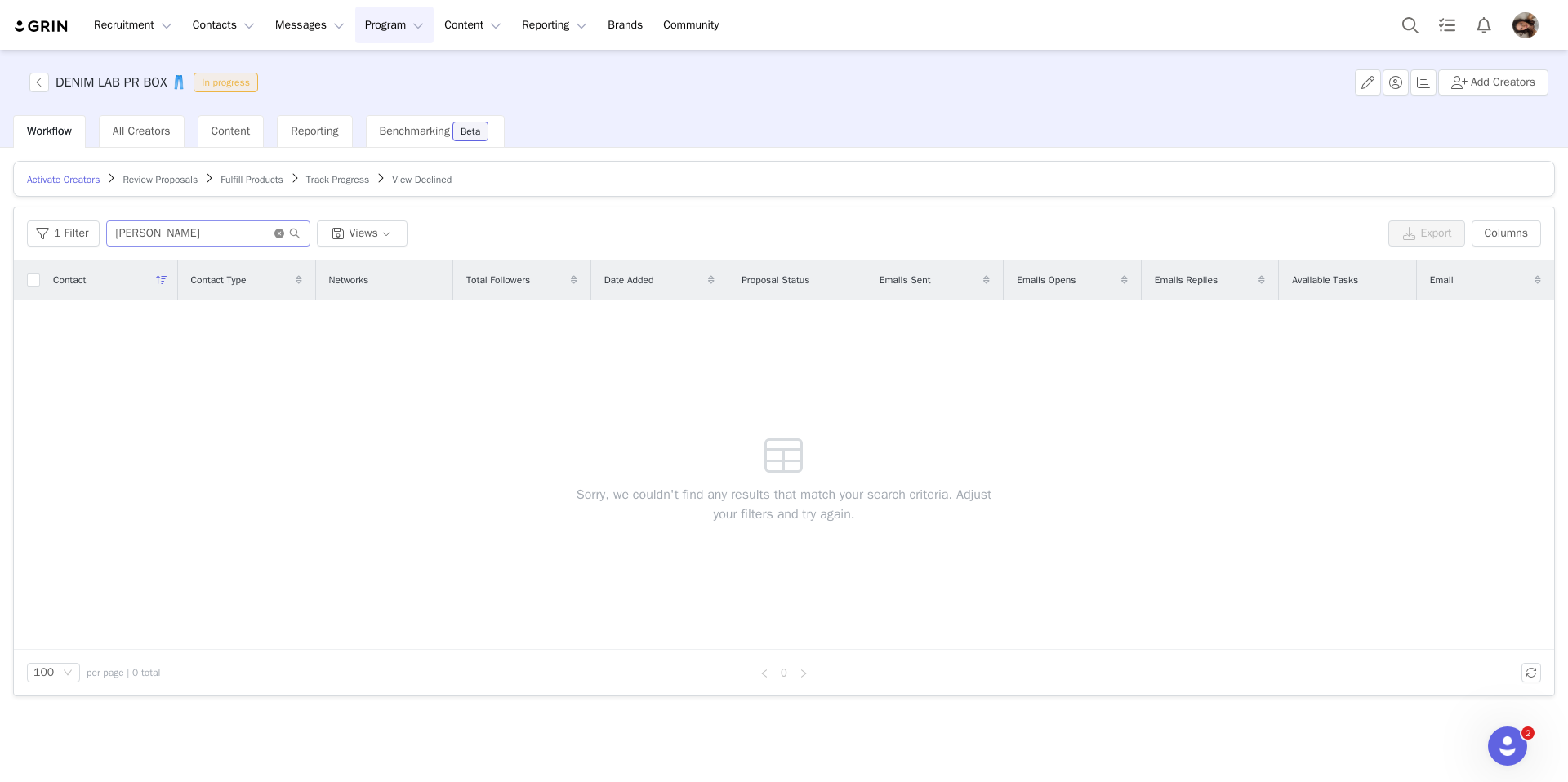 click 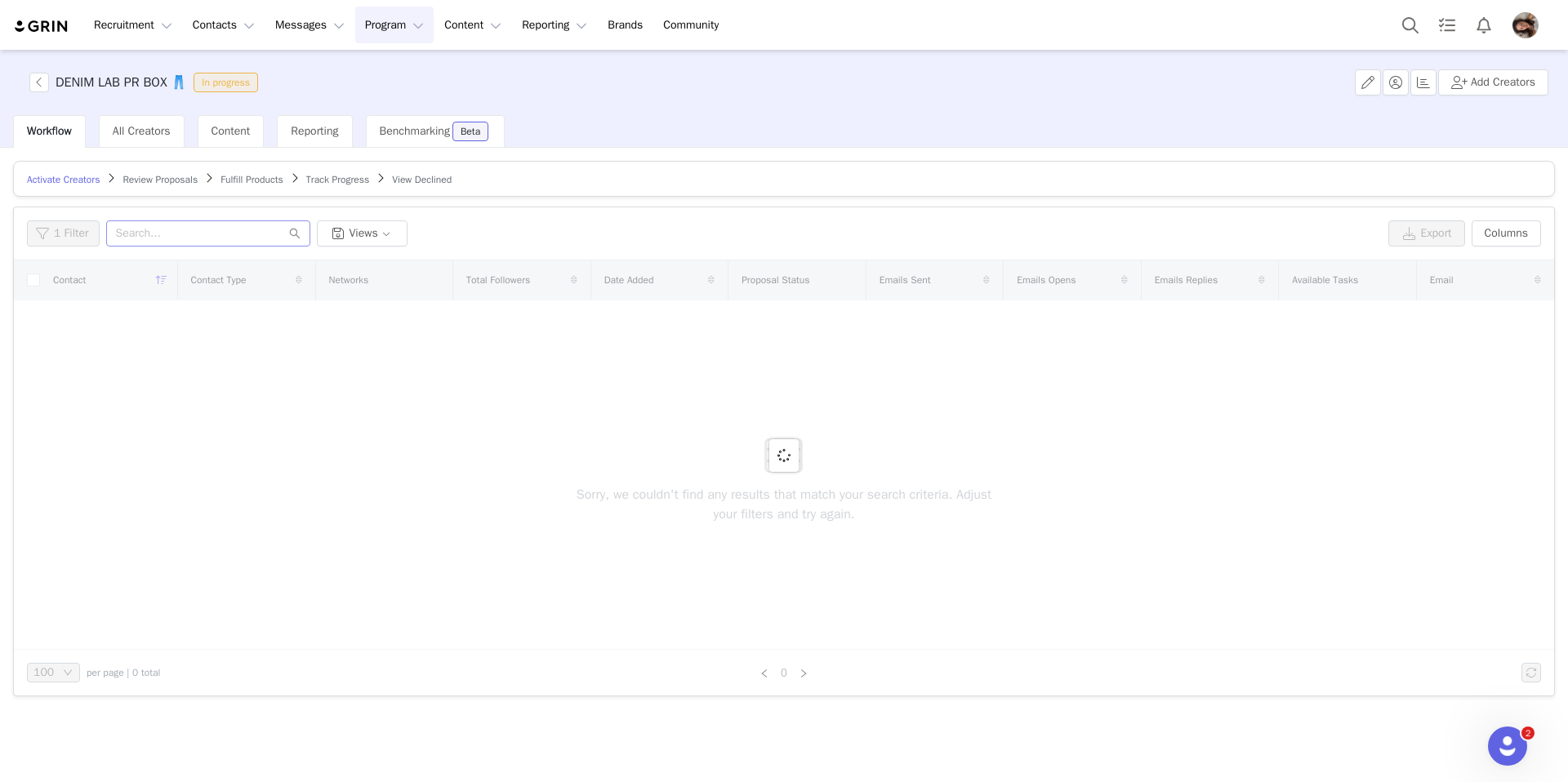 click on "Review Proposals" at bounding box center [160, 180] 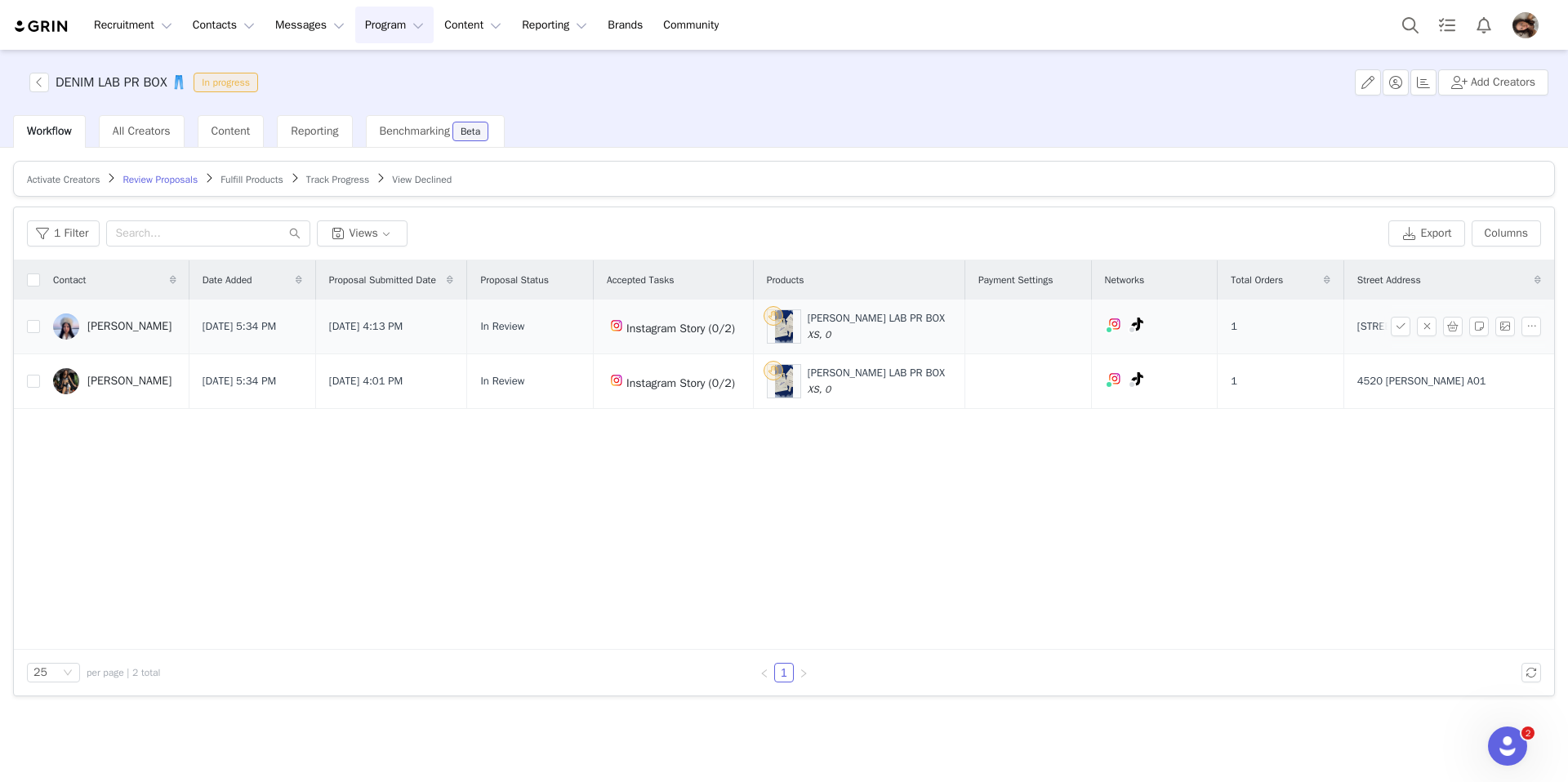 click on "[PERSON_NAME]" at bounding box center [114, 327] 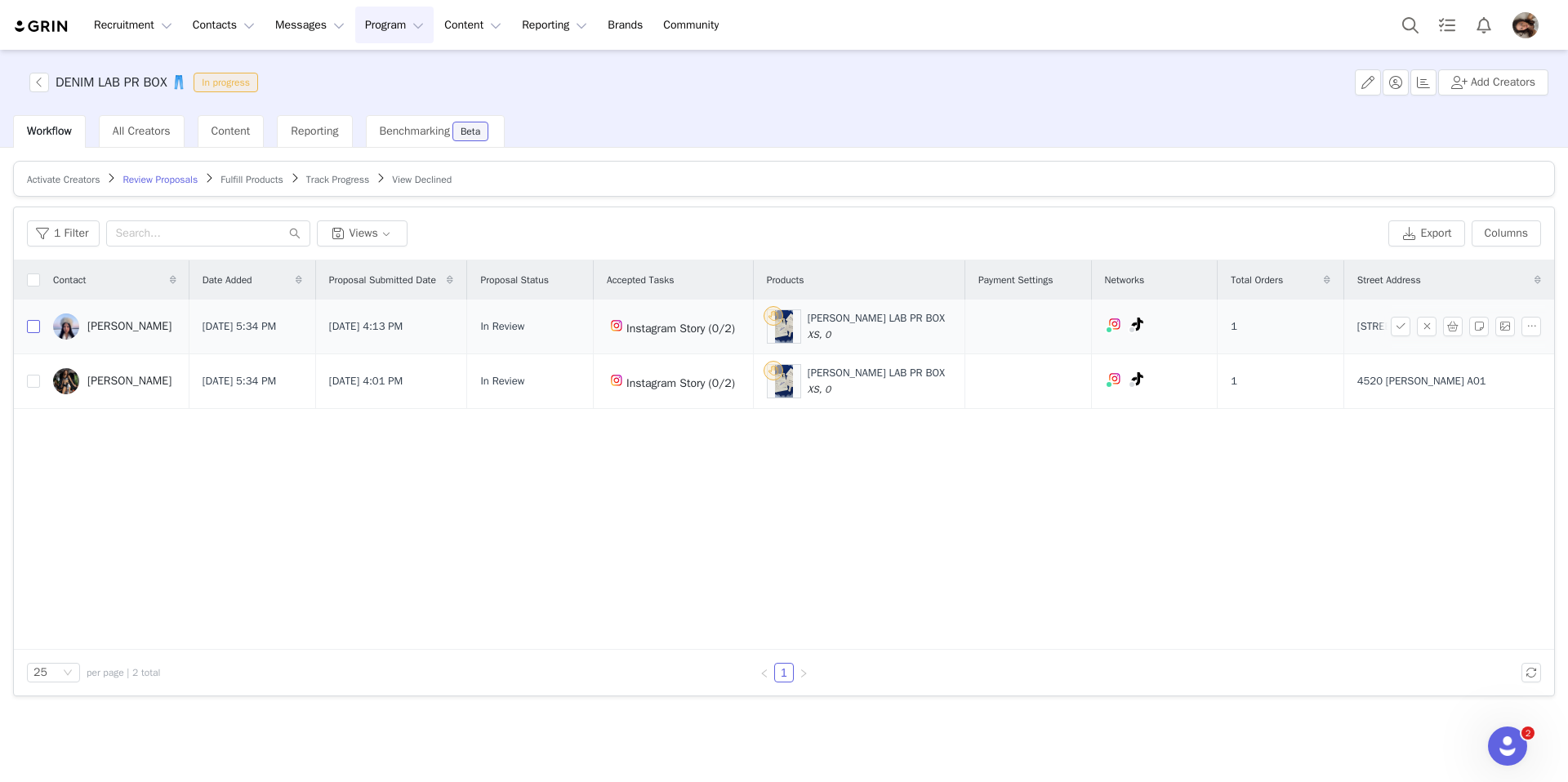 click at bounding box center [33, 327] 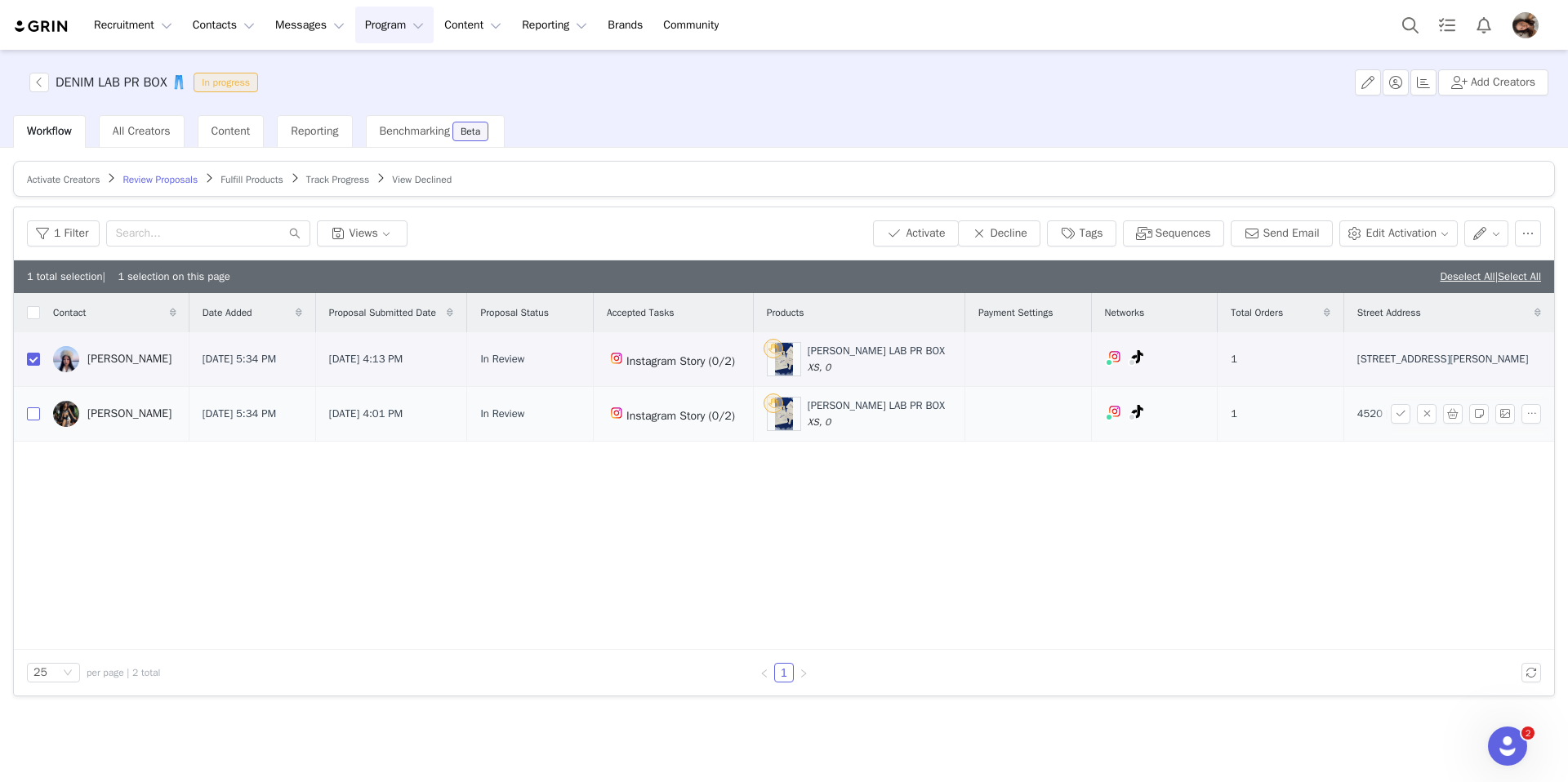 click at bounding box center [33, 414] 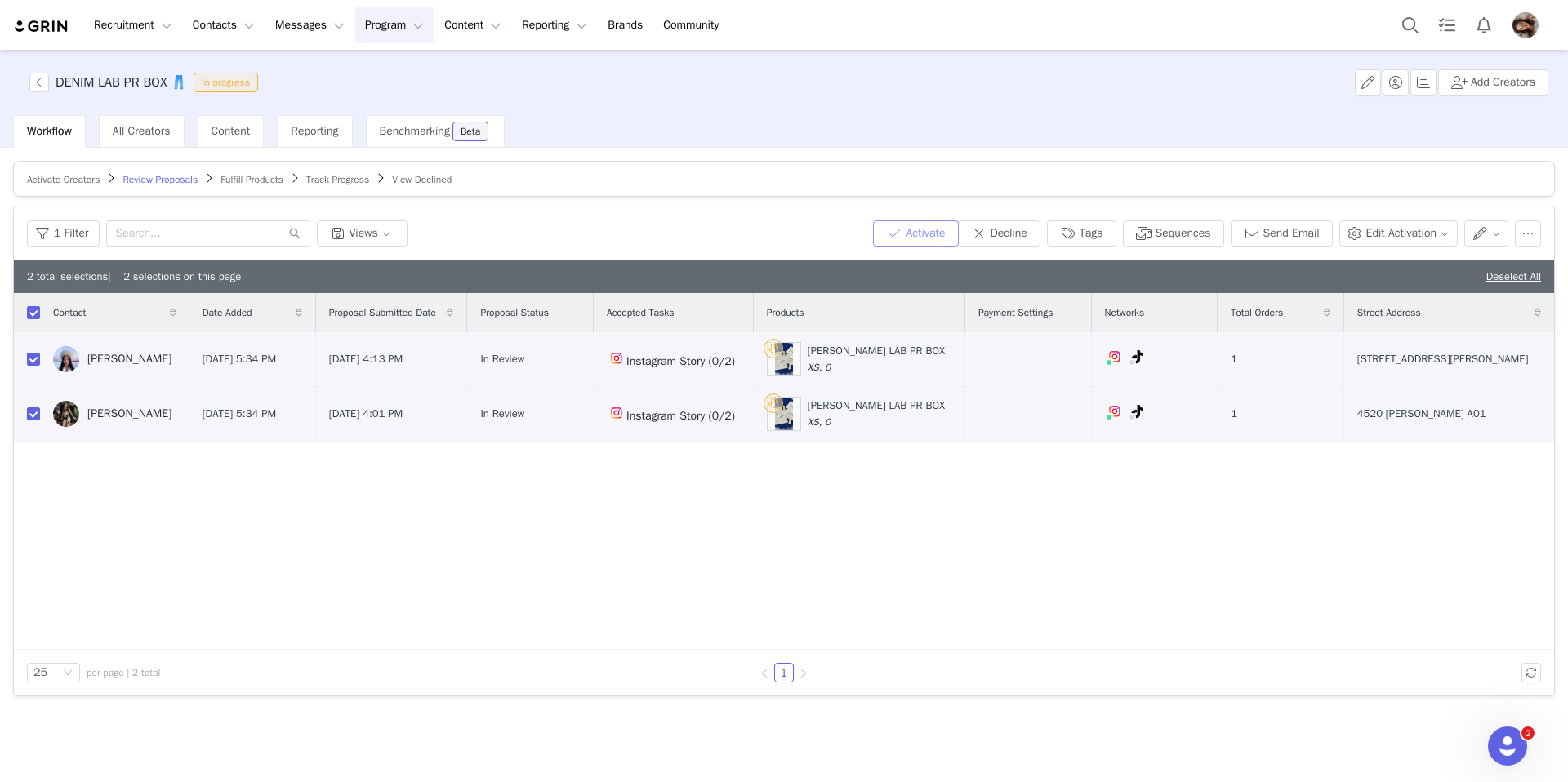 click on "Activate" at bounding box center (915, 233) 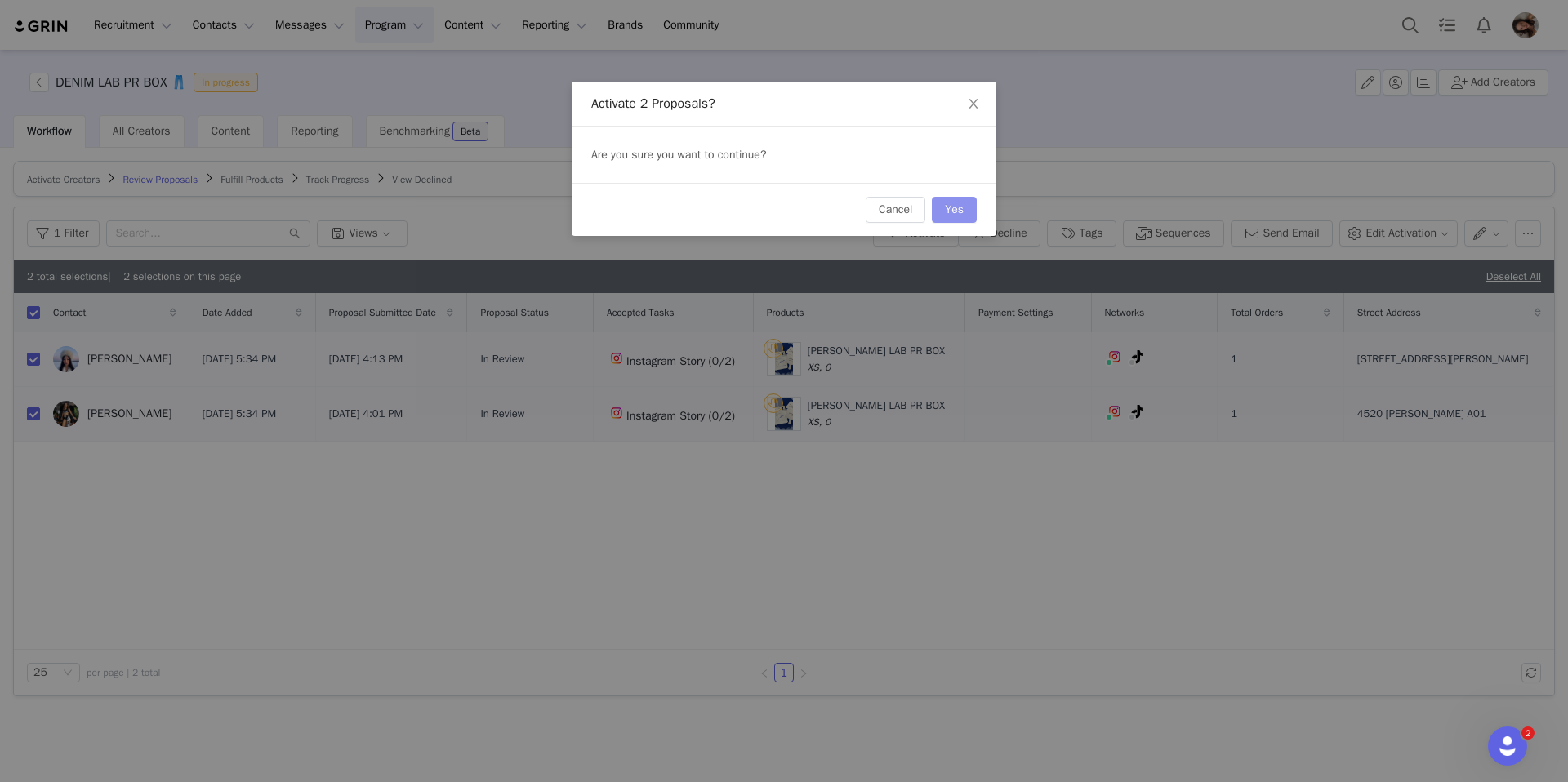 click on "Yes" at bounding box center (954, 210) 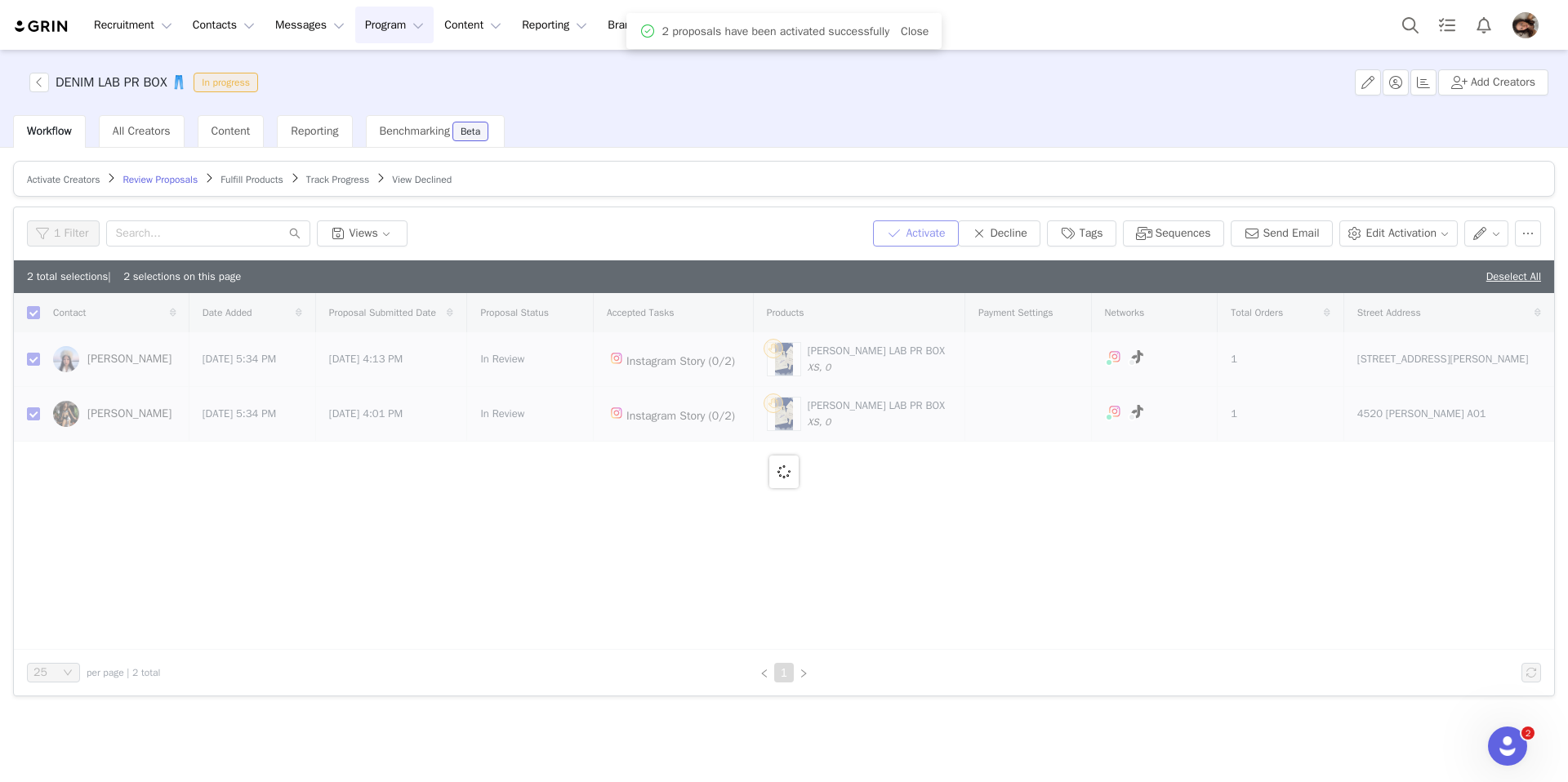 checkbox on "false" 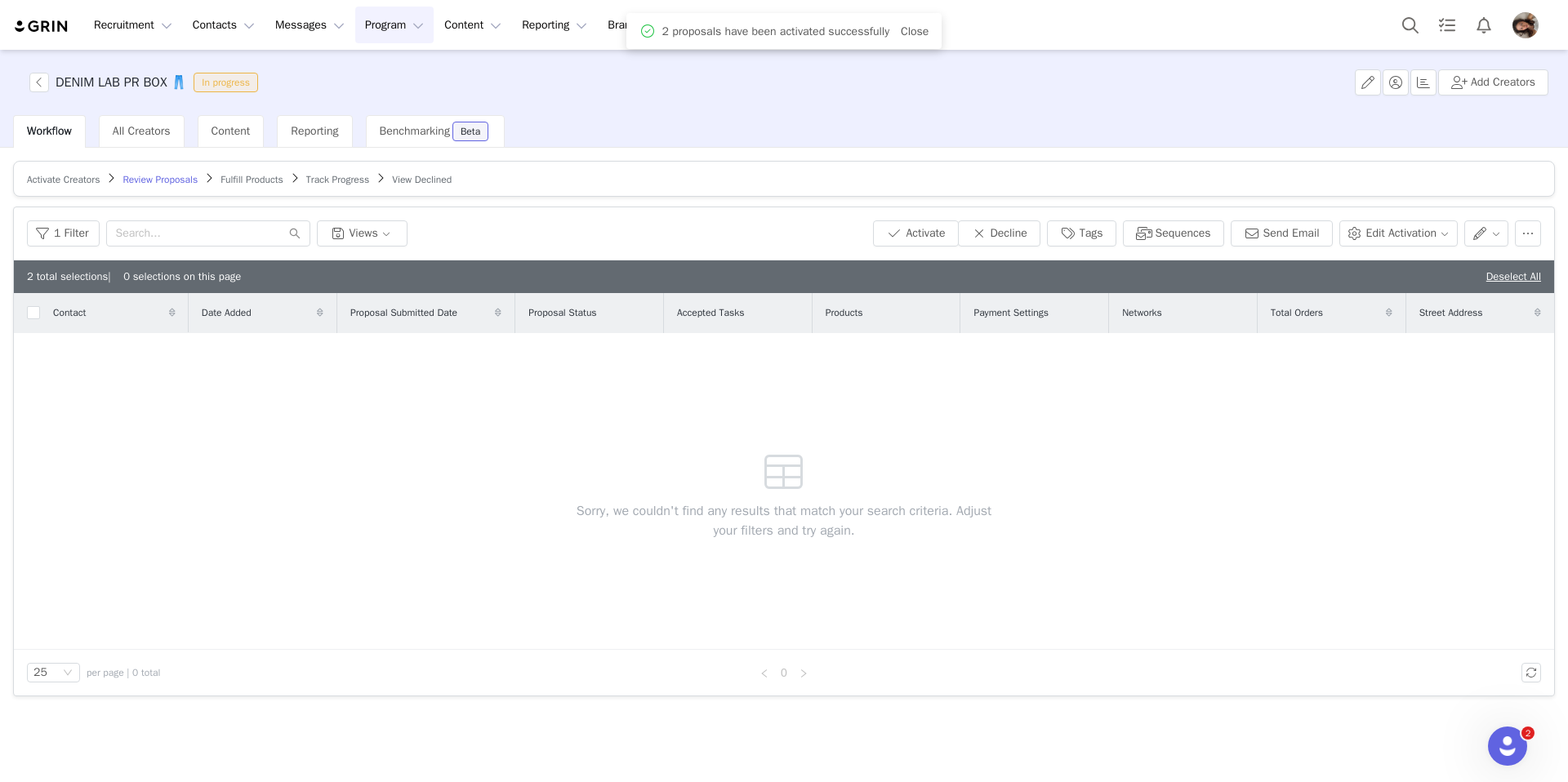 click on "Activate Creators Review Proposals Fulfill Products Track Progress View Declined" at bounding box center [784, 179] 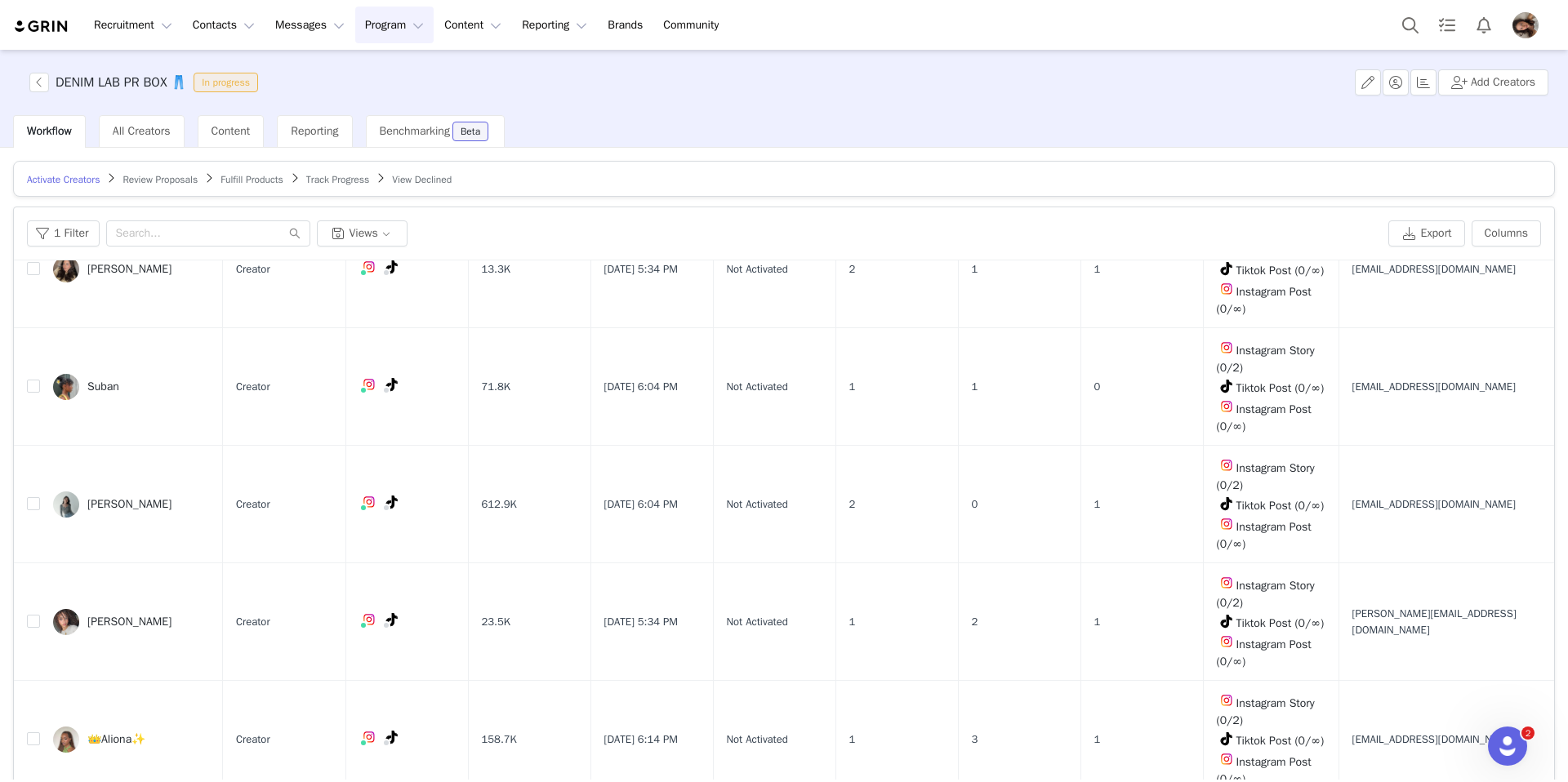 scroll, scrollTop: 4218, scrollLeft: 0, axis: vertical 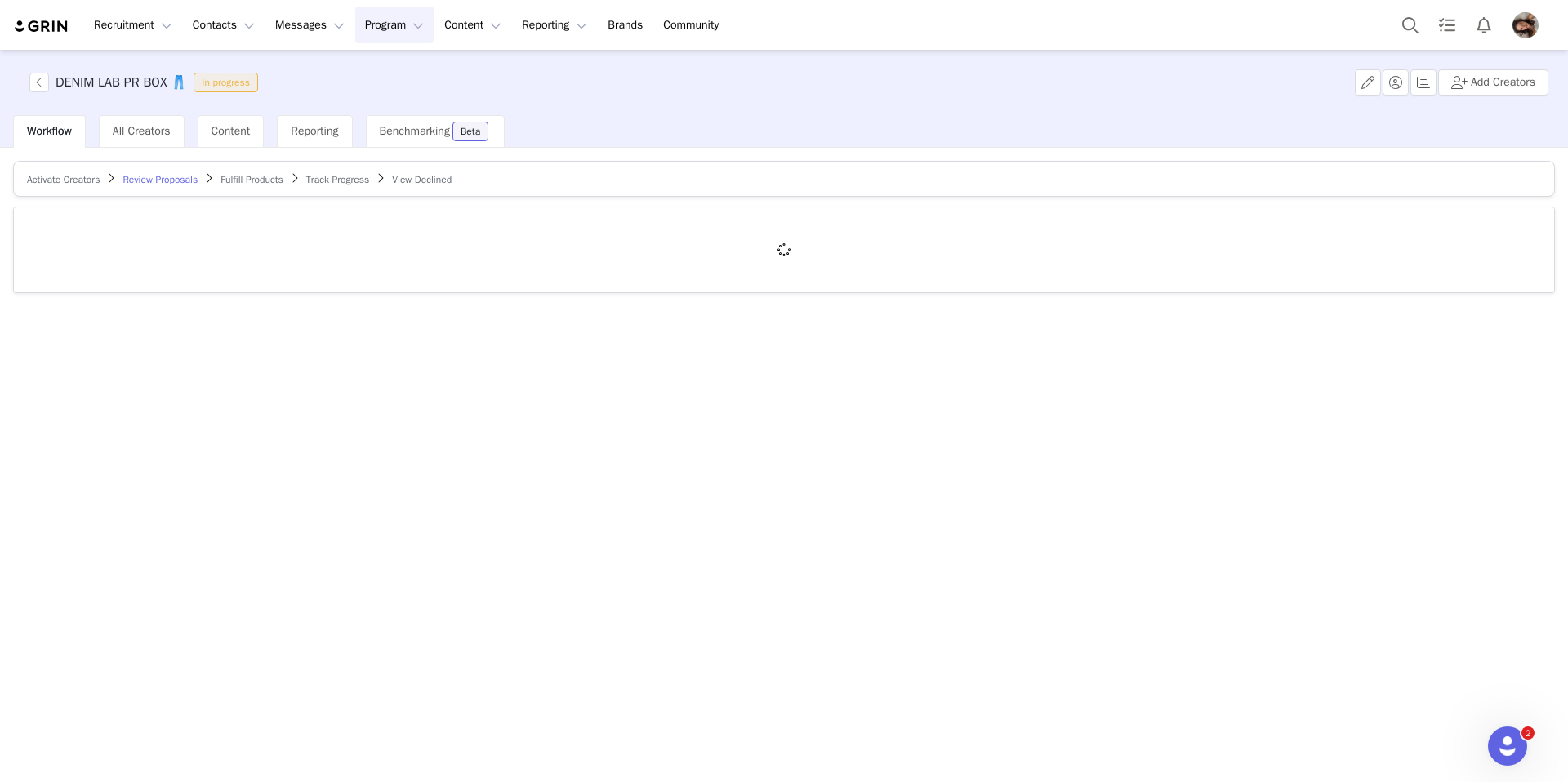click on "Fulfill Products" at bounding box center (252, 180) 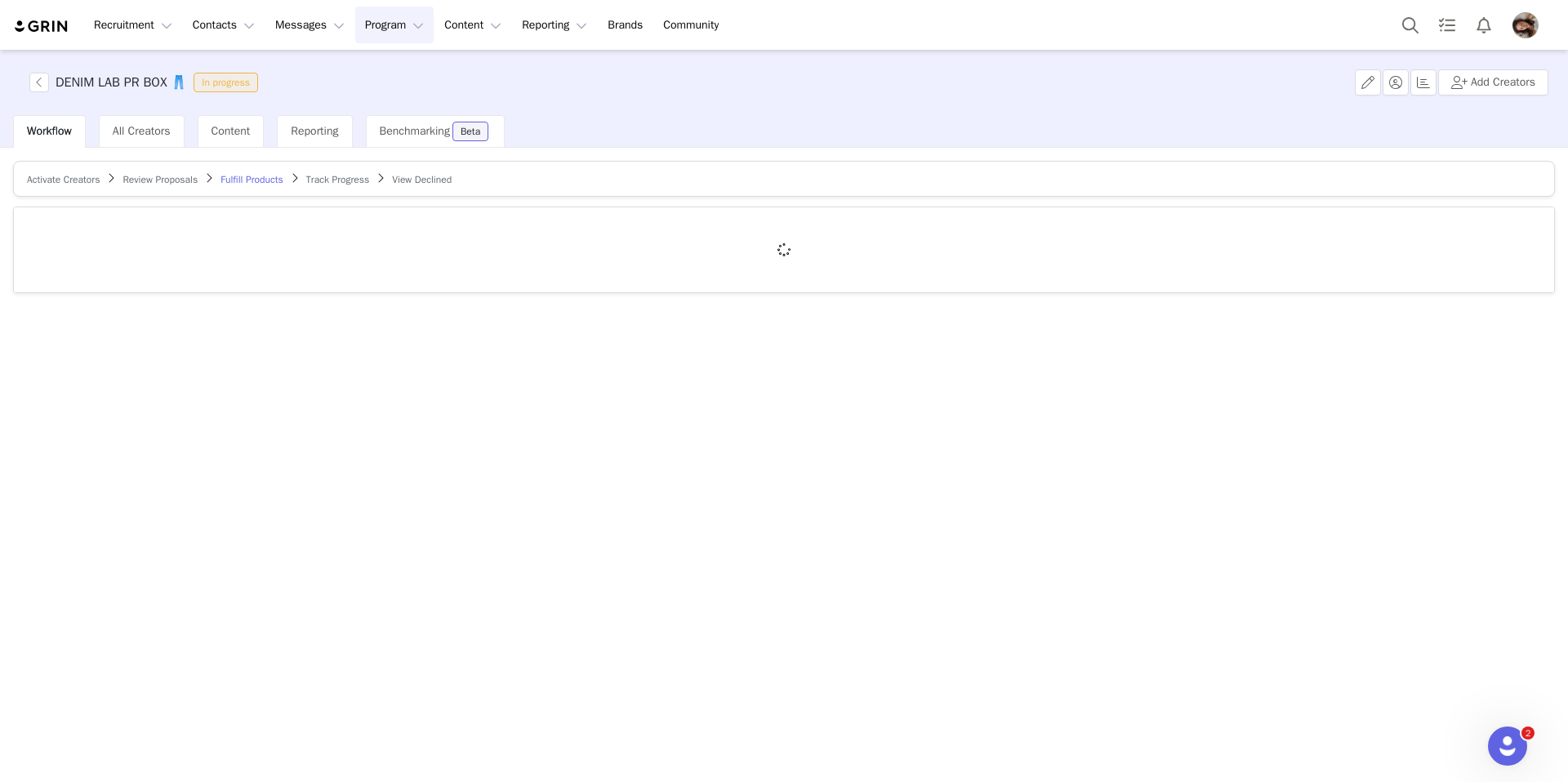click on "Review Proposals" at bounding box center (160, 180) 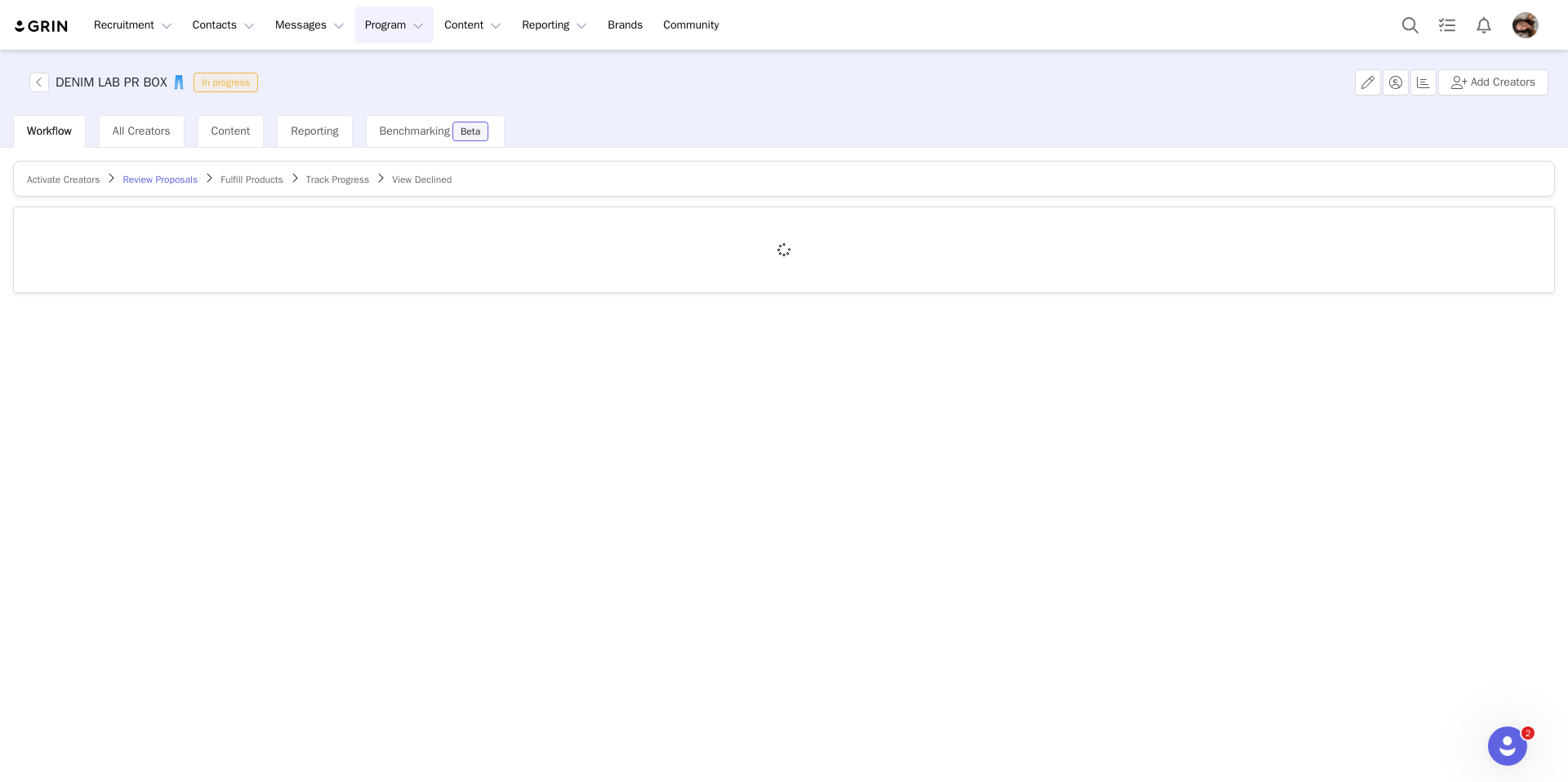 click on "Fulfill Products" at bounding box center [252, 180] 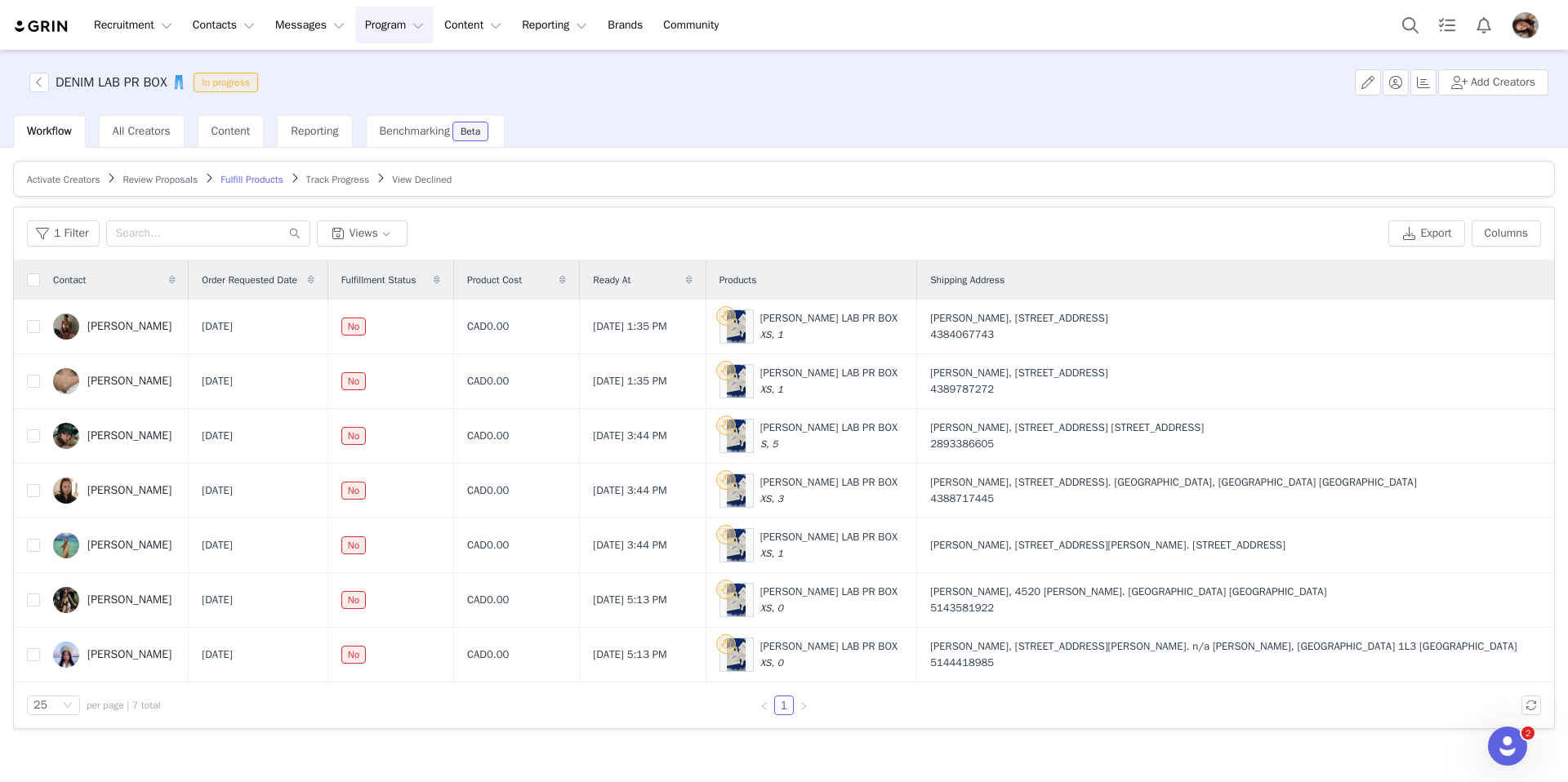 click on "Review Proposals" at bounding box center (160, 180) 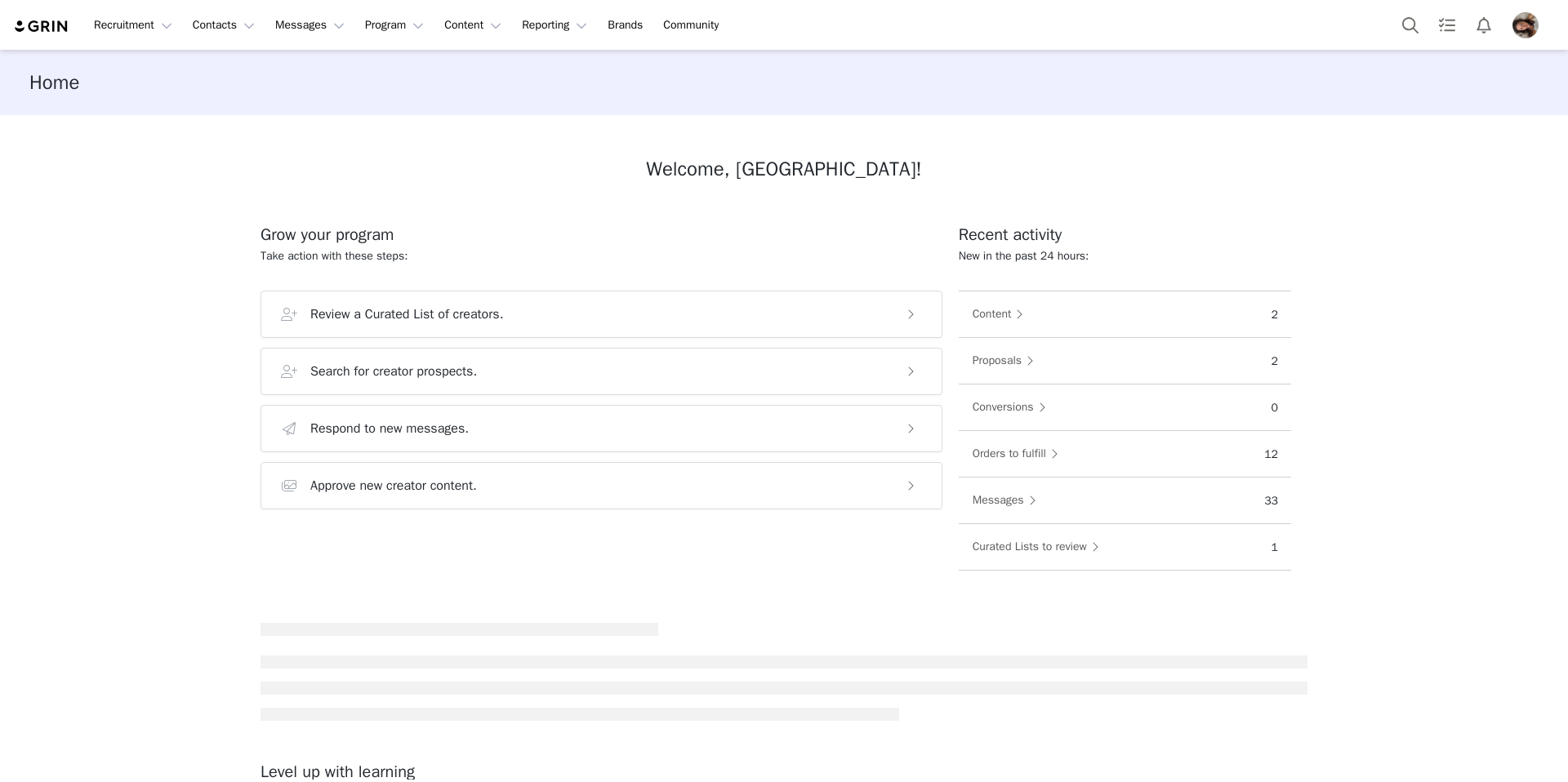 scroll, scrollTop: 0, scrollLeft: 0, axis: both 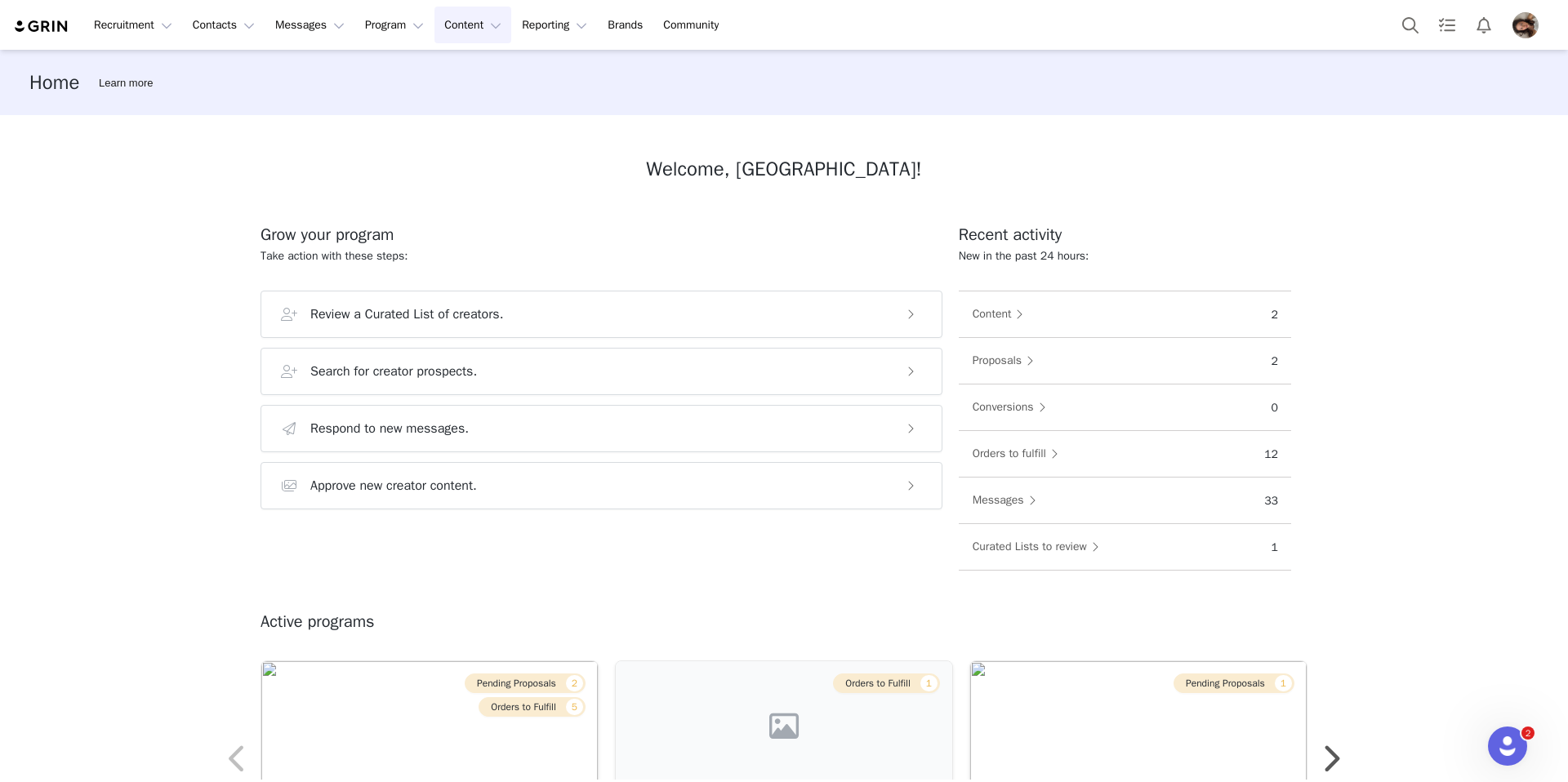 click on "Content Content" at bounding box center [473, 24] 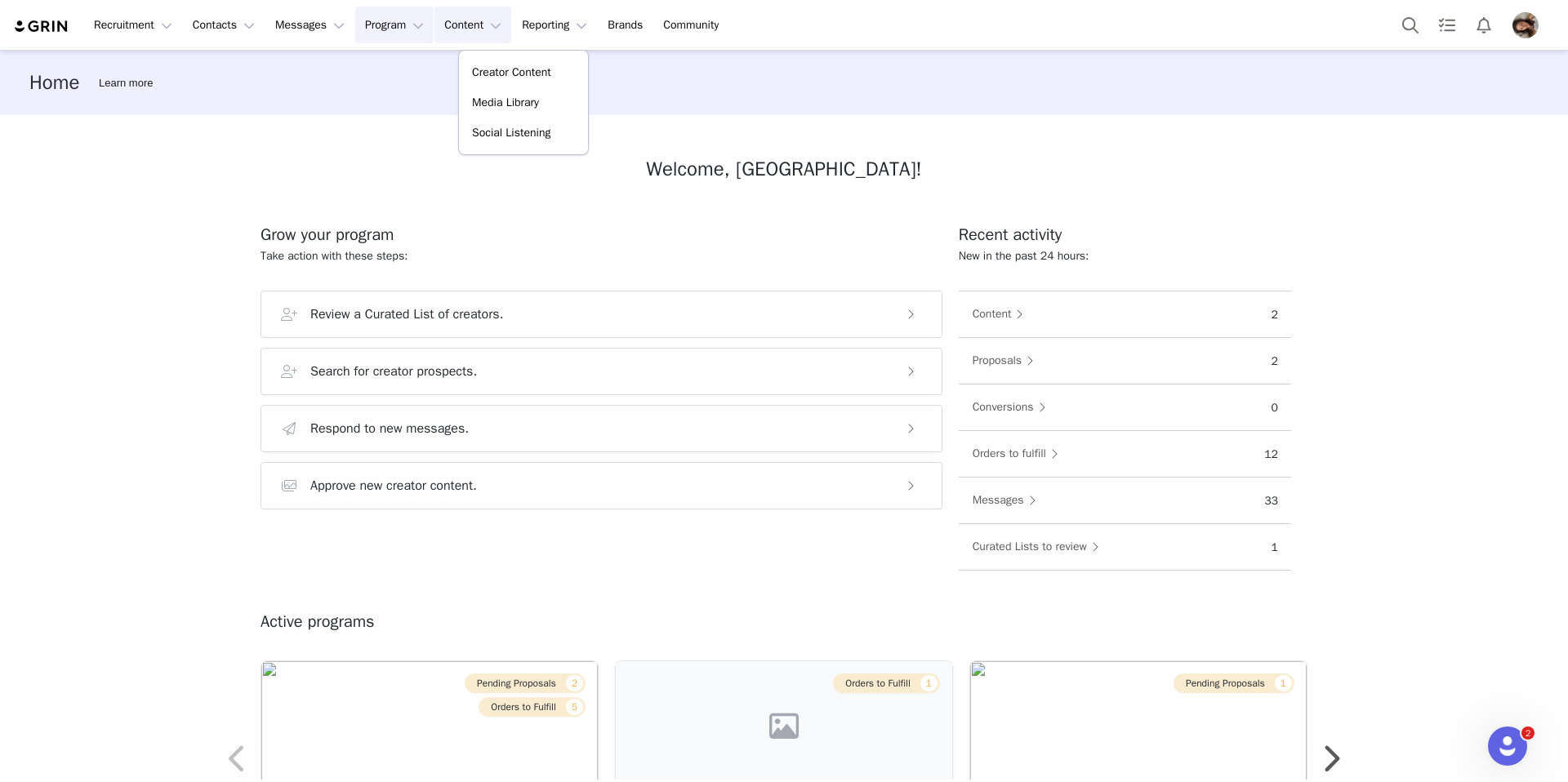 click on "Program Program" at bounding box center [394, 24] 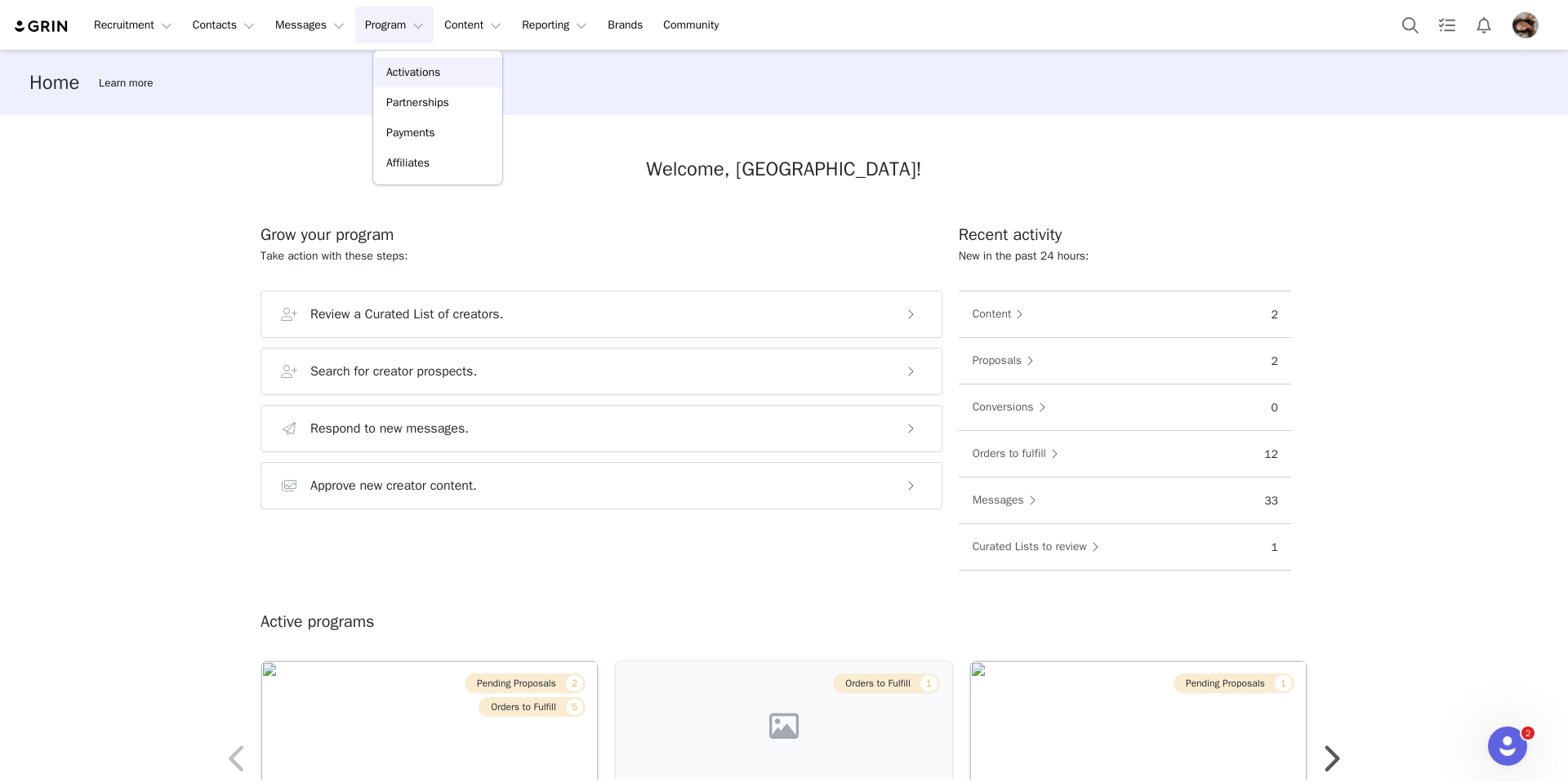 click on "Activations" at bounding box center [413, 72] 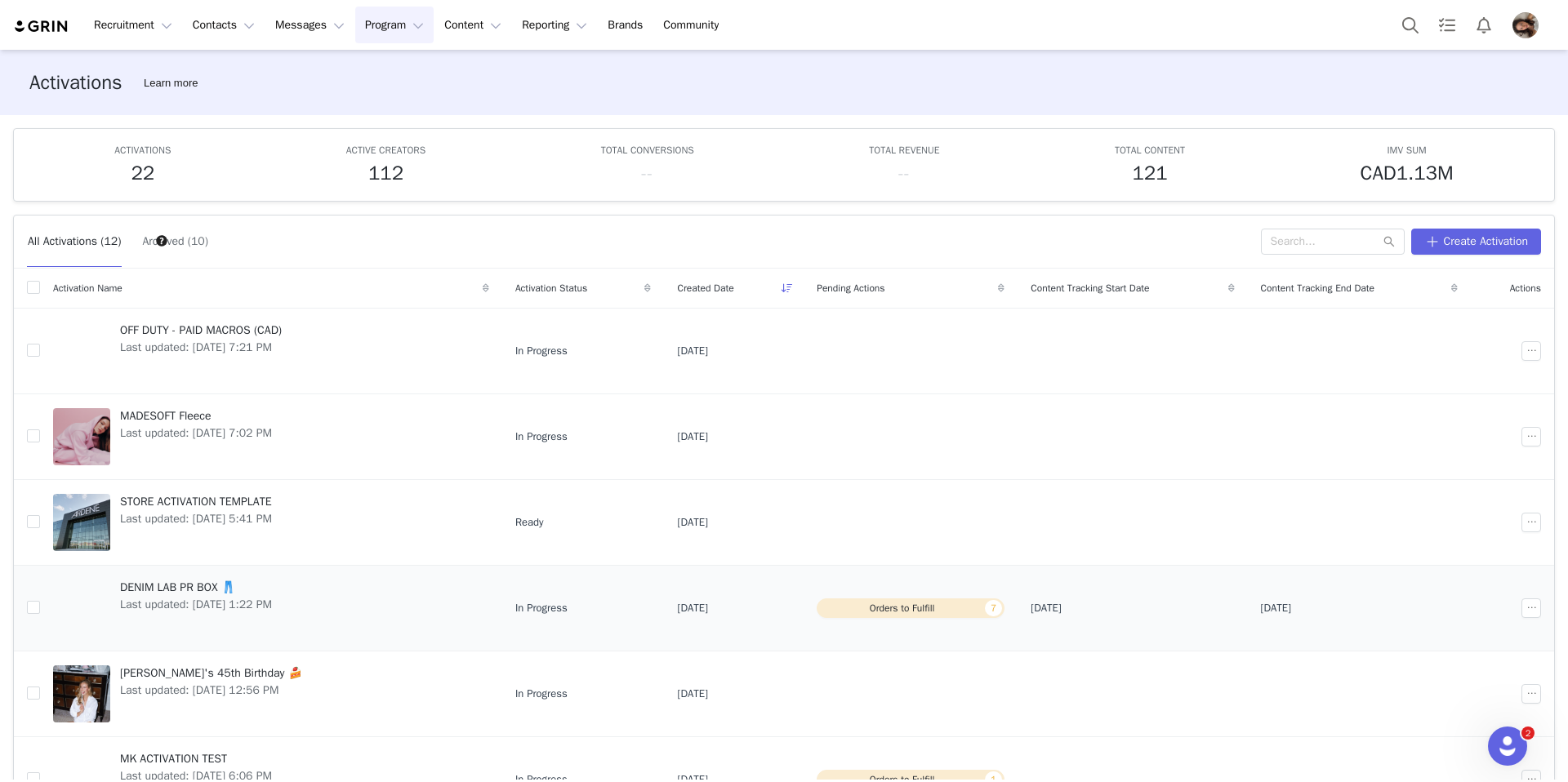 click on "DENIM LAB PR BOX 👖" at bounding box center (196, 587) 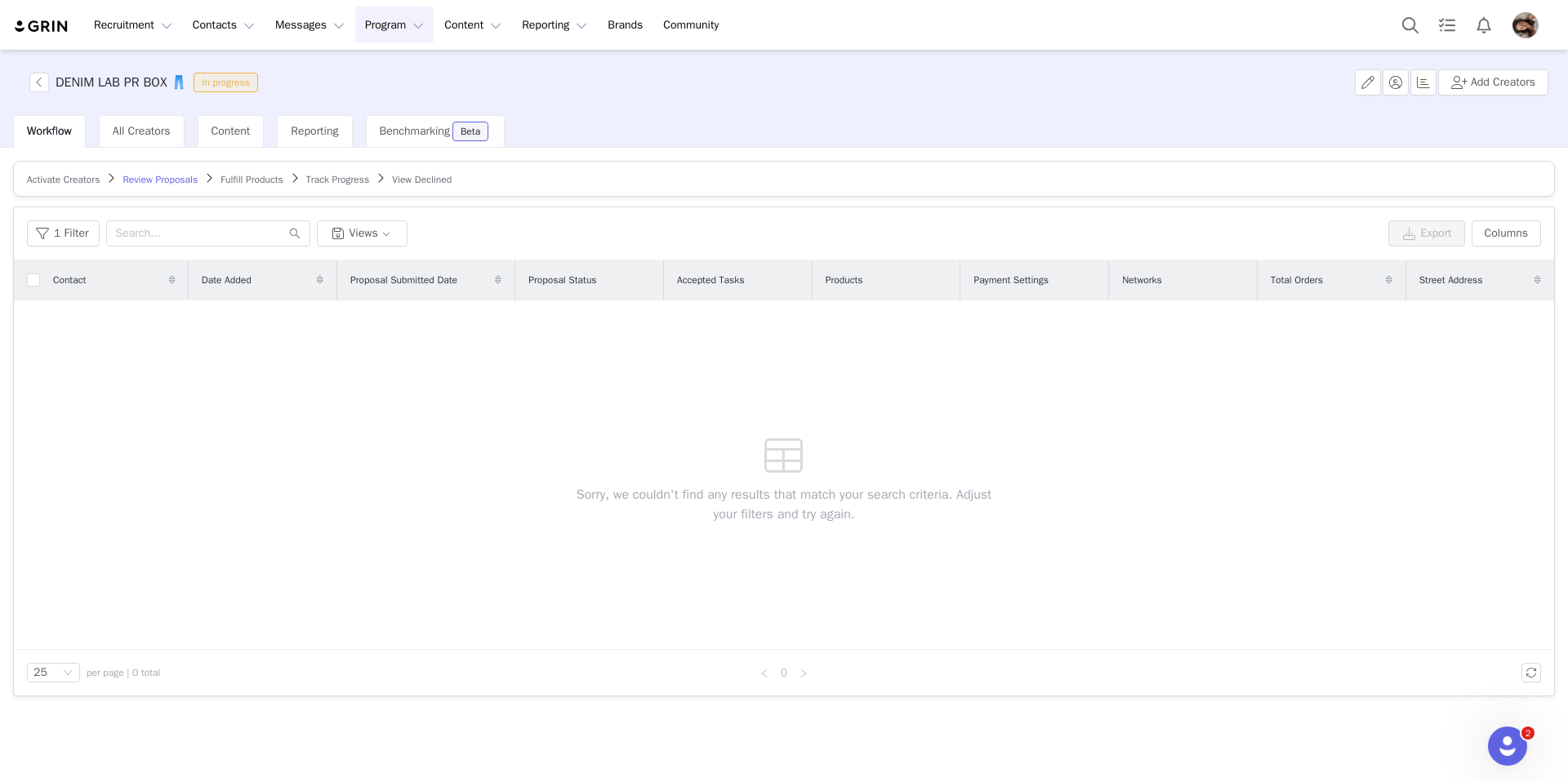 click on "Fulfill Products" at bounding box center [252, 180] 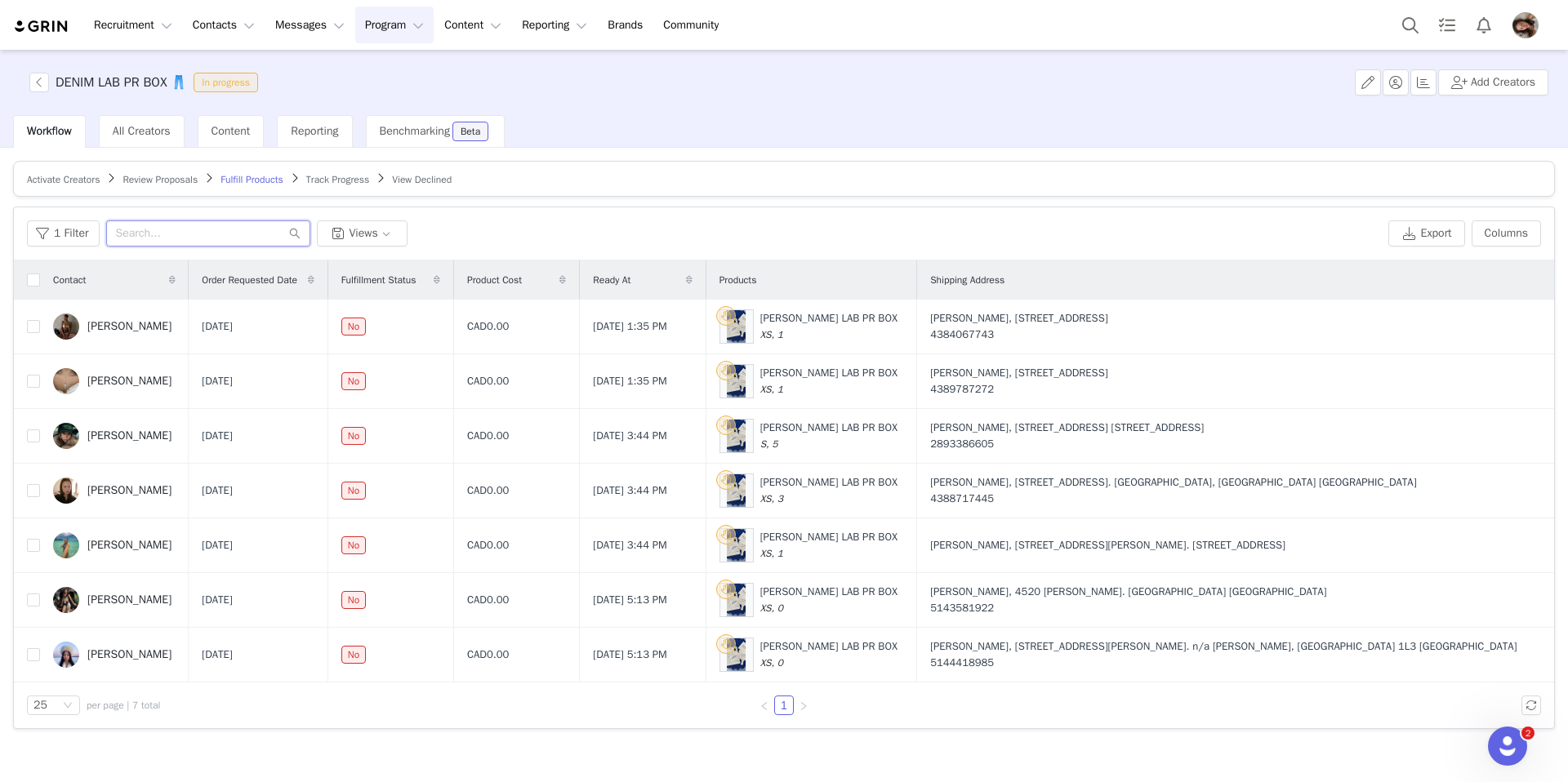 click at bounding box center [208, 233] 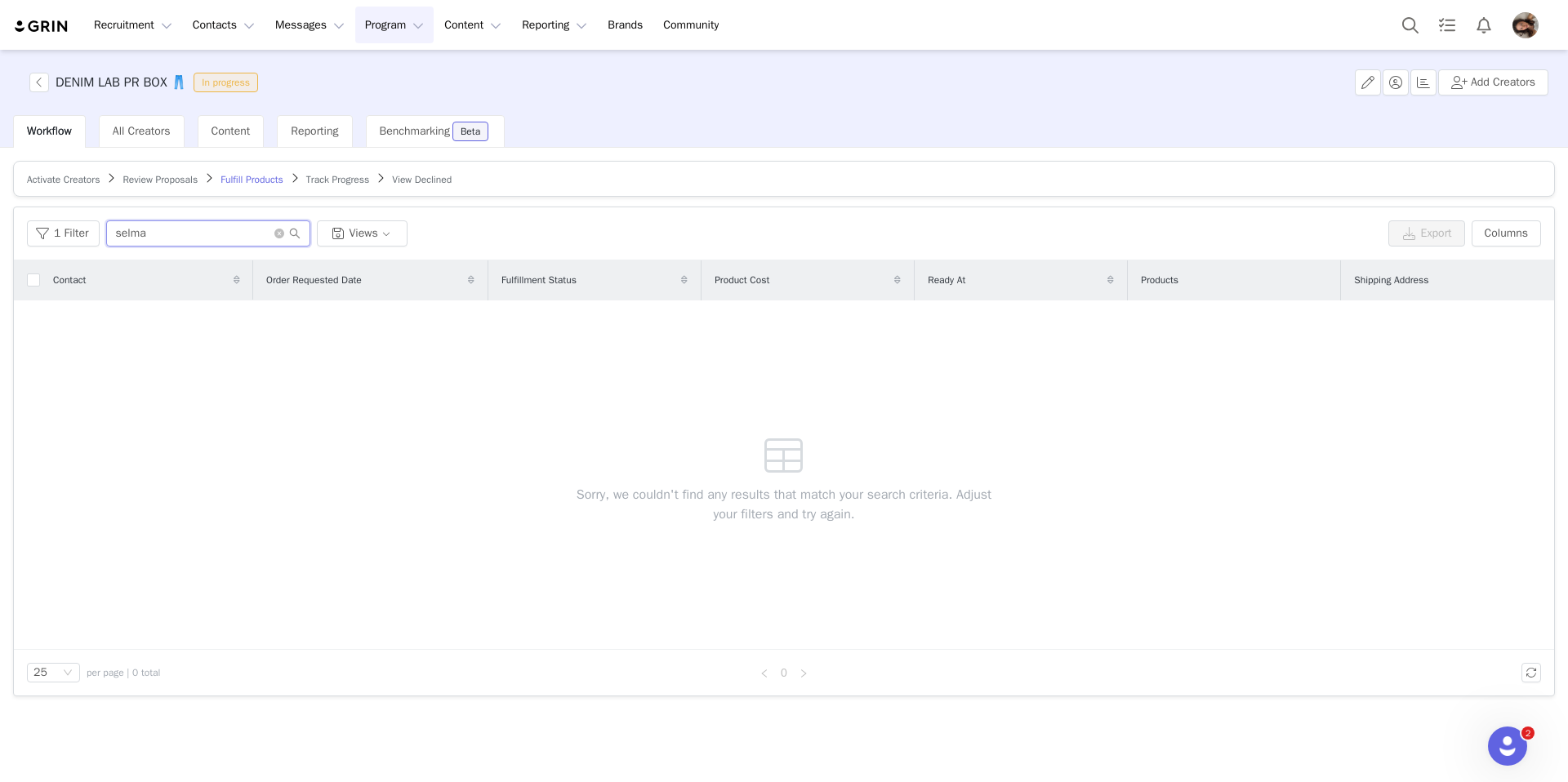 type on "selma" 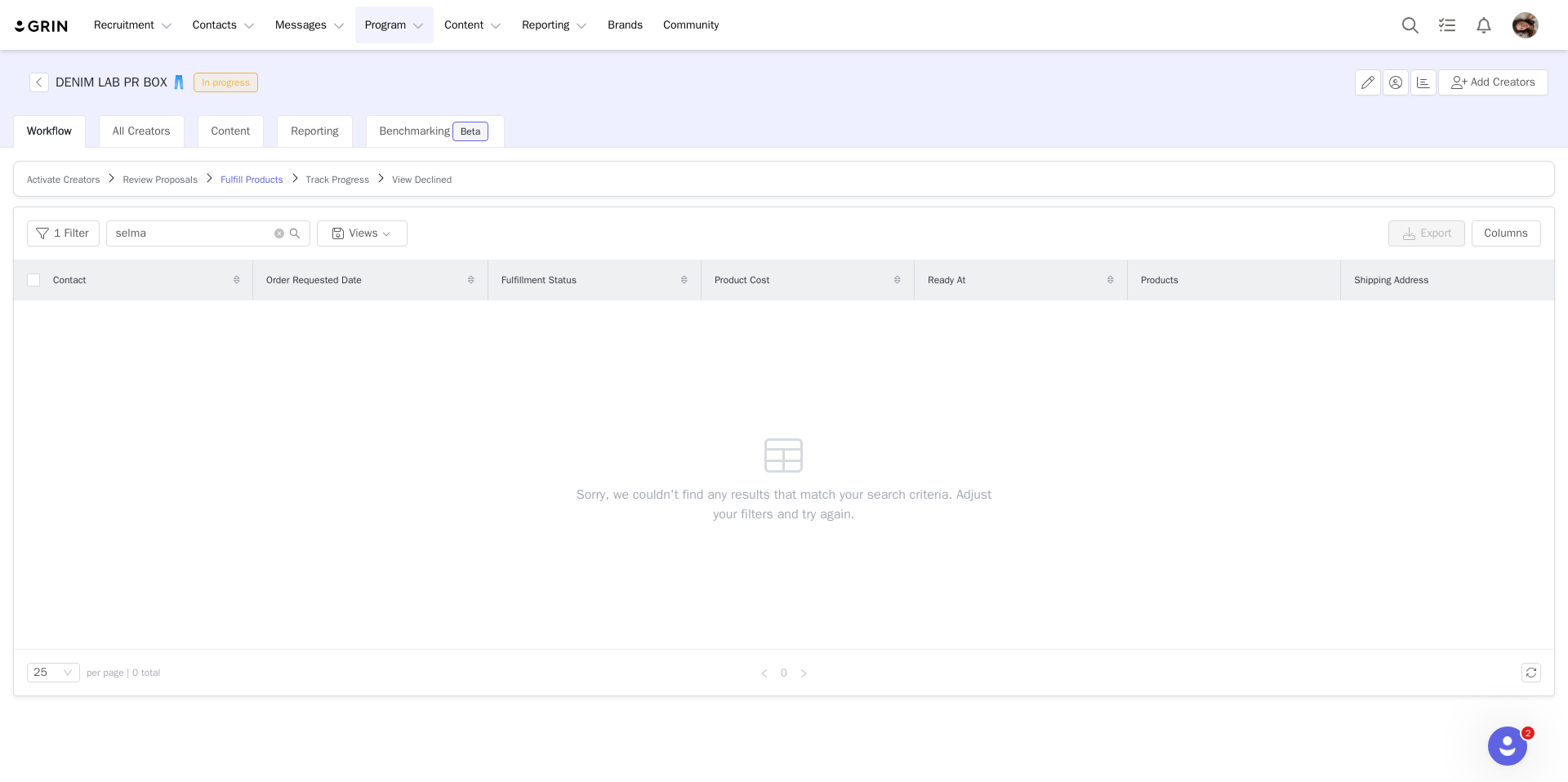 click on "Activate Creators Review Proposals Fulfill Products Track Progress View Declined" at bounding box center (784, 179) 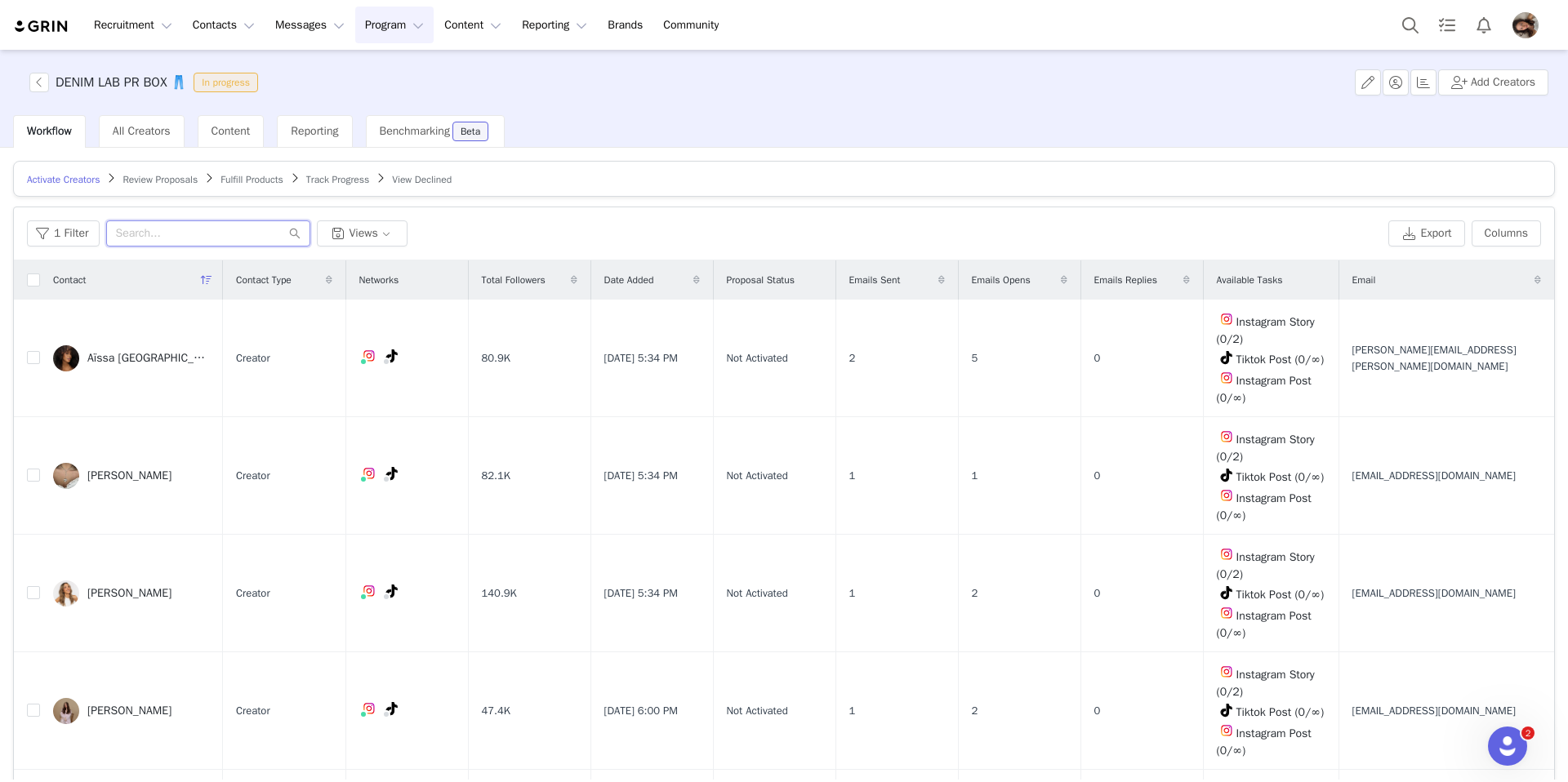 click at bounding box center [208, 233] 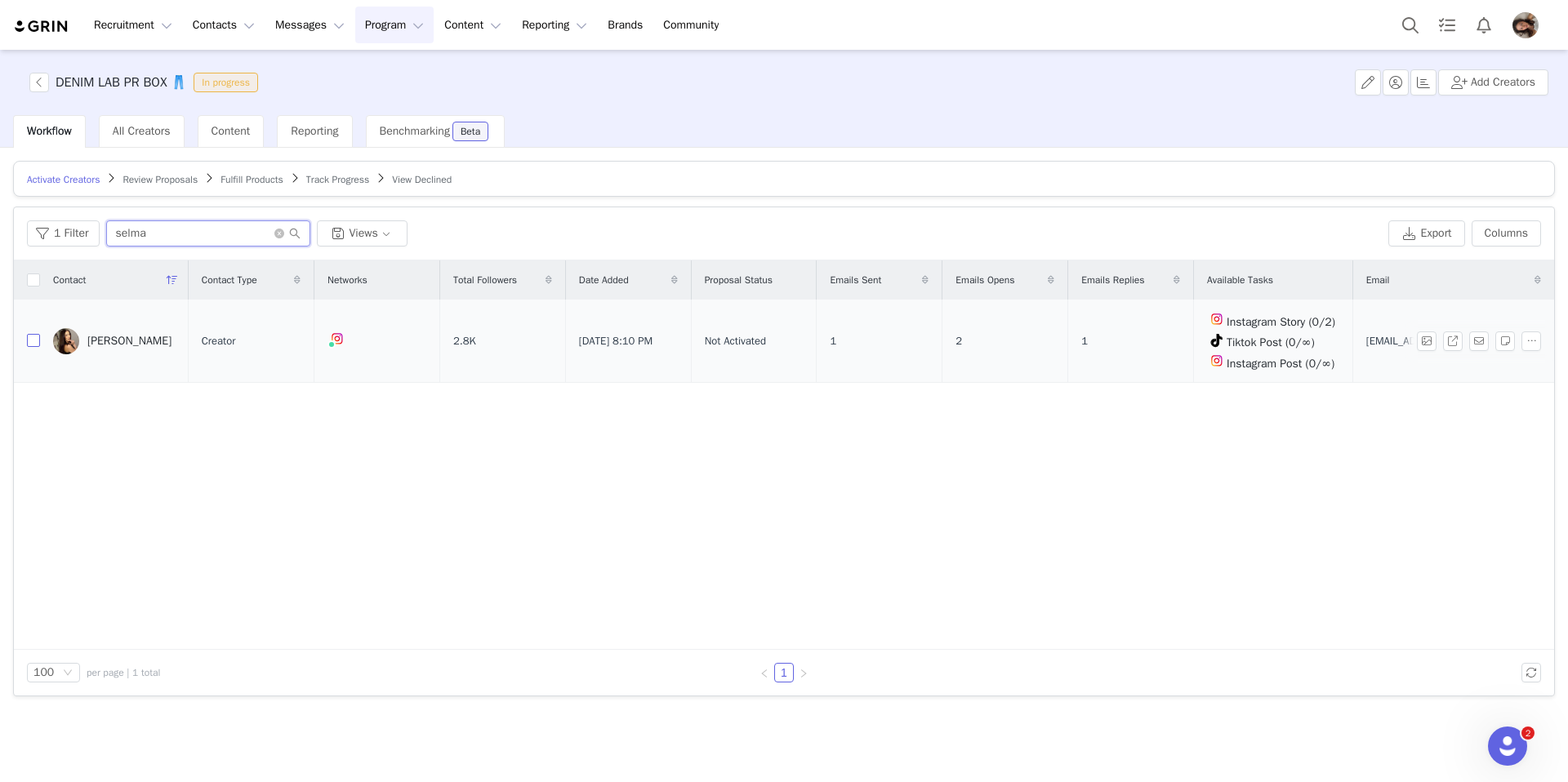 type on "selma" 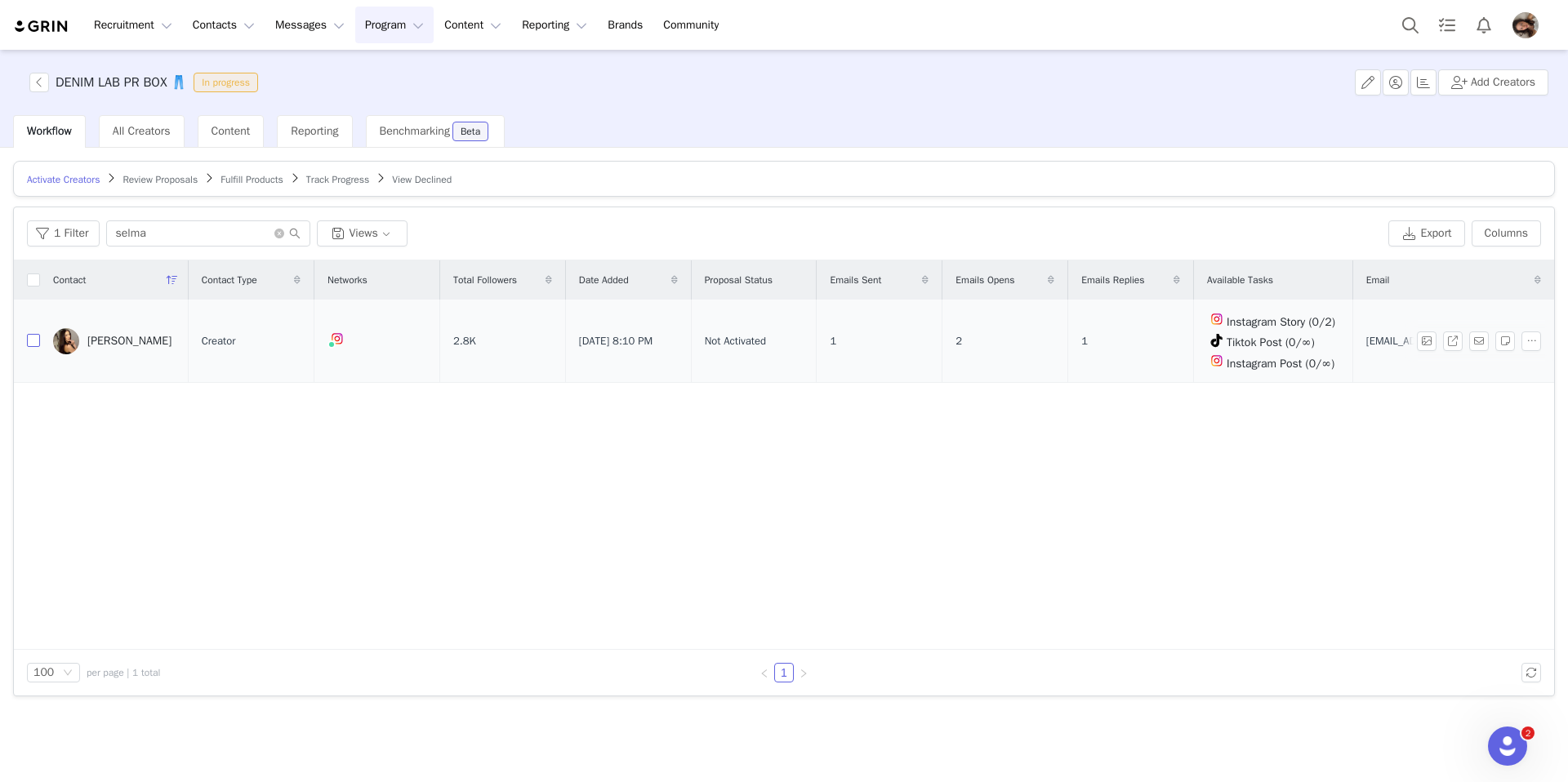 click at bounding box center [33, 340] 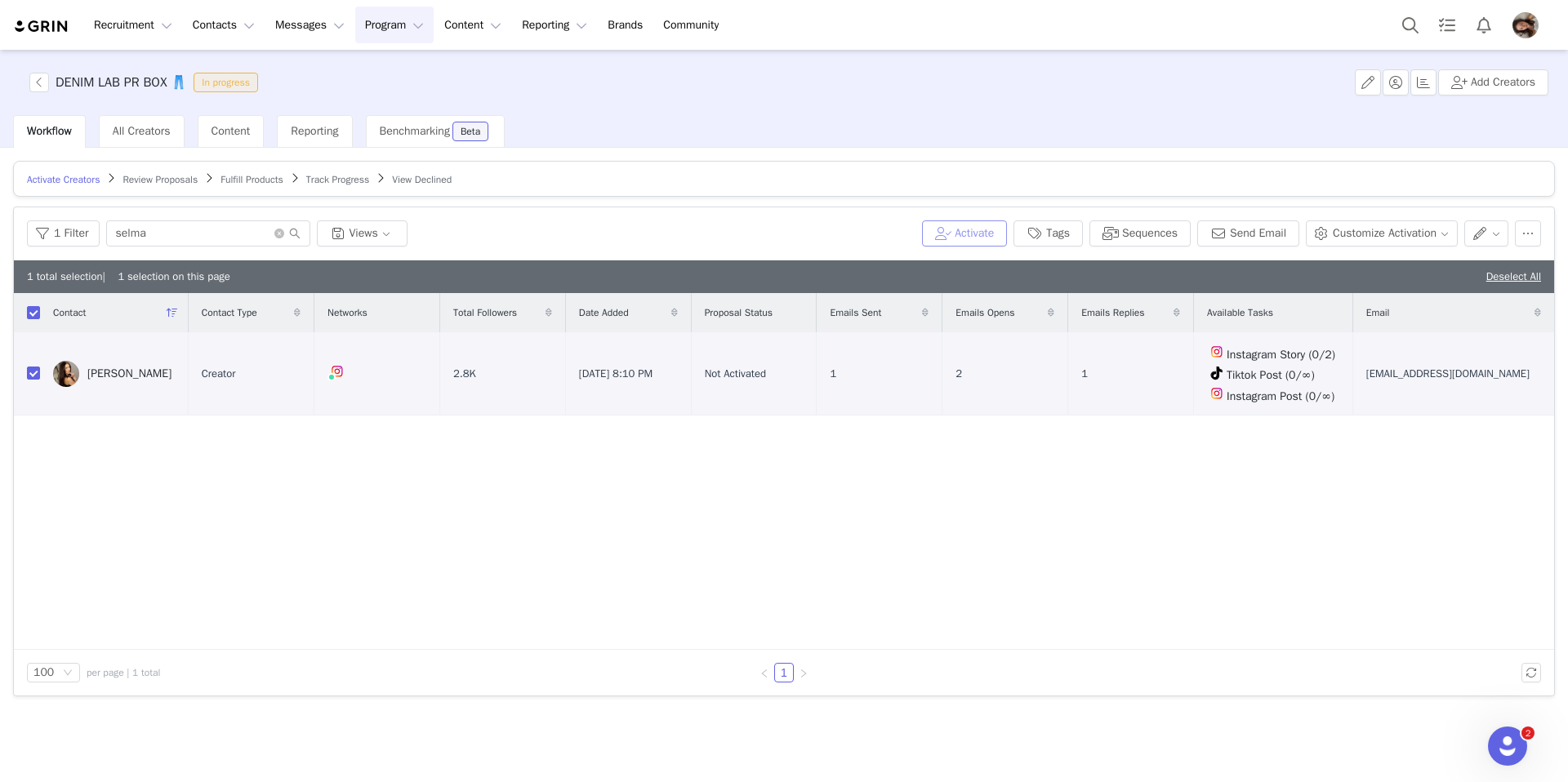 click on "Activate" at bounding box center (964, 233) 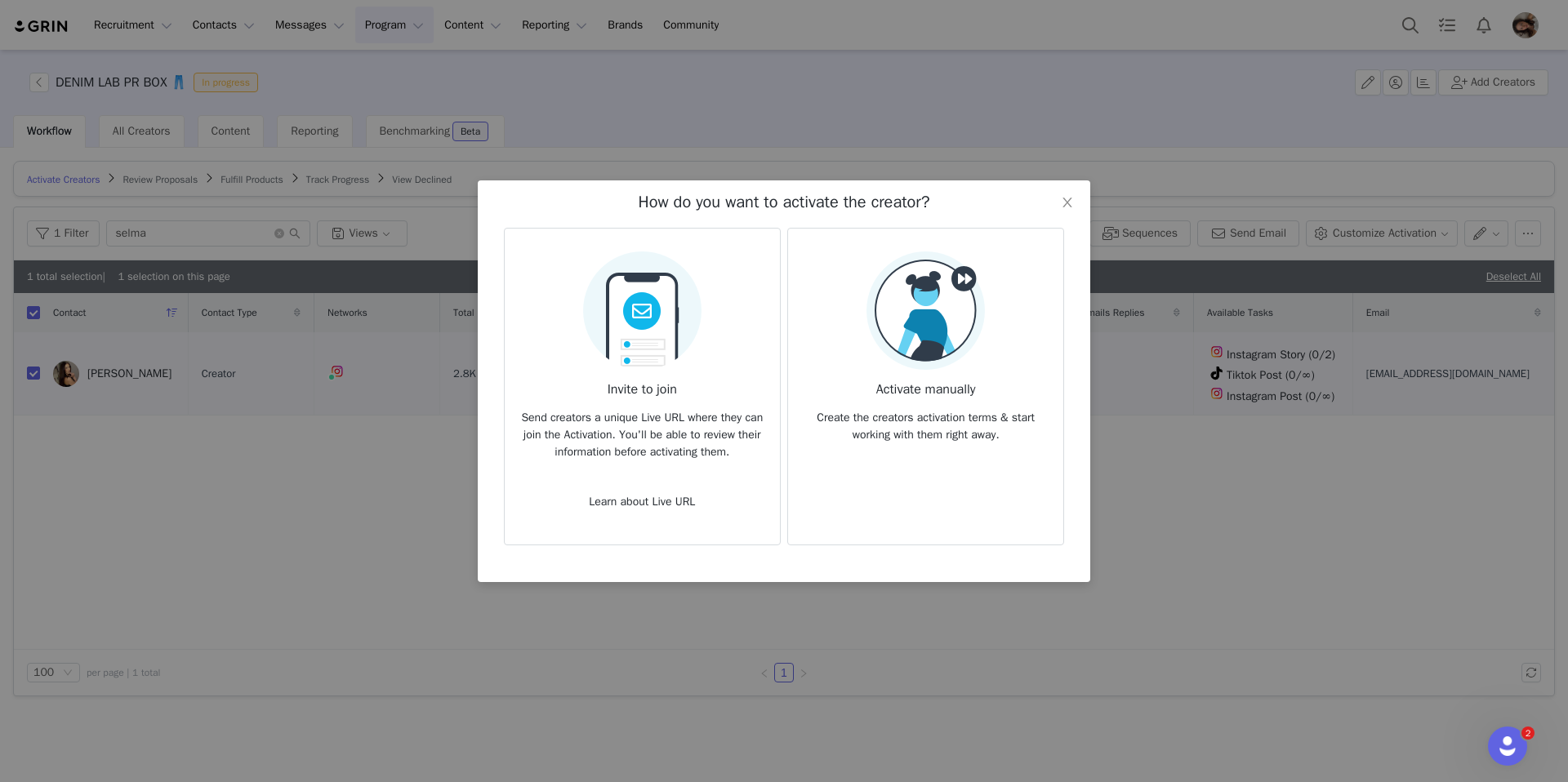 click on "Invite to join Send creators a unique Live URL where they can join the Activation. You'll be able to review their information before activating them.  Learn about Live URL" at bounding box center (642, 386) 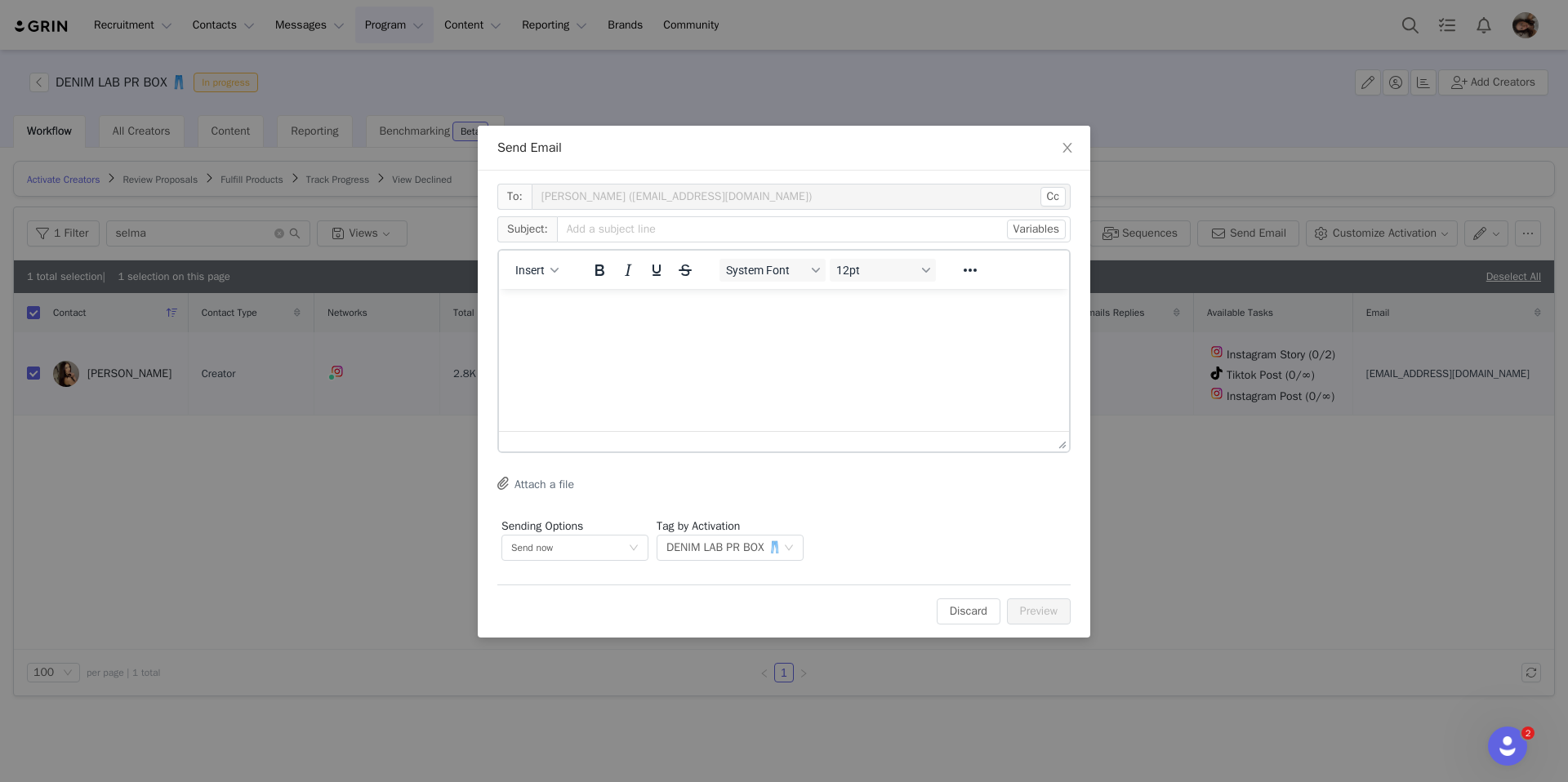 scroll, scrollTop: 0, scrollLeft: 0, axis: both 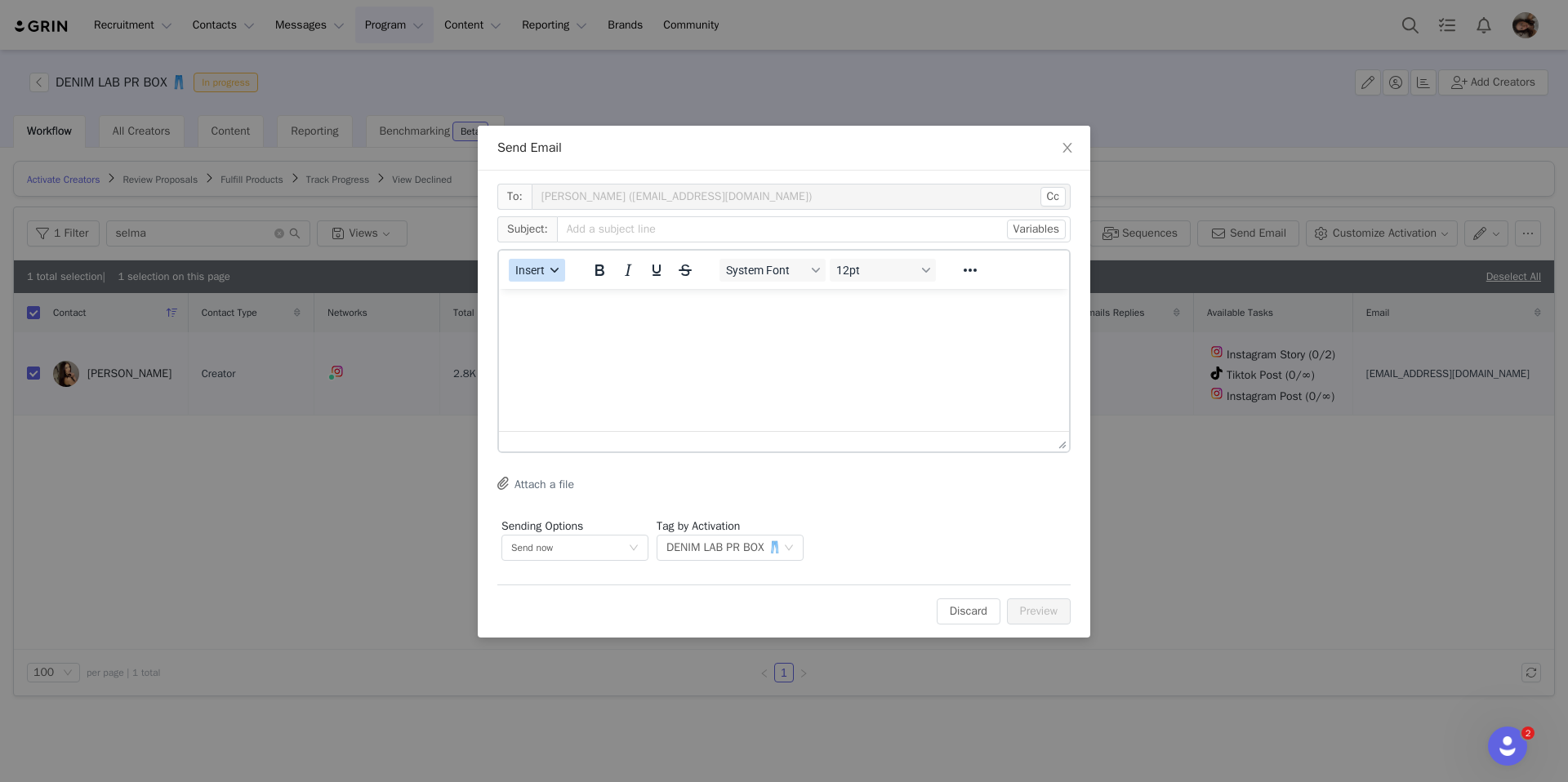click on "Insert" at bounding box center [530, 270] 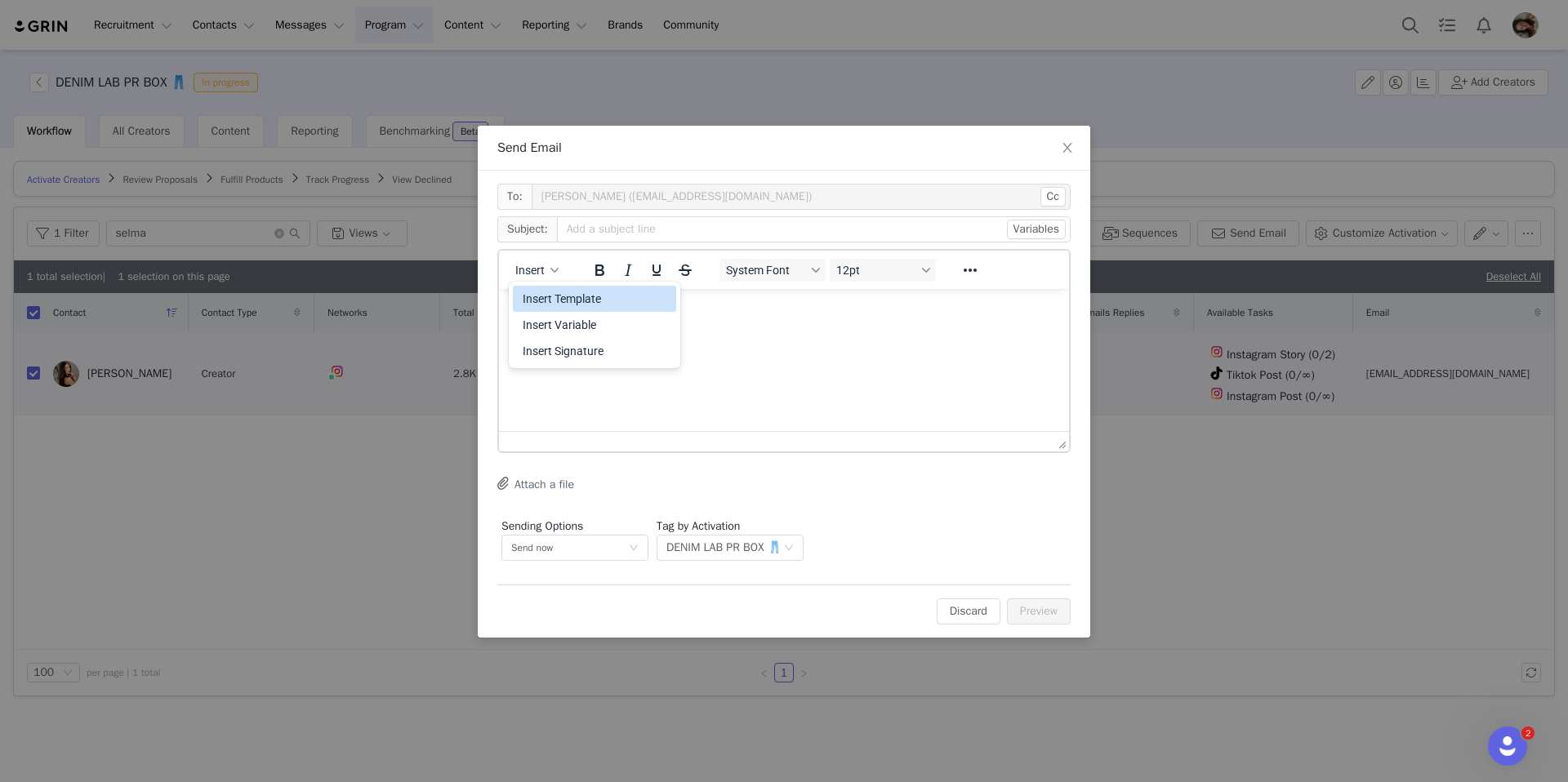 click on "Insert Template" at bounding box center [596, 299] 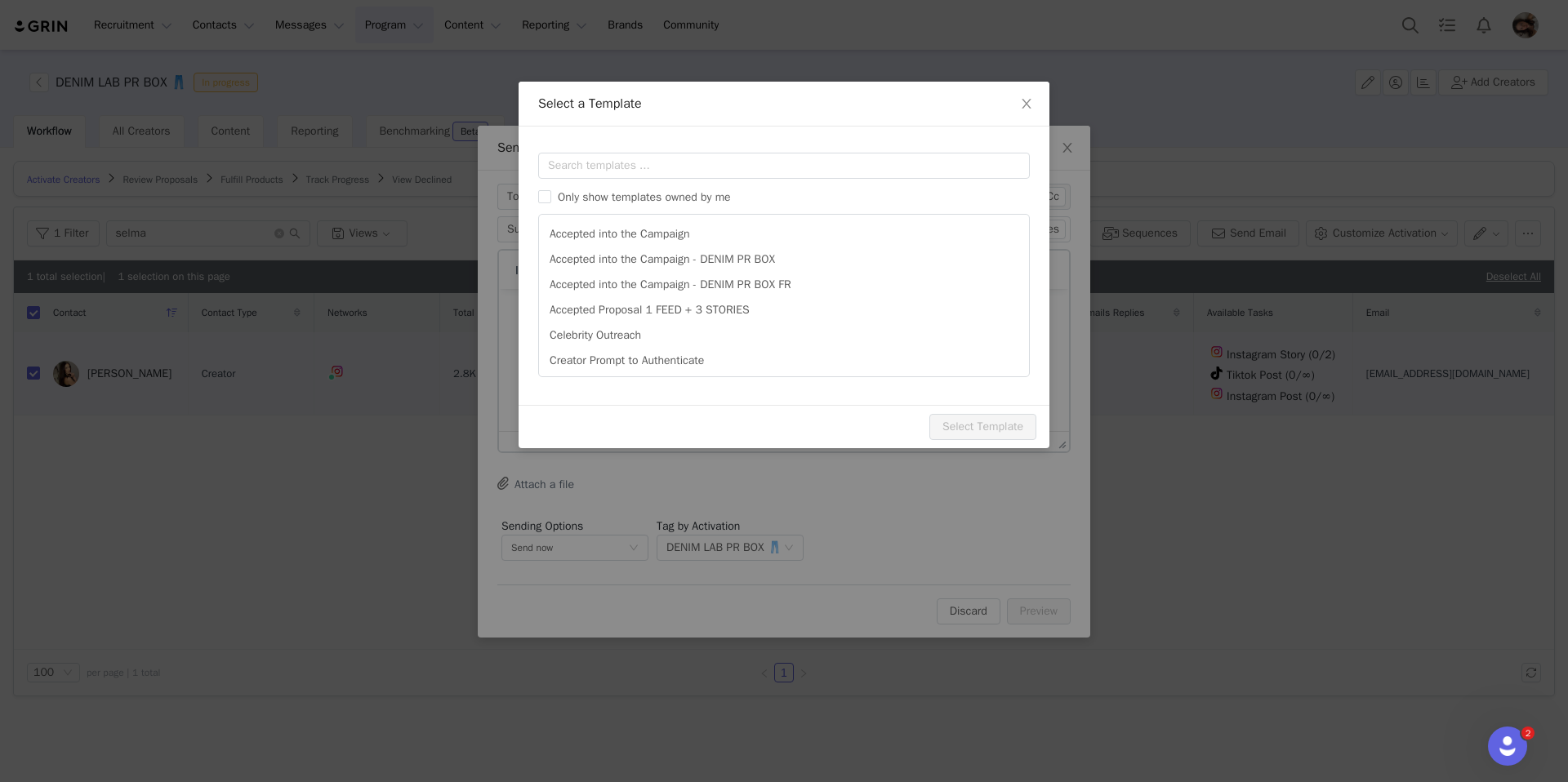 scroll, scrollTop: 0, scrollLeft: 0, axis: both 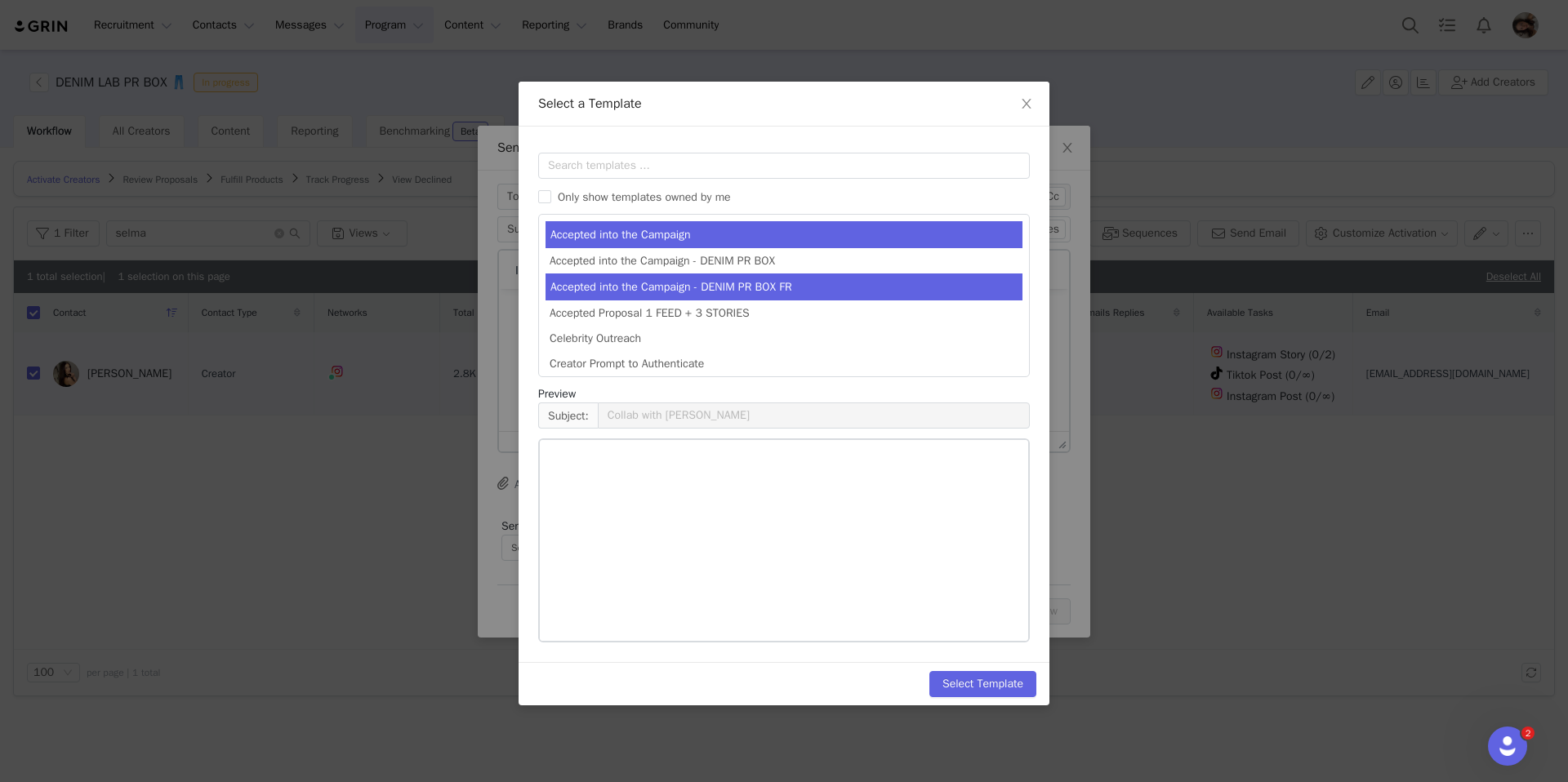 click on "Accepted into the Campaign - DENIM PR BOX FR" at bounding box center [784, 287] 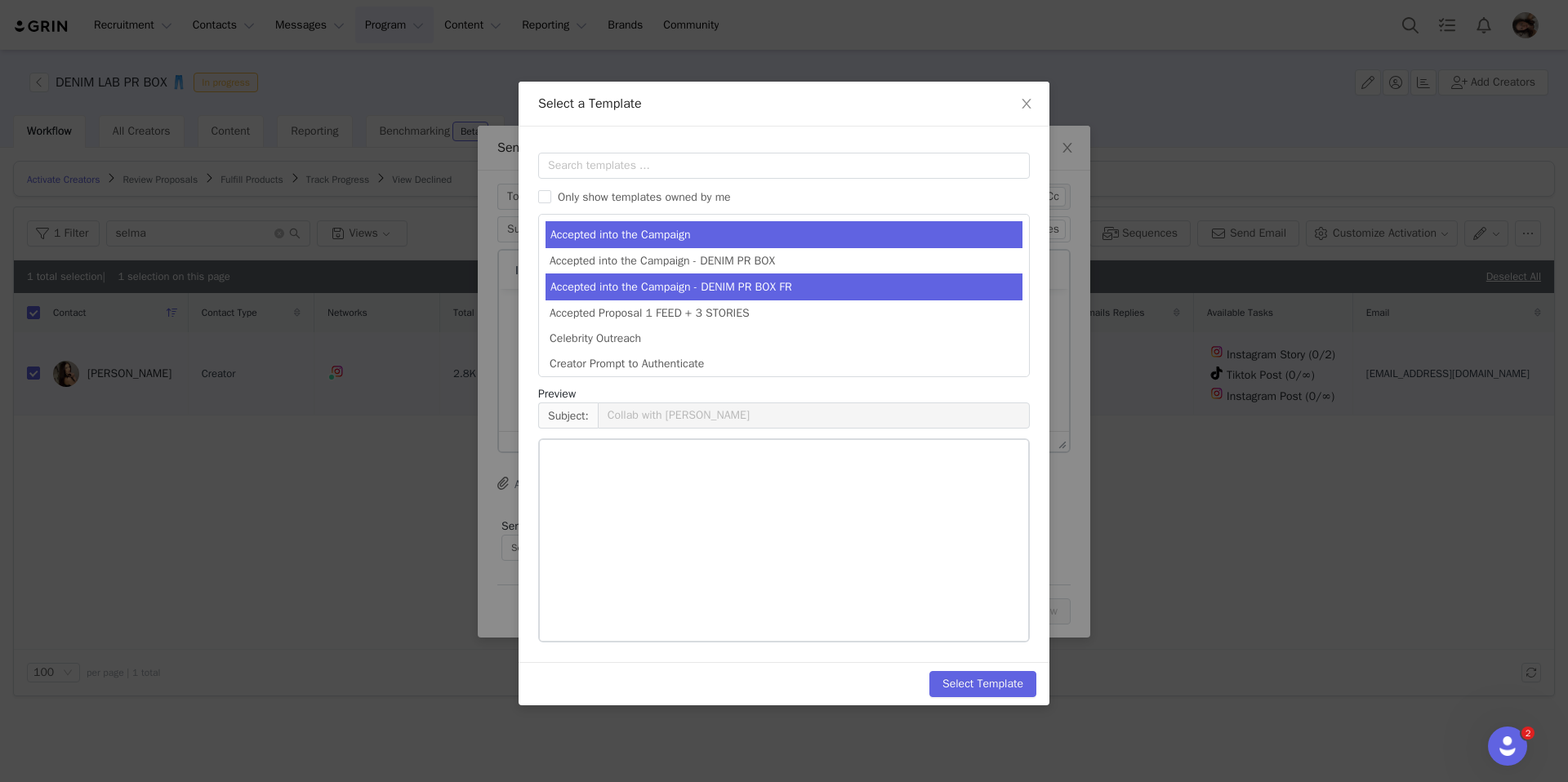 type on "[instagram_username] x [PERSON_NAME] : Denim Launch Collab" 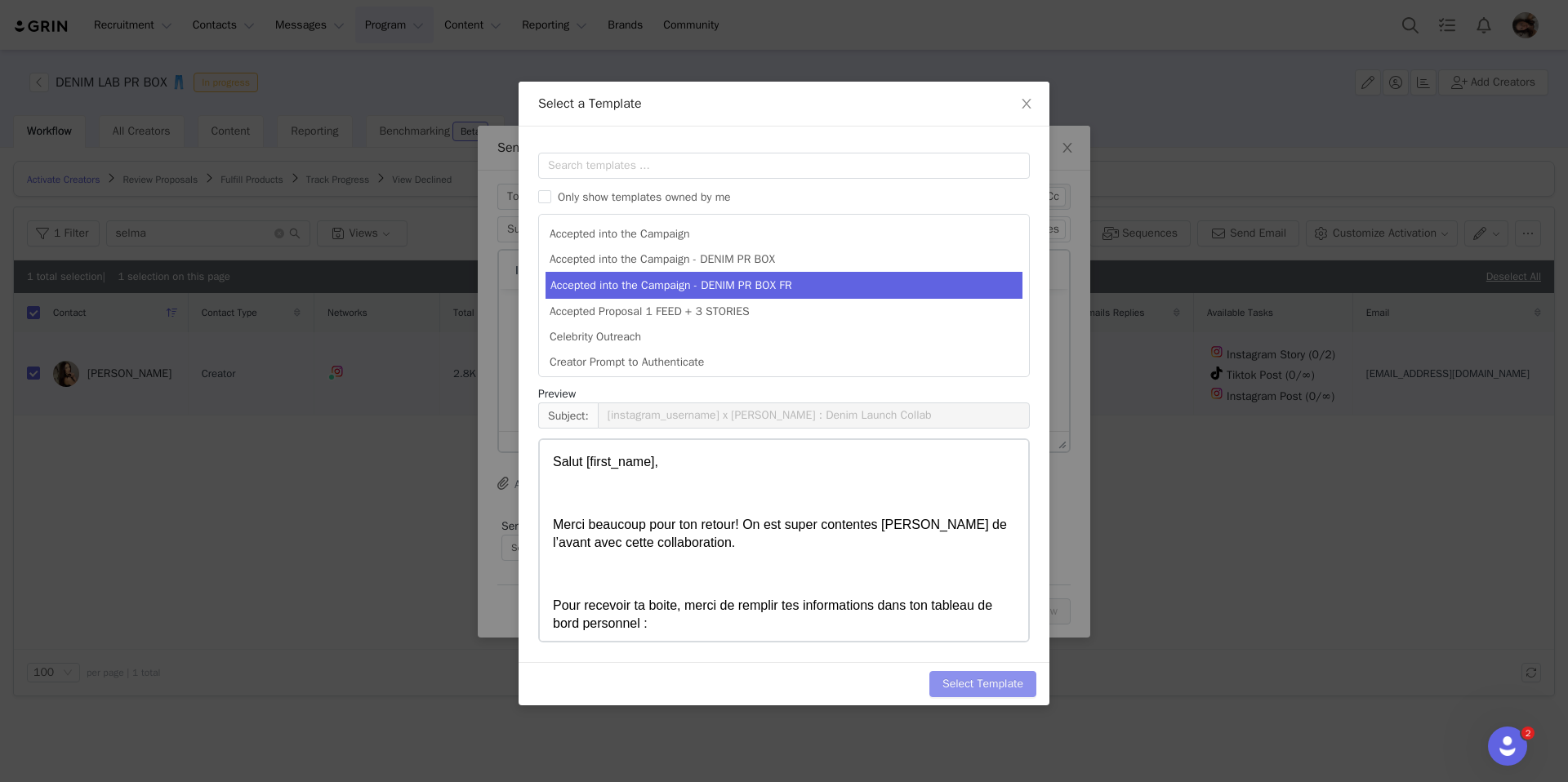 click on "Select Template" at bounding box center [982, 684] 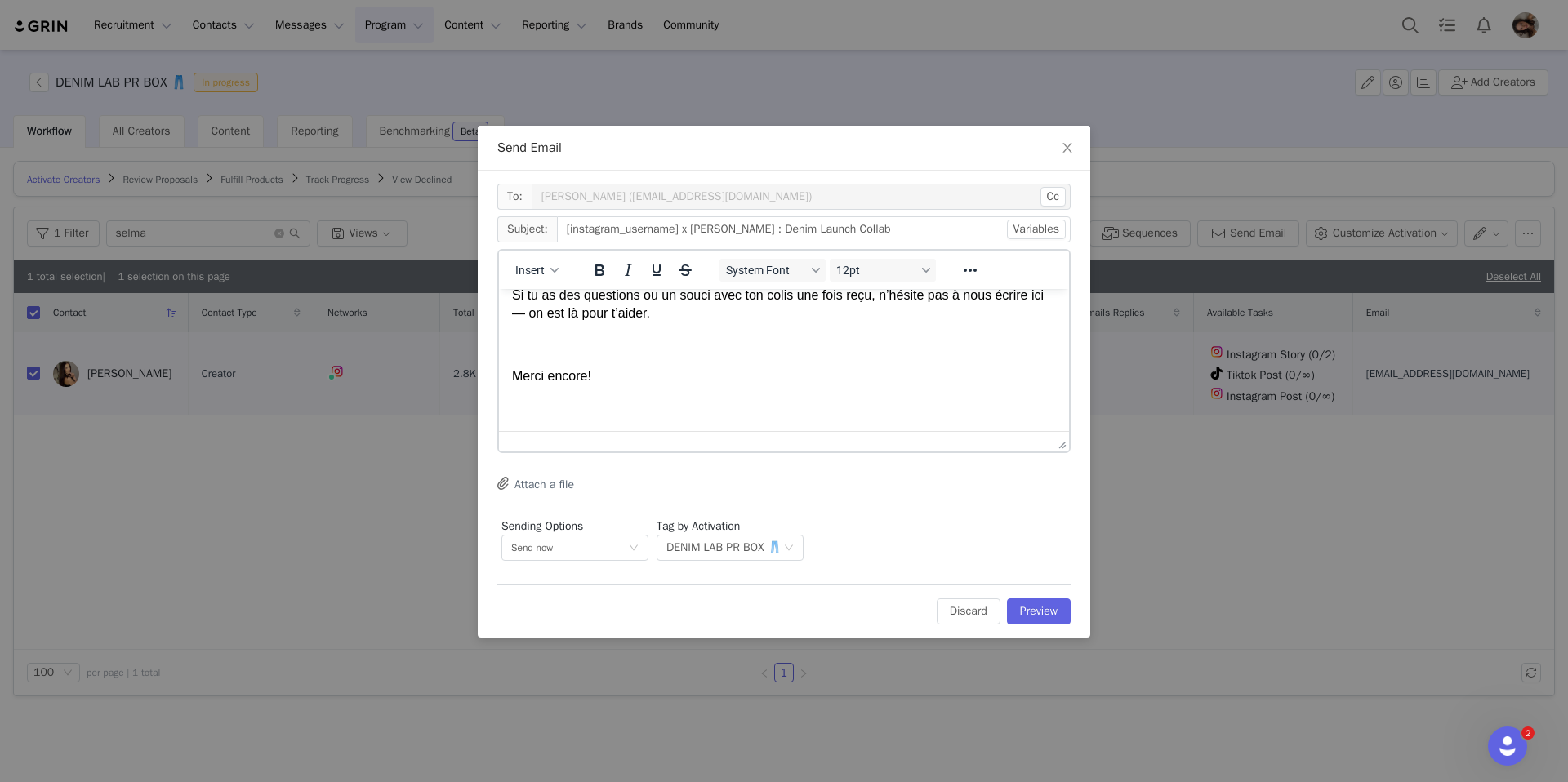 scroll, scrollTop: 401, scrollLeft: 0, axis: vertical 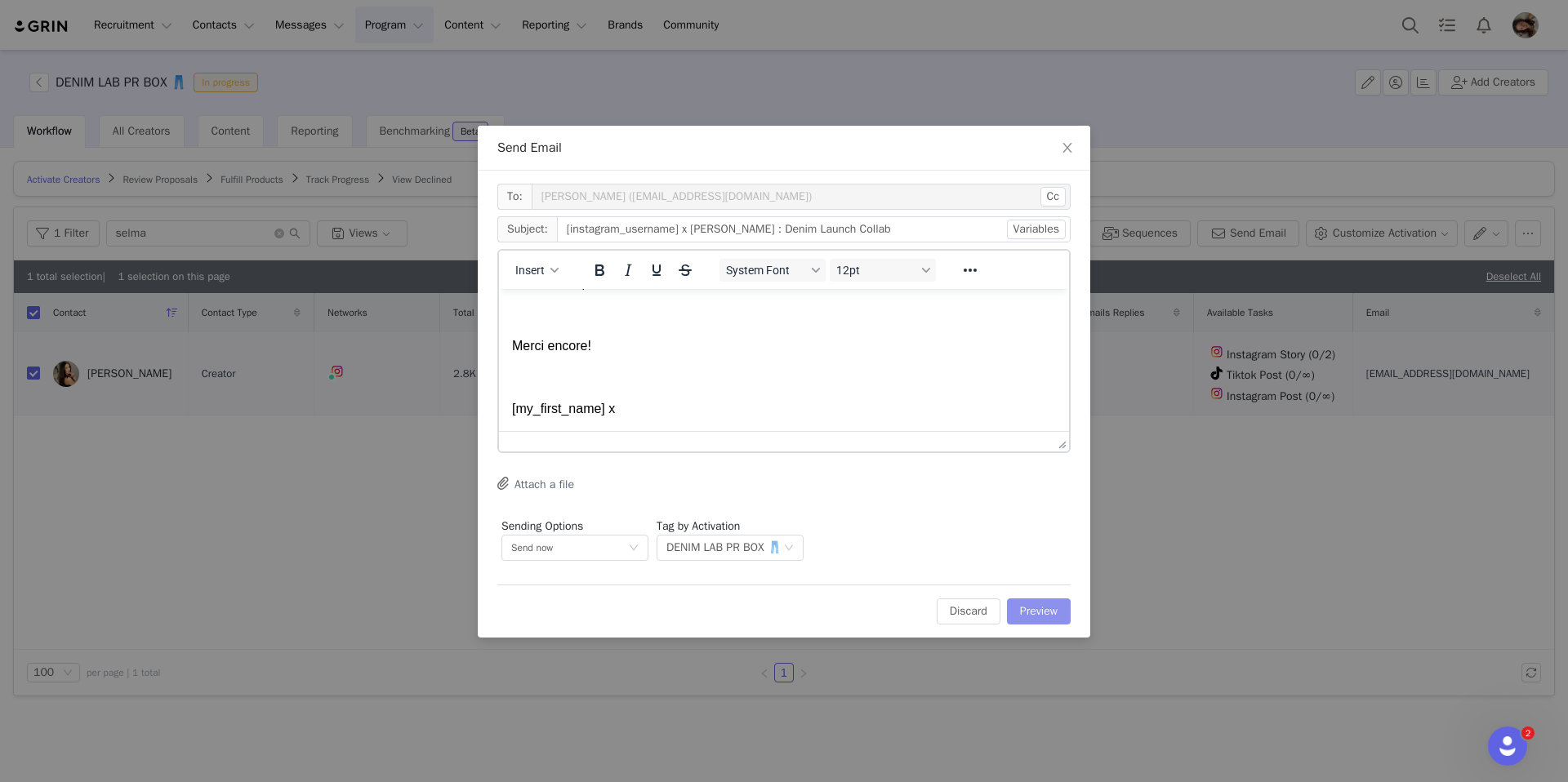 click on "Preview" at bounding box center (1039, 611) 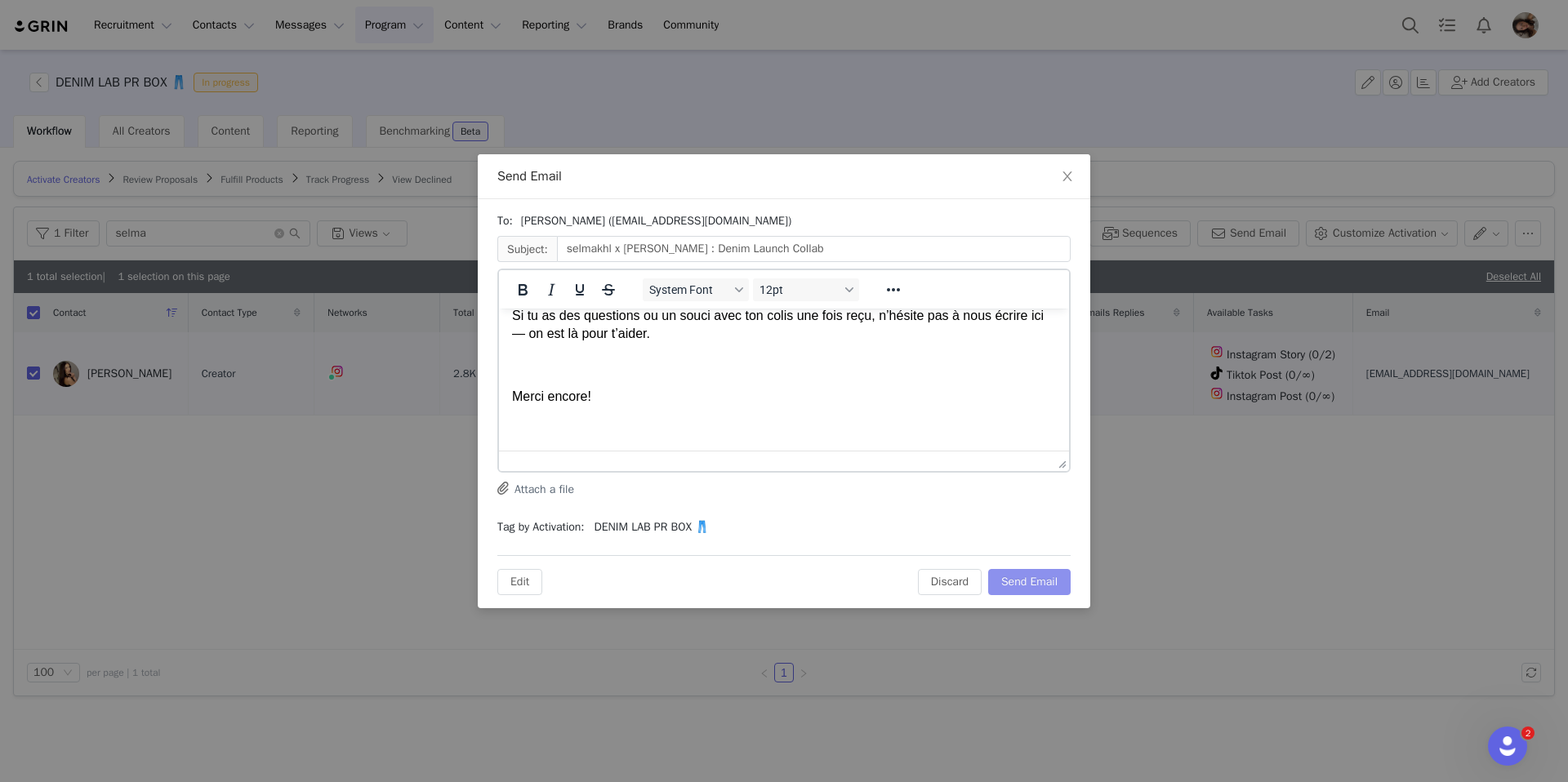 scroll, scrollTop: 401, scrollLeft: 0, axis: vertical 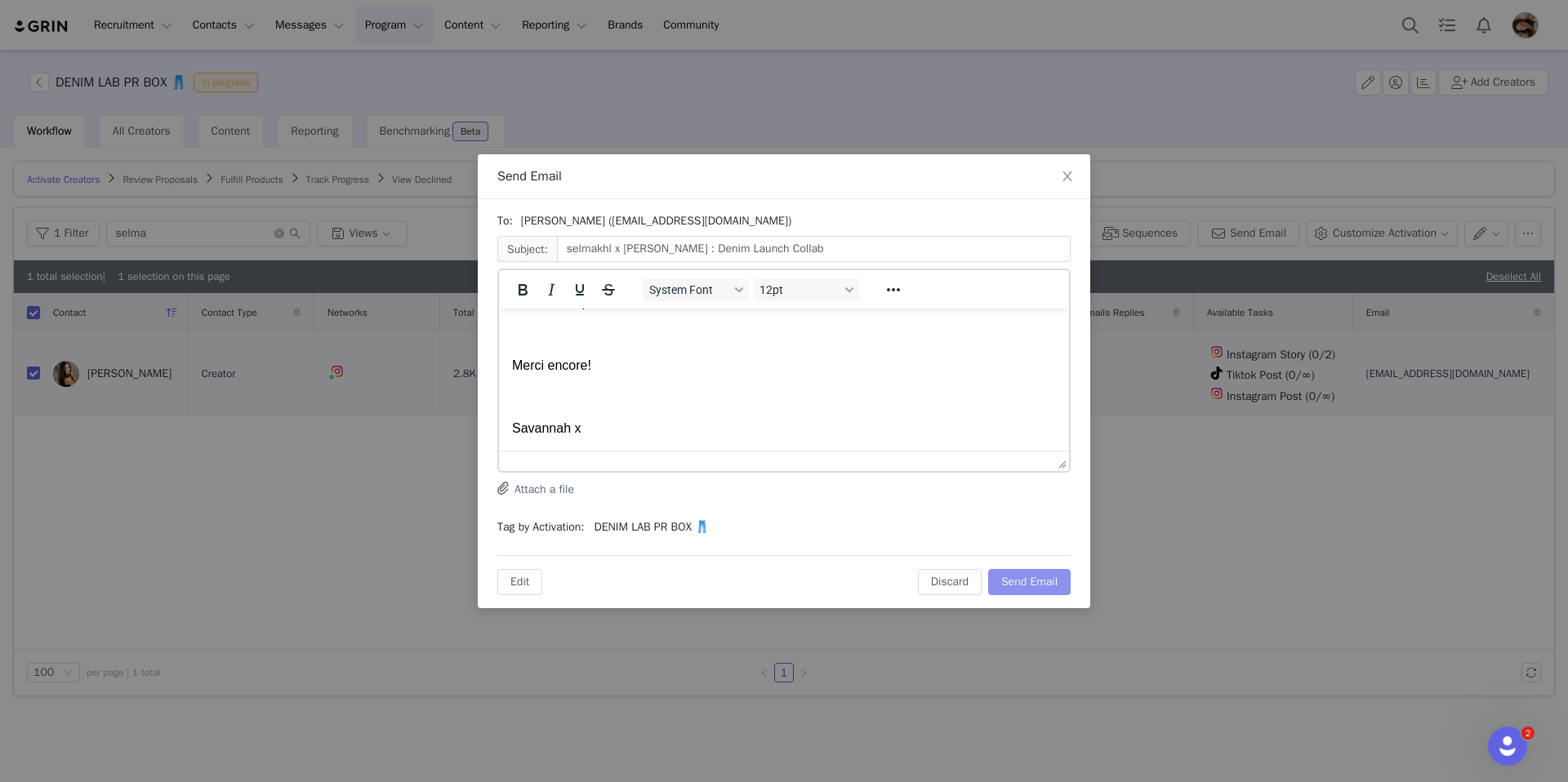 click on "Send Email" at bounding box center [1029, 582] 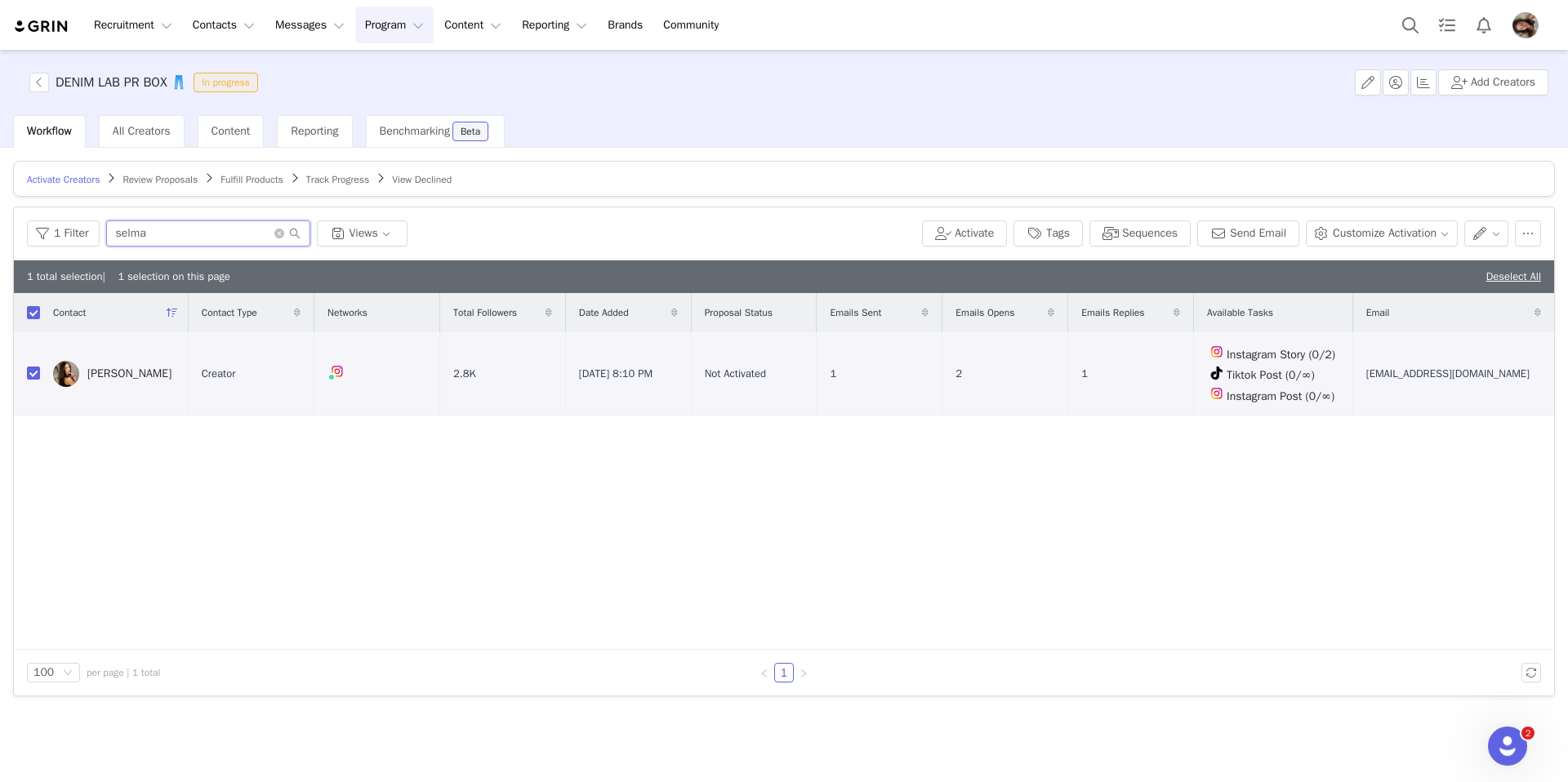 click on "selma" at bounding box center (208, 233) 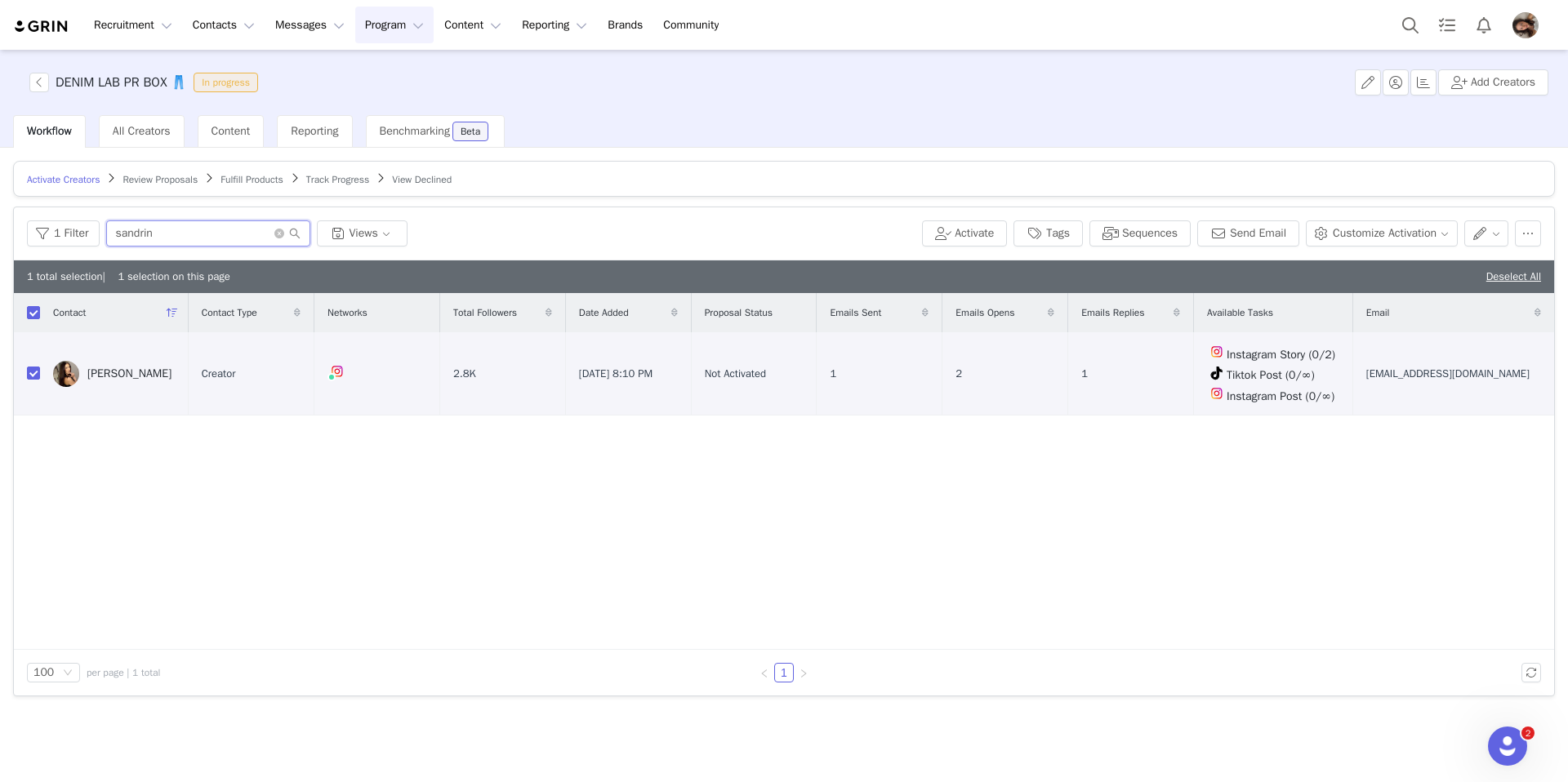 type on "sandrine" 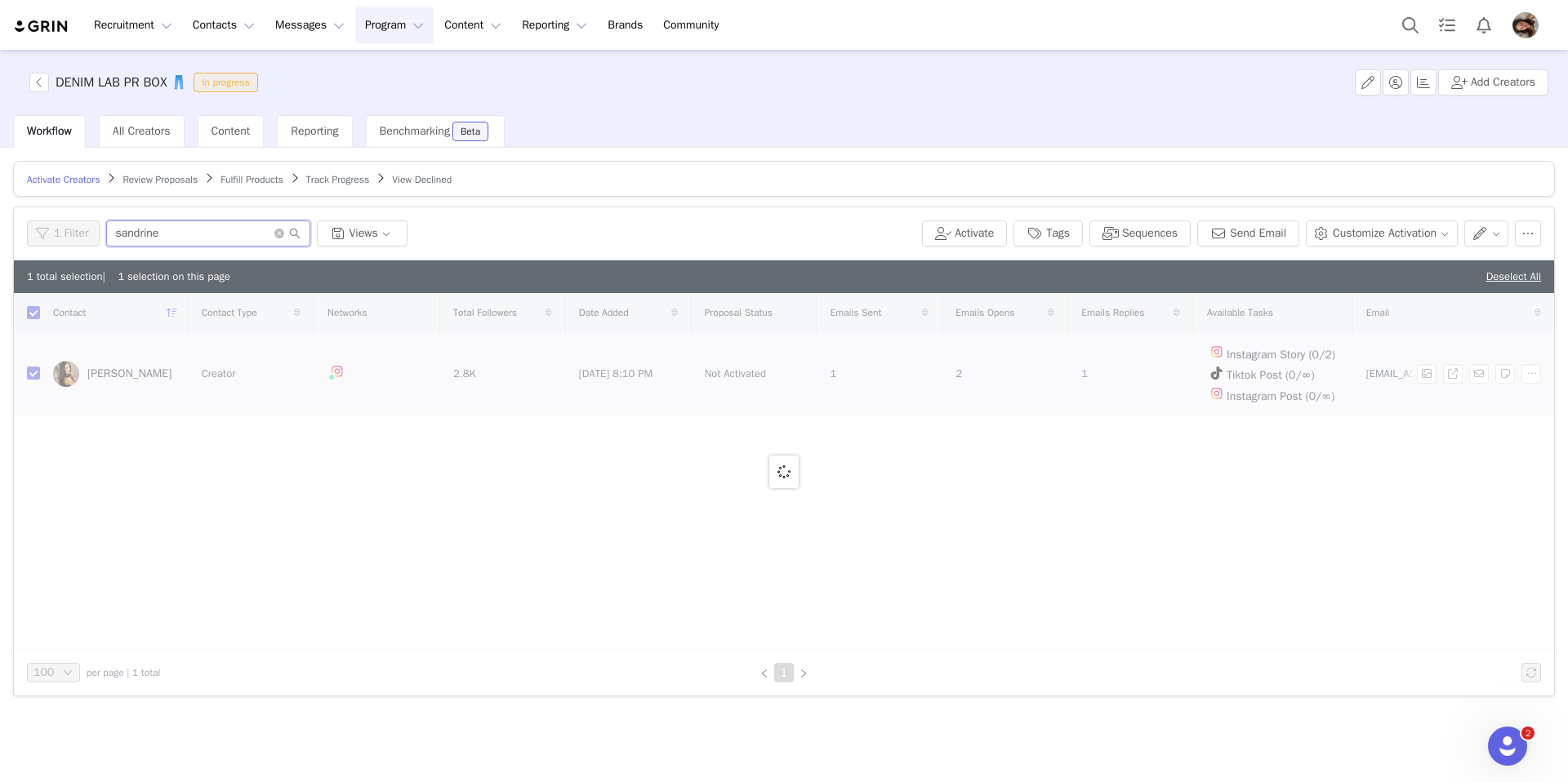 checkbox on "false" 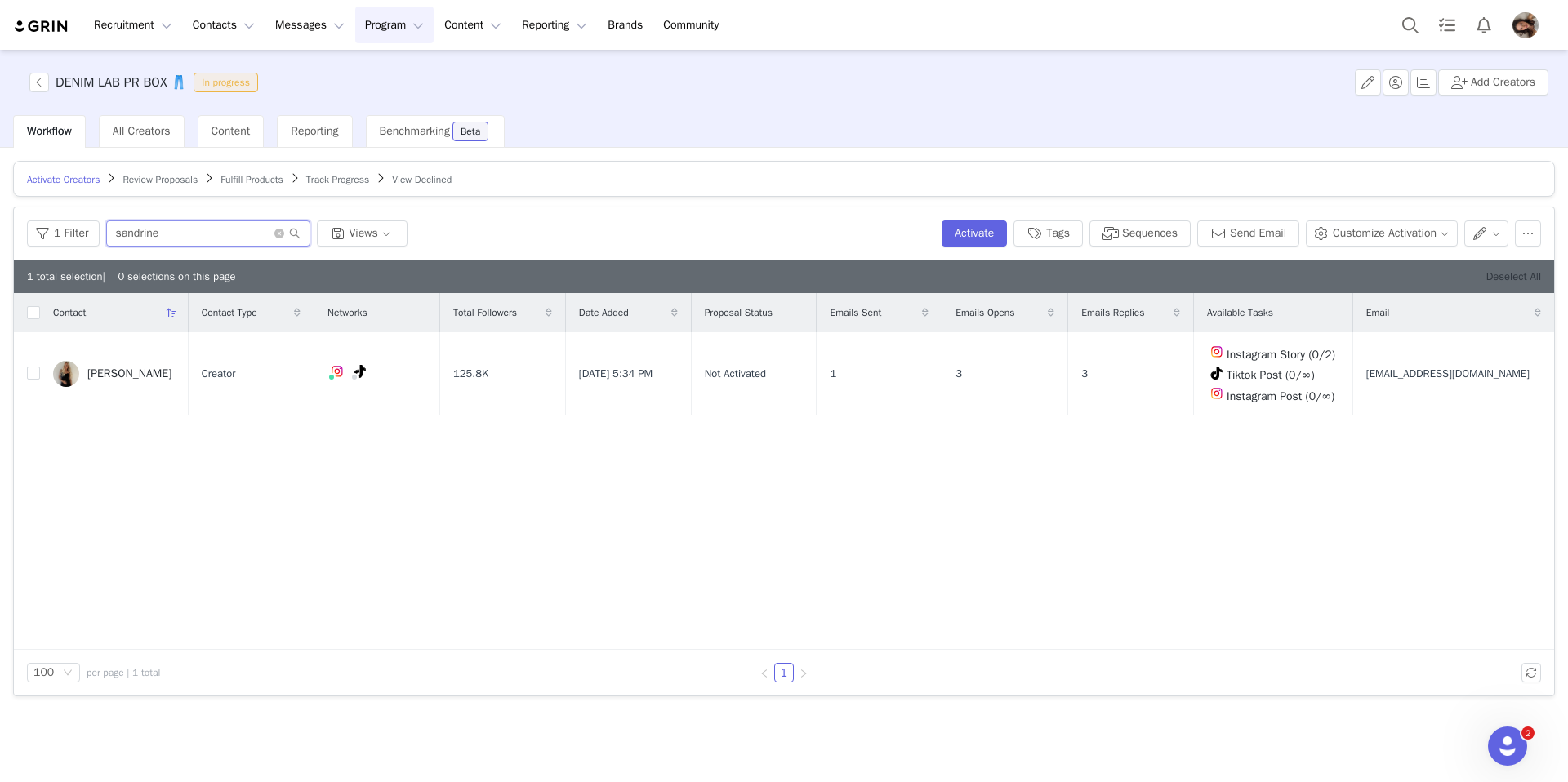 type on "sandrine" 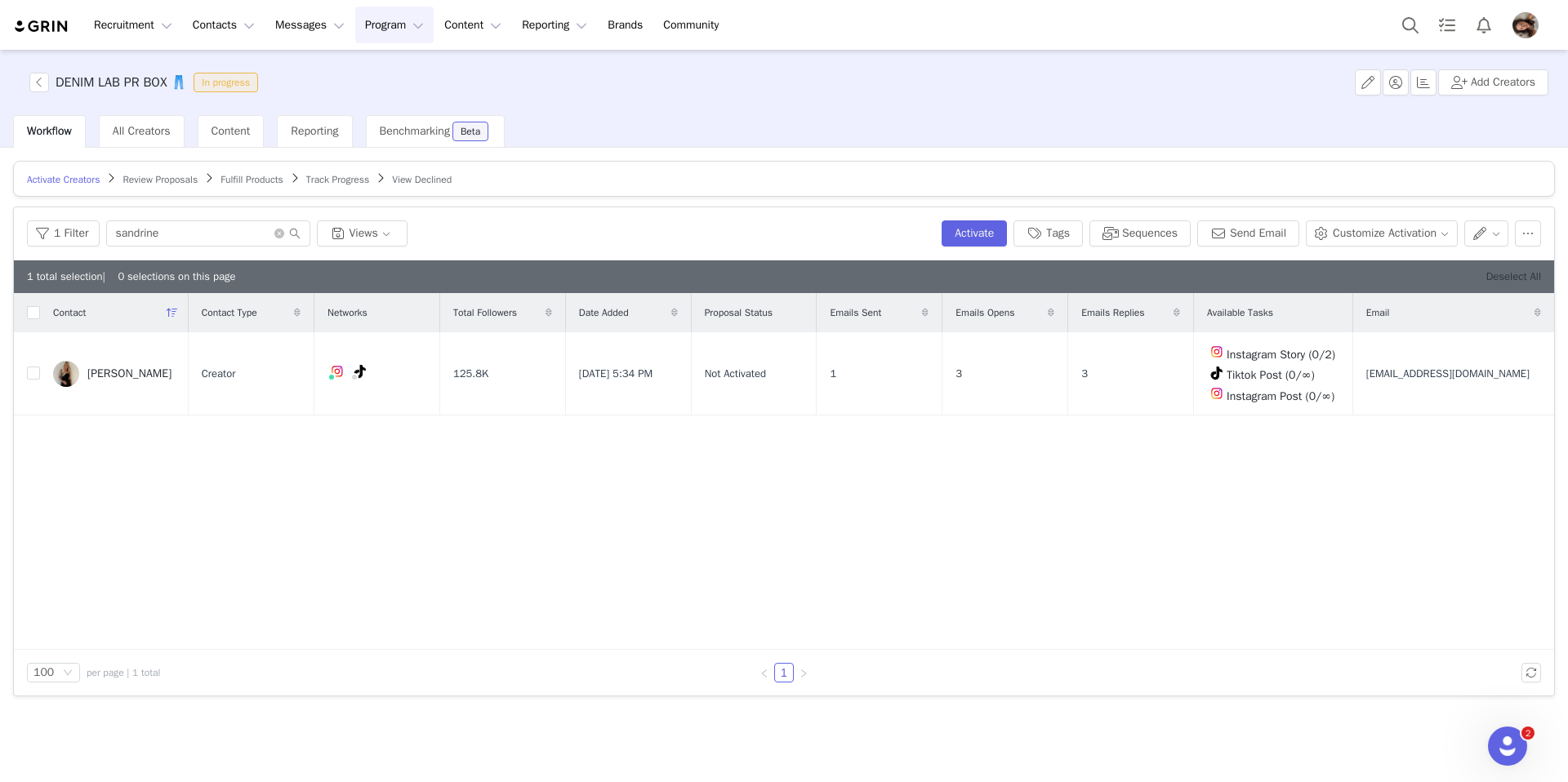 click on "Deselect All" at bounding box center [1513, 276] 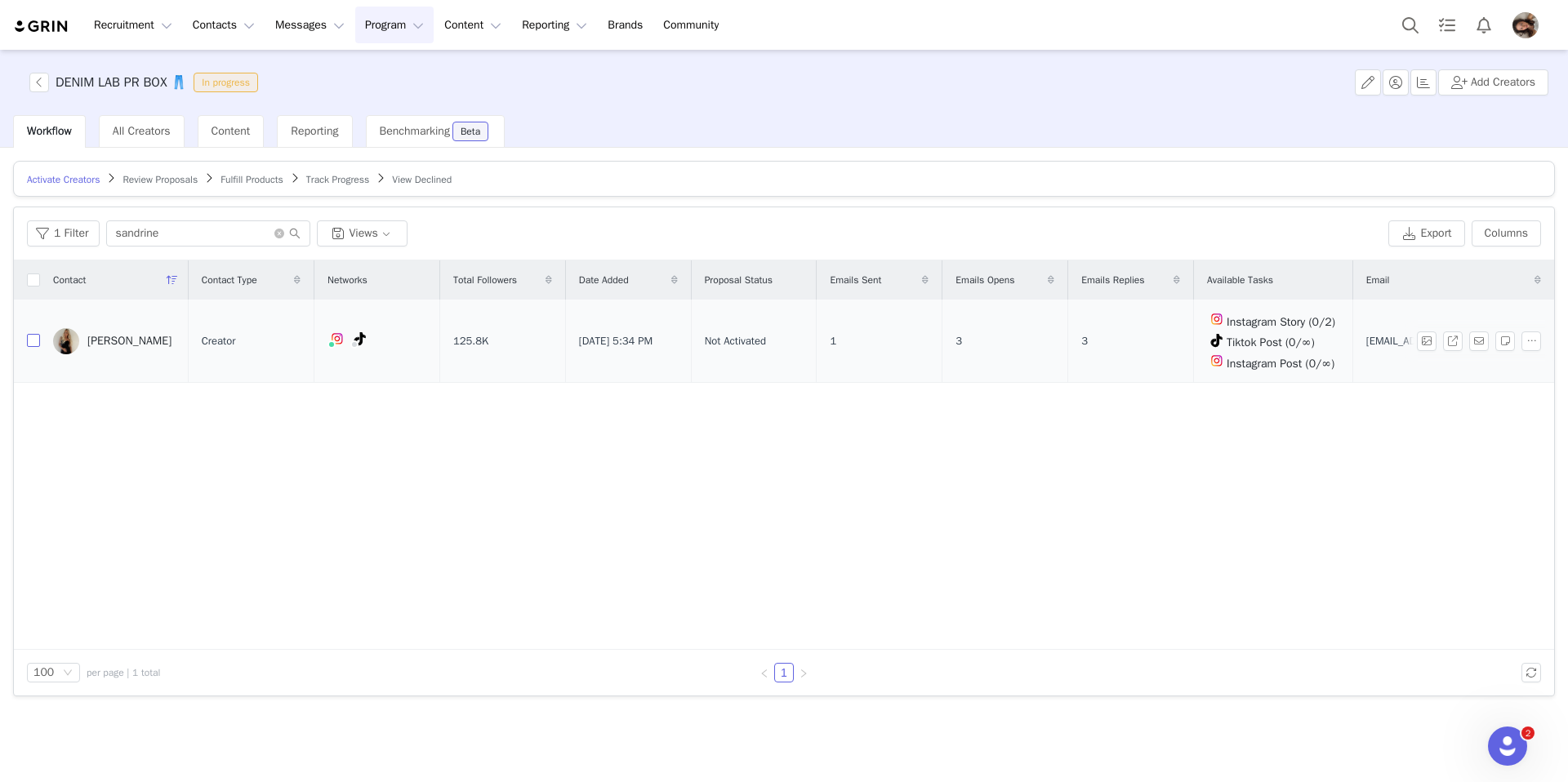 click at bounding box center [33, 340] 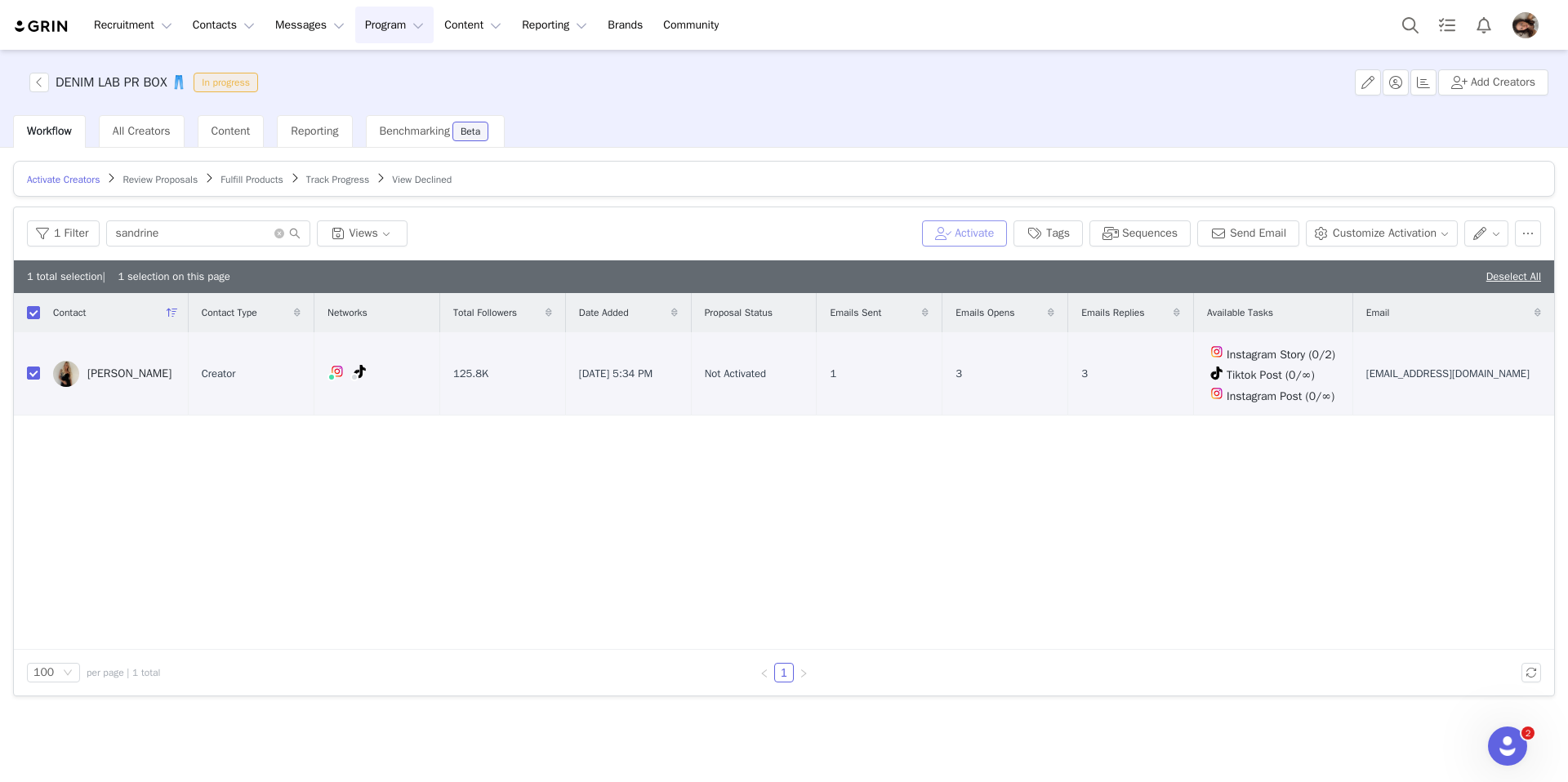 click on "Activate" at bounding box center [964, 233] 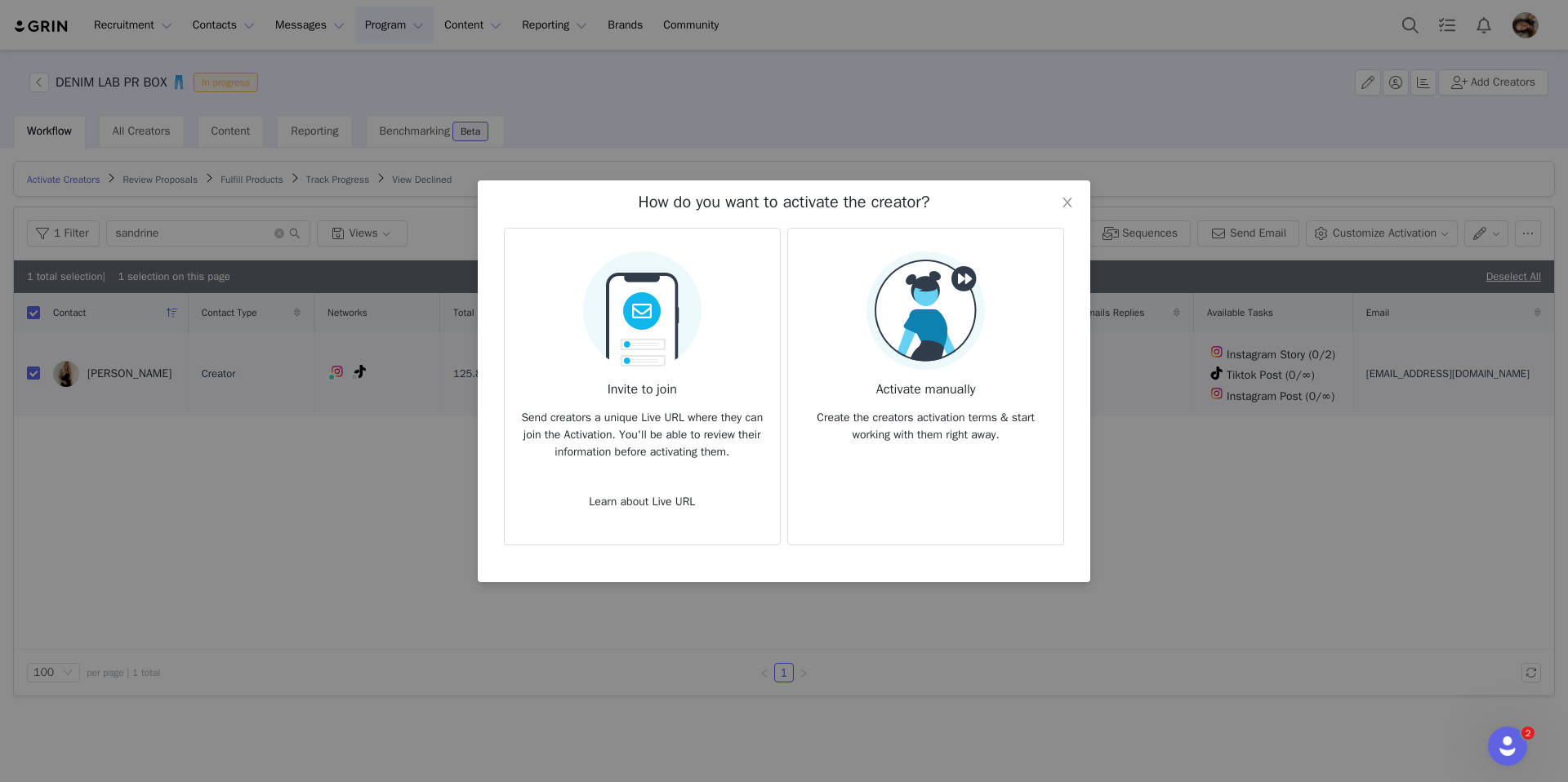 click at bounding box center (925, 310) 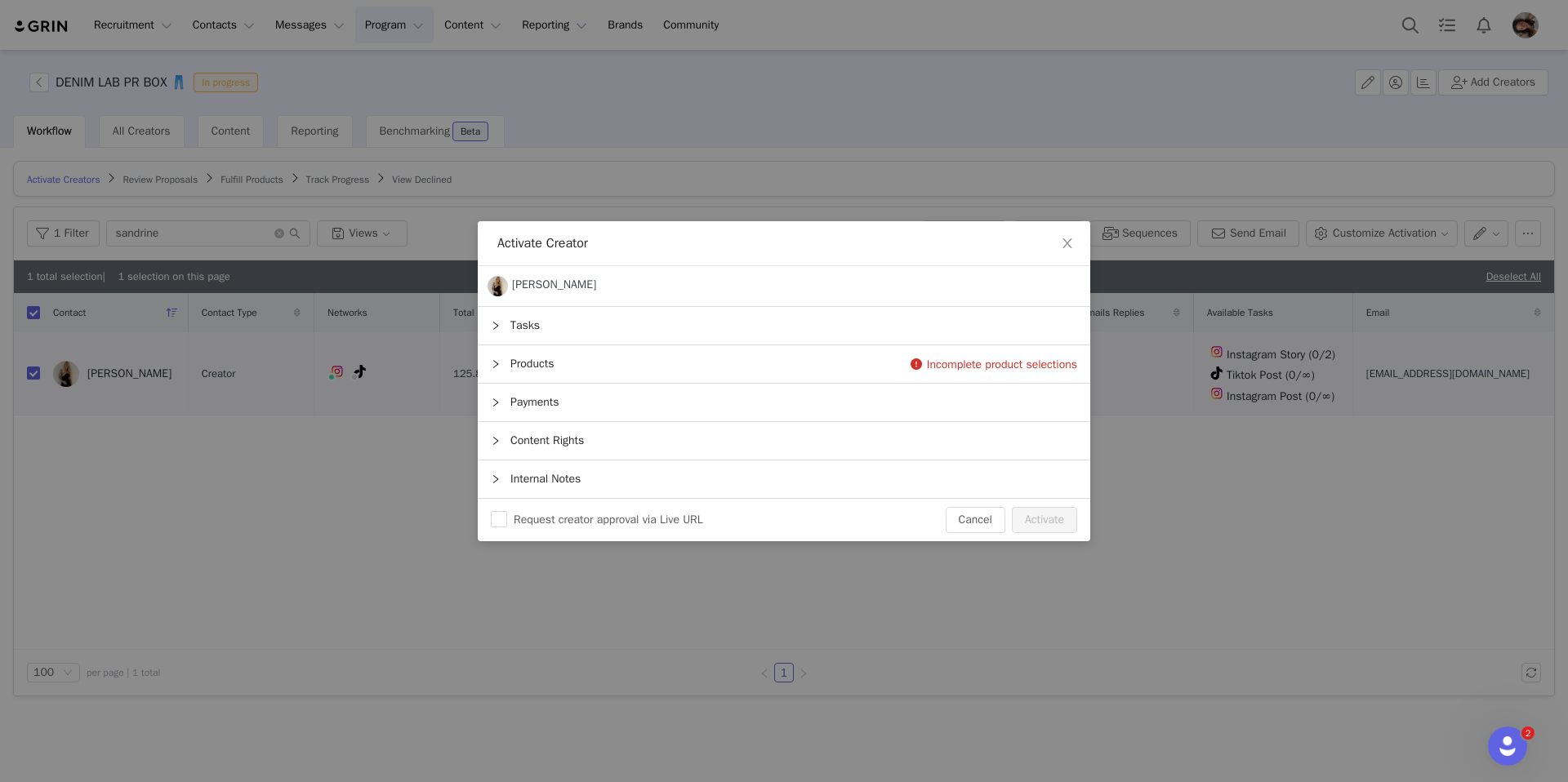 click on "Products" at bounding box center [784, 364] 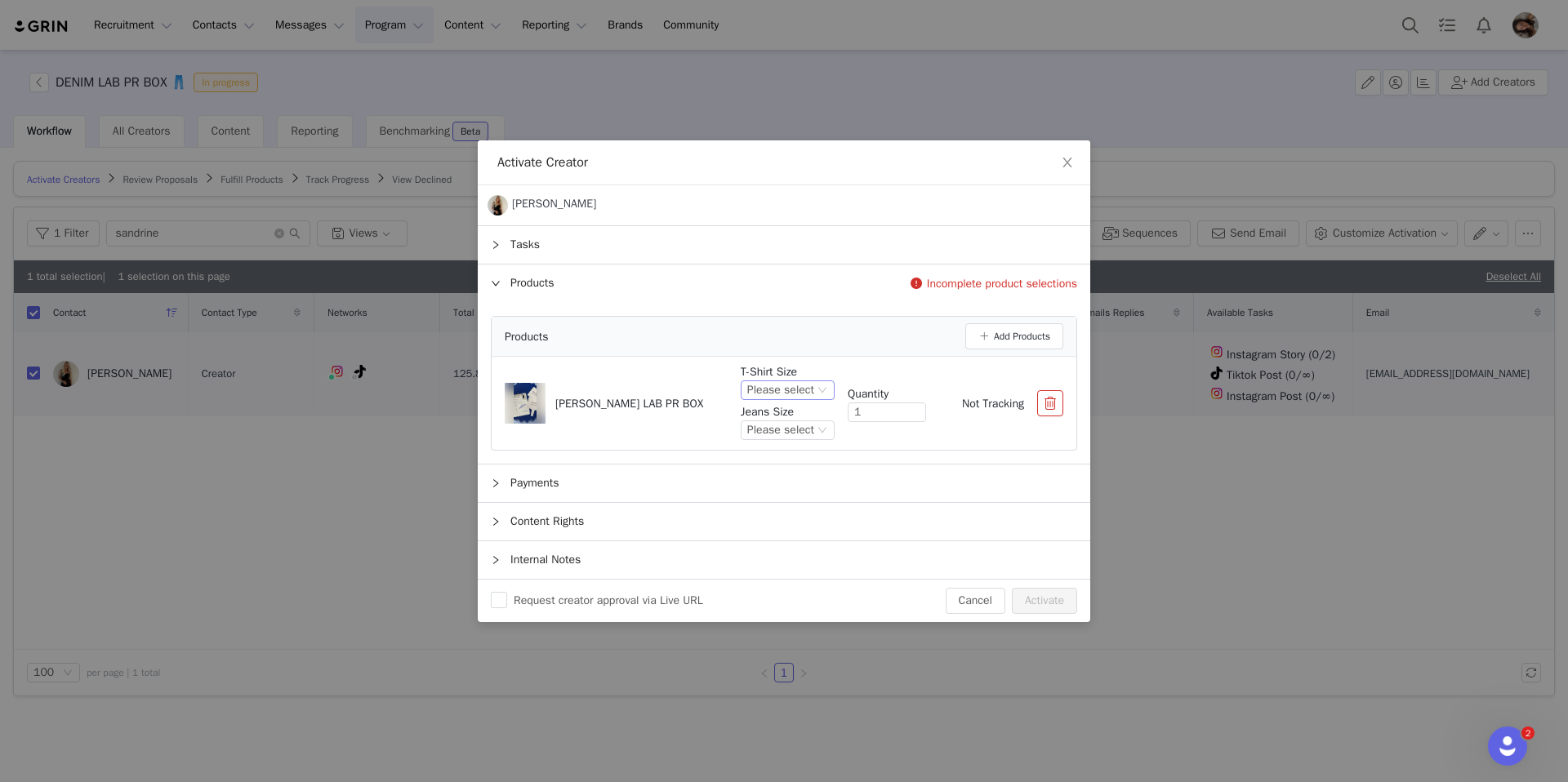 click on "Please select" at bounding box center (781, 390) 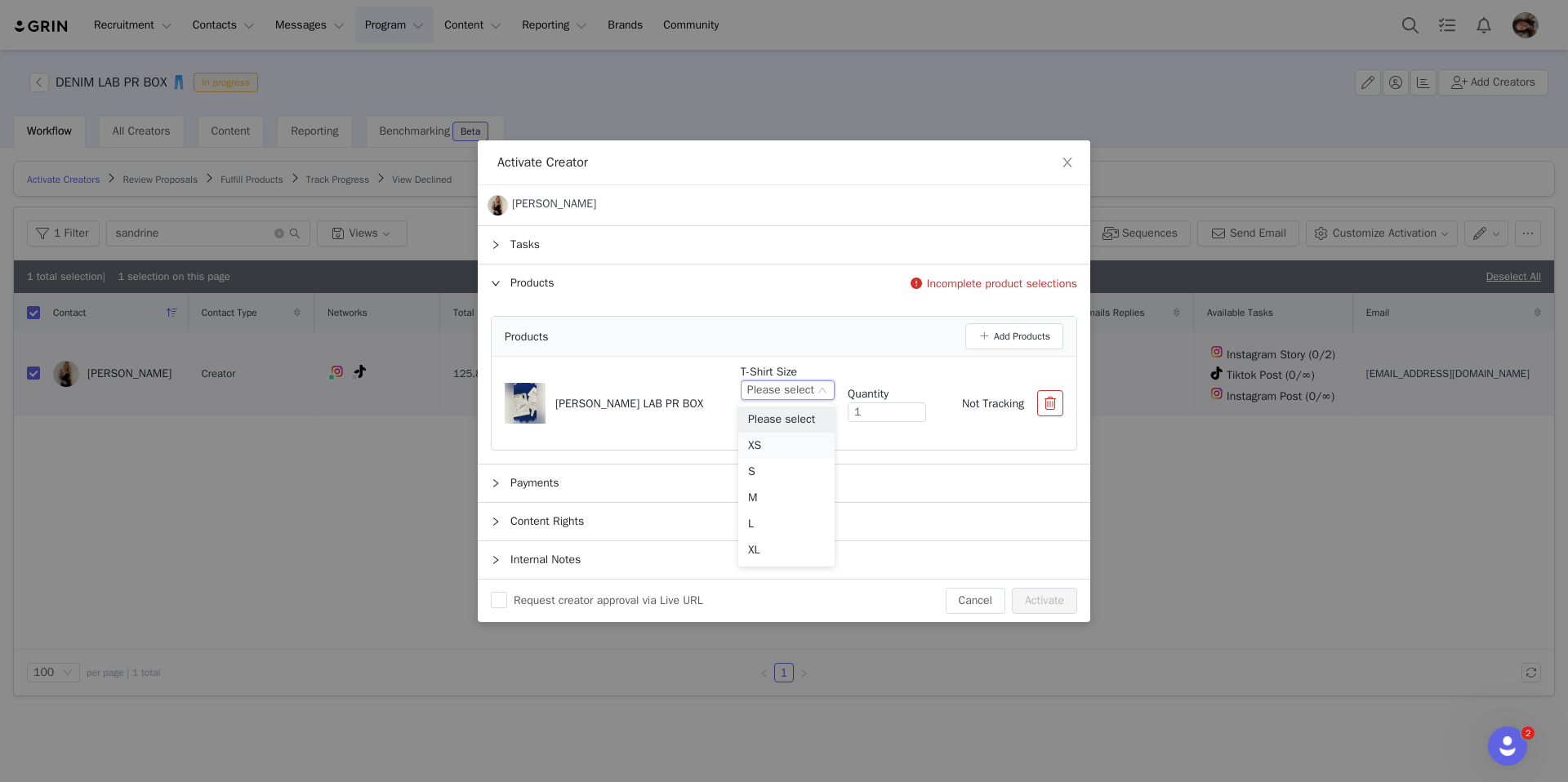 click on "XS" at bounding box center (786, 446) 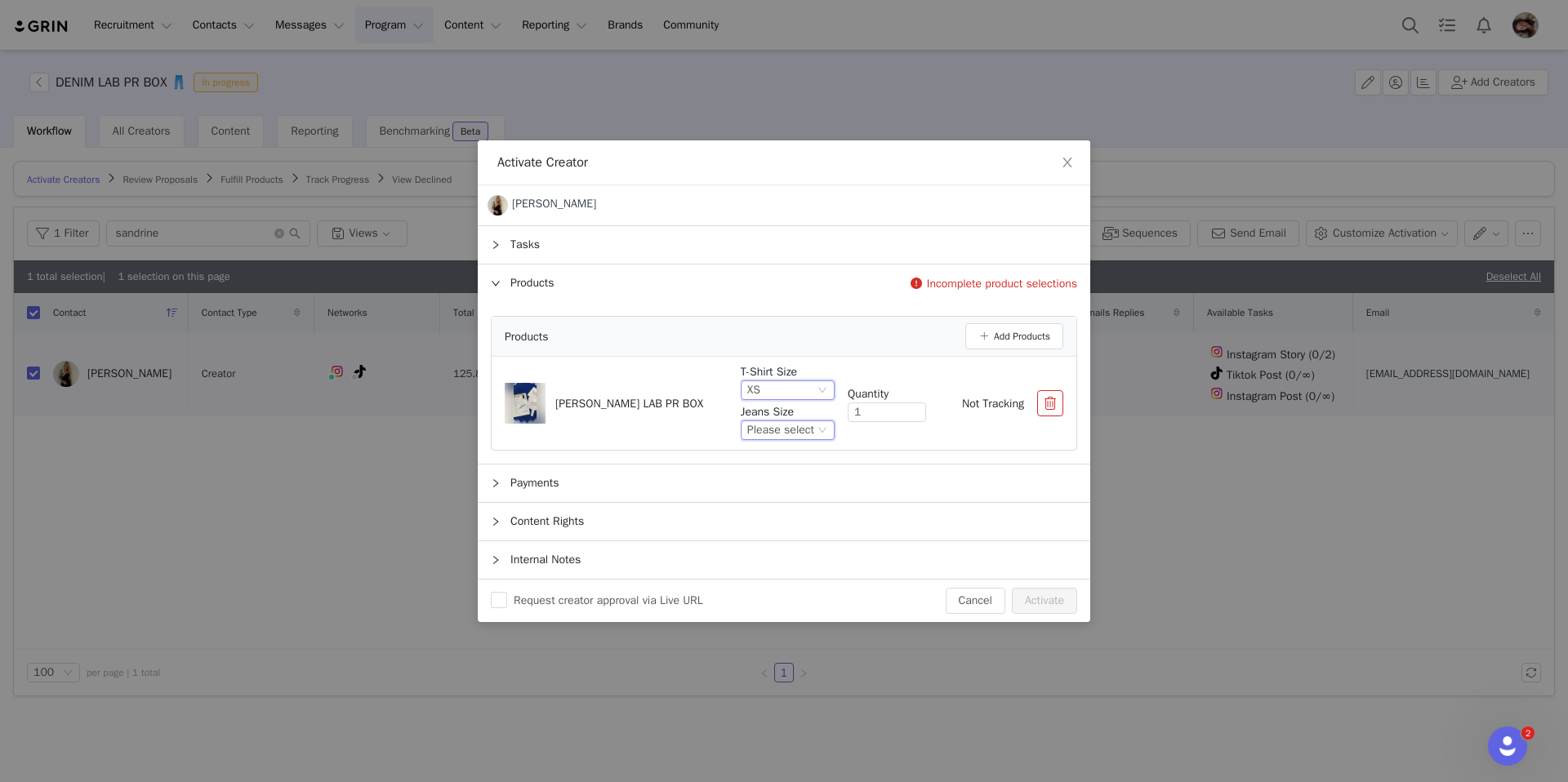 click at bounding box center [822, 431] 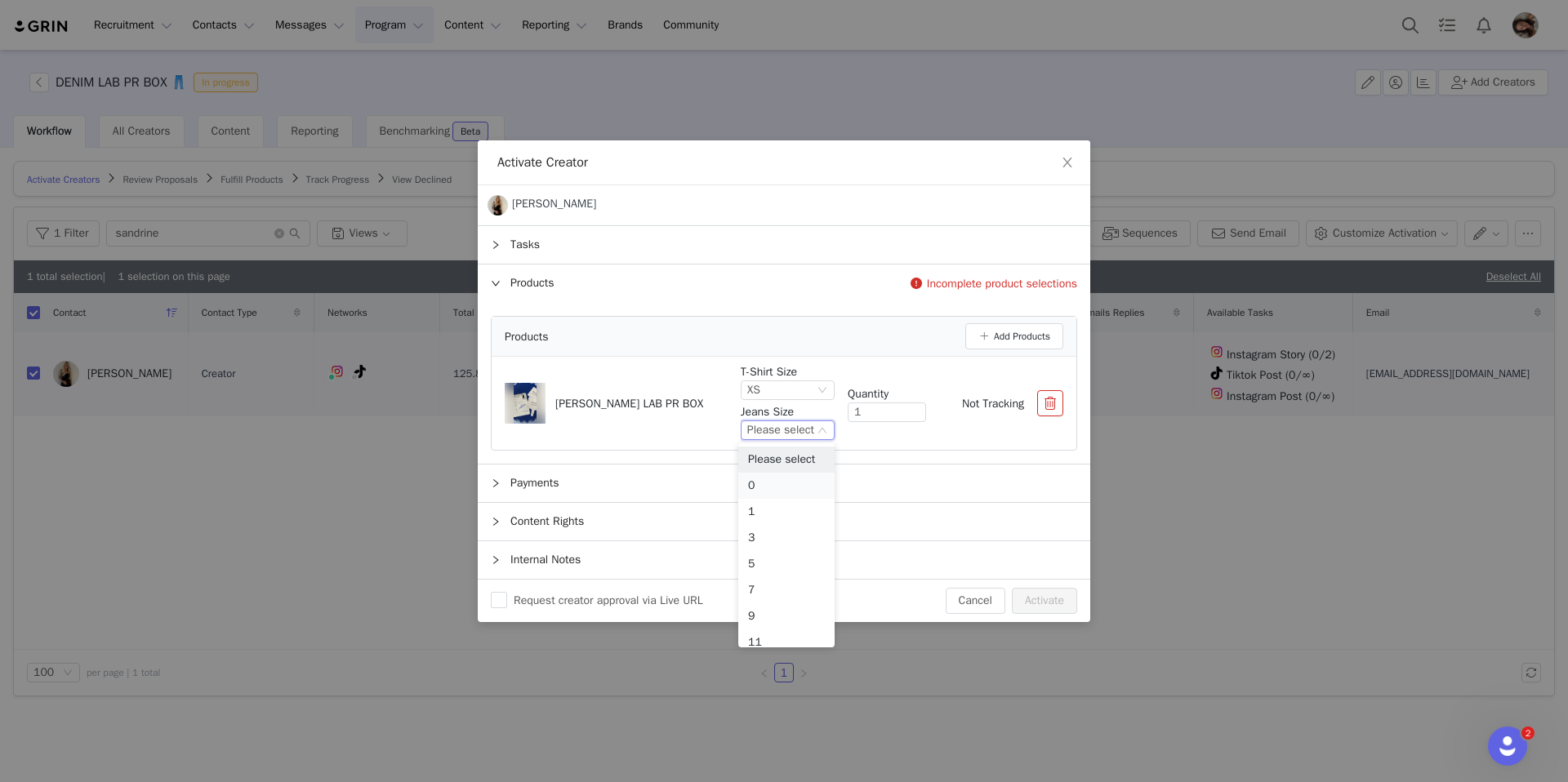 click on "0" at bounding box center (786, 486) 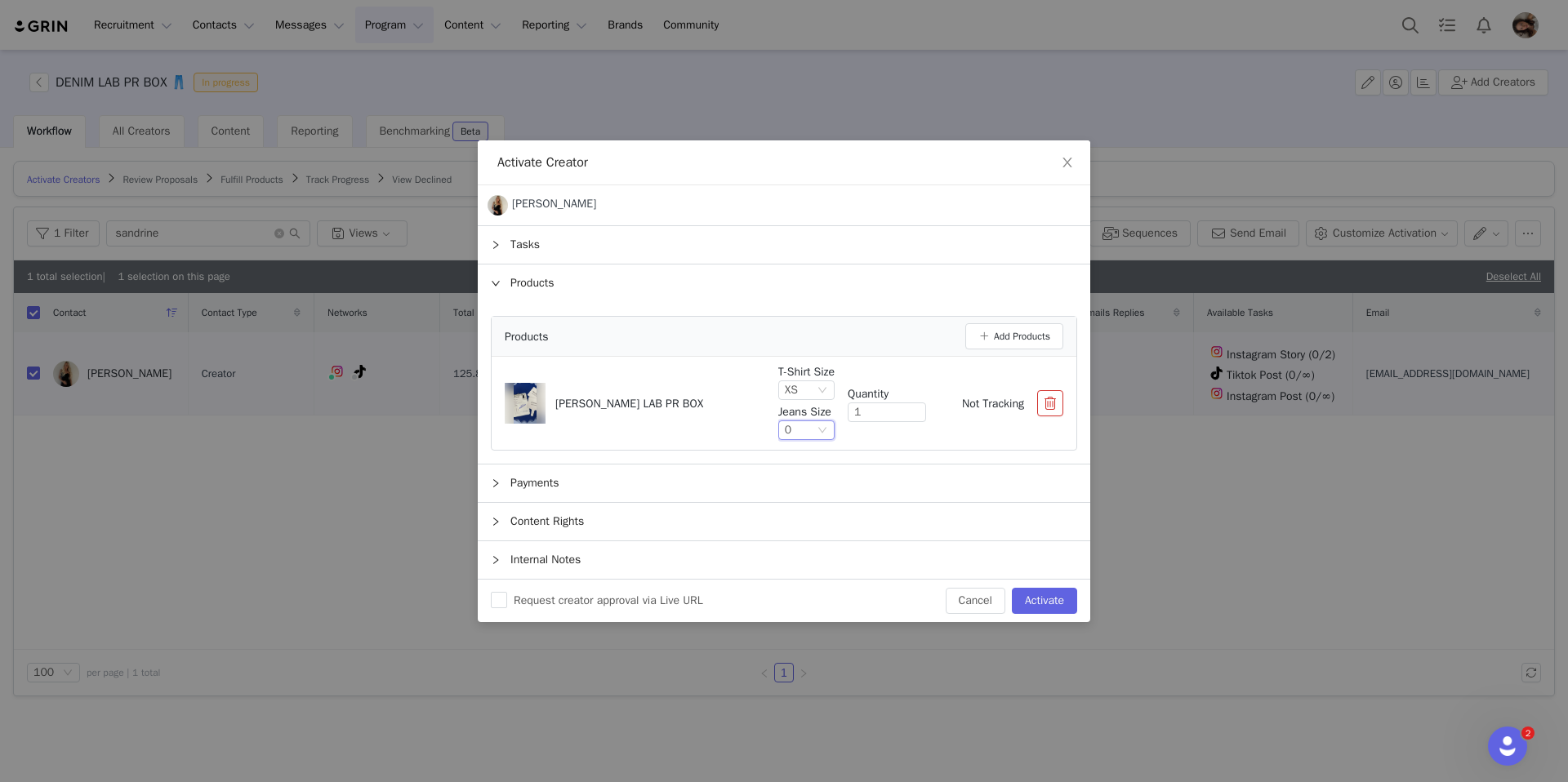 click on "Payments" at bounding box center (784, 483) 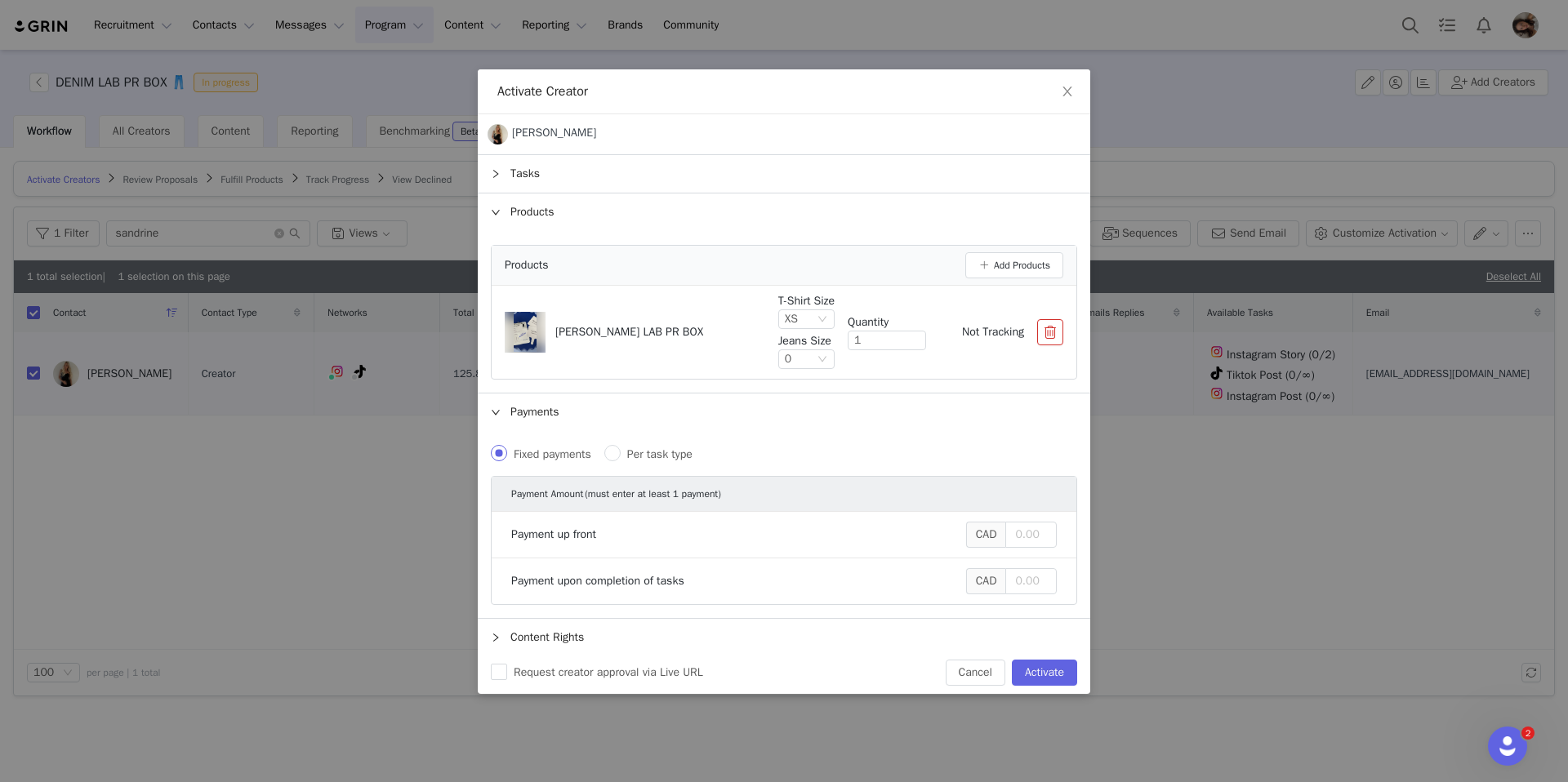 click on "Payments" at bounding box center [784, 412] 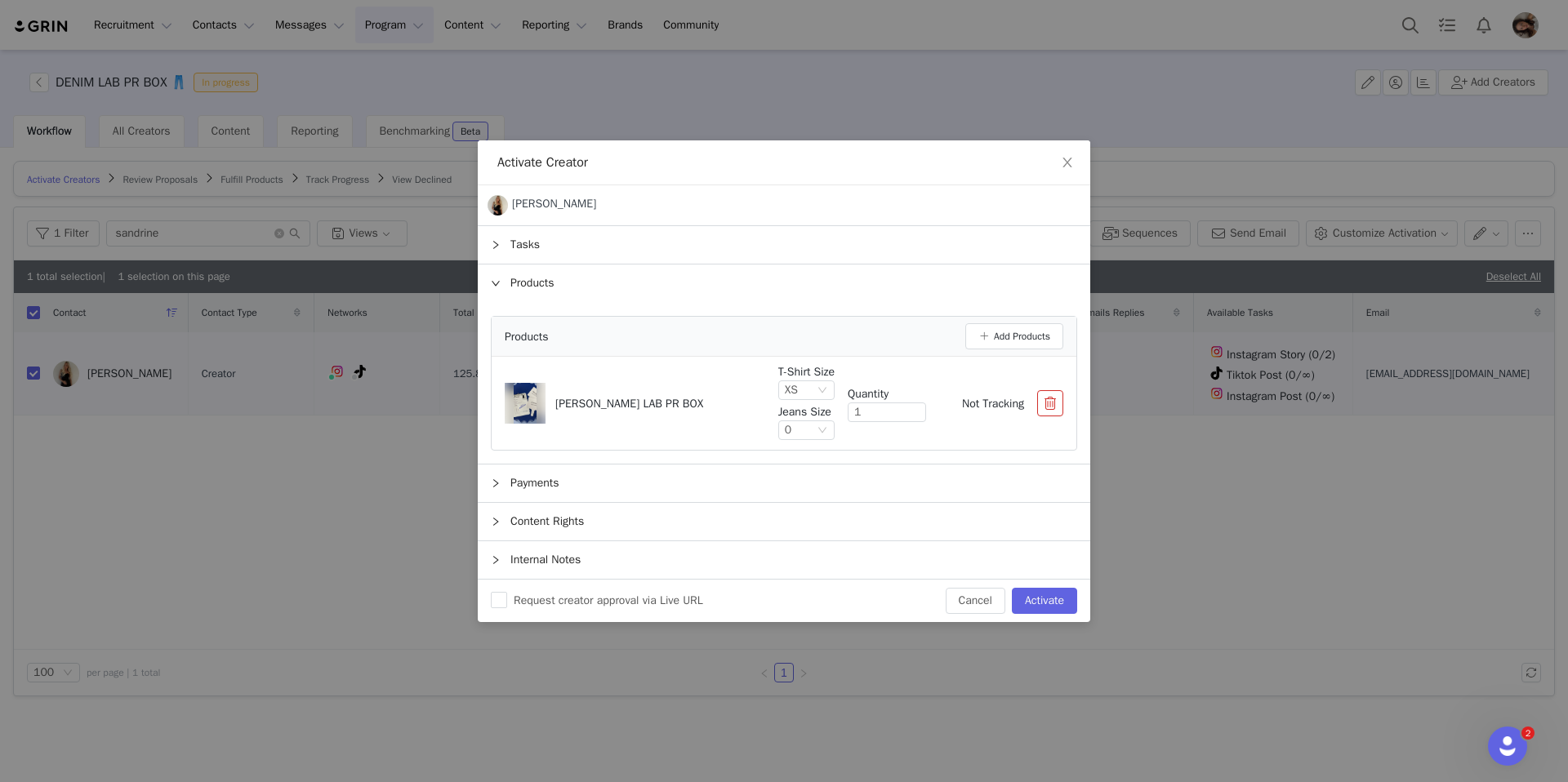 click 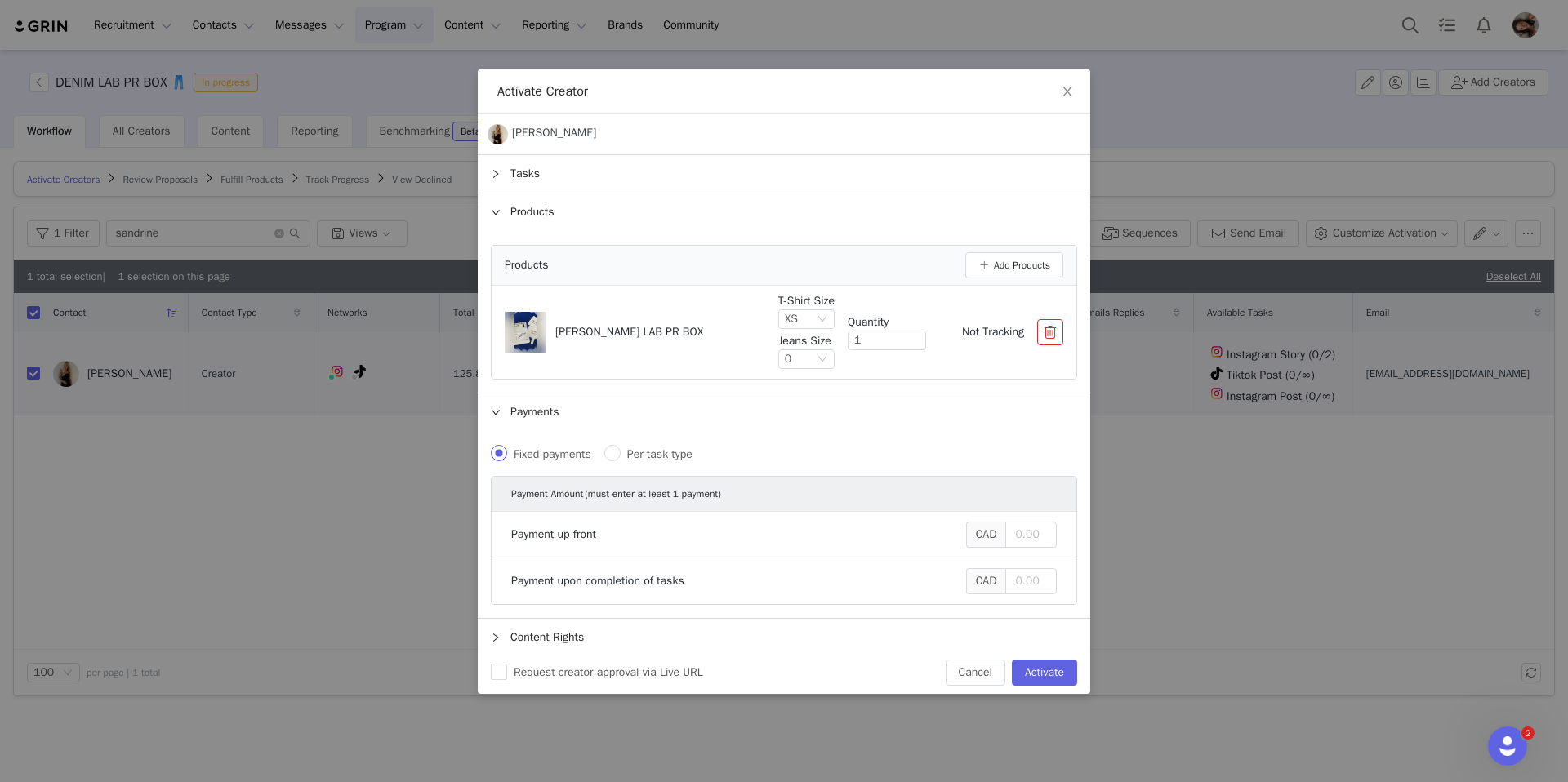 click 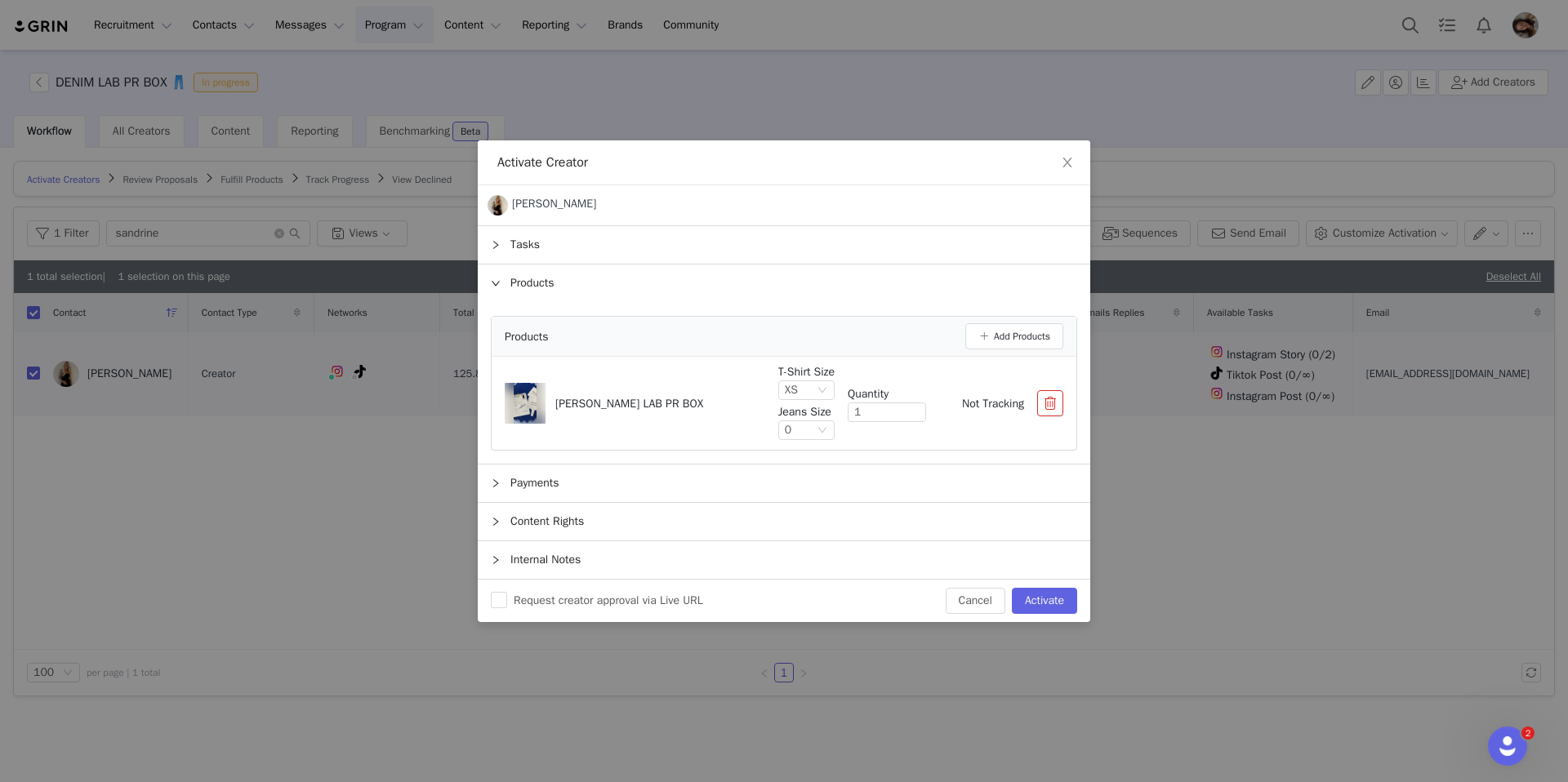 click 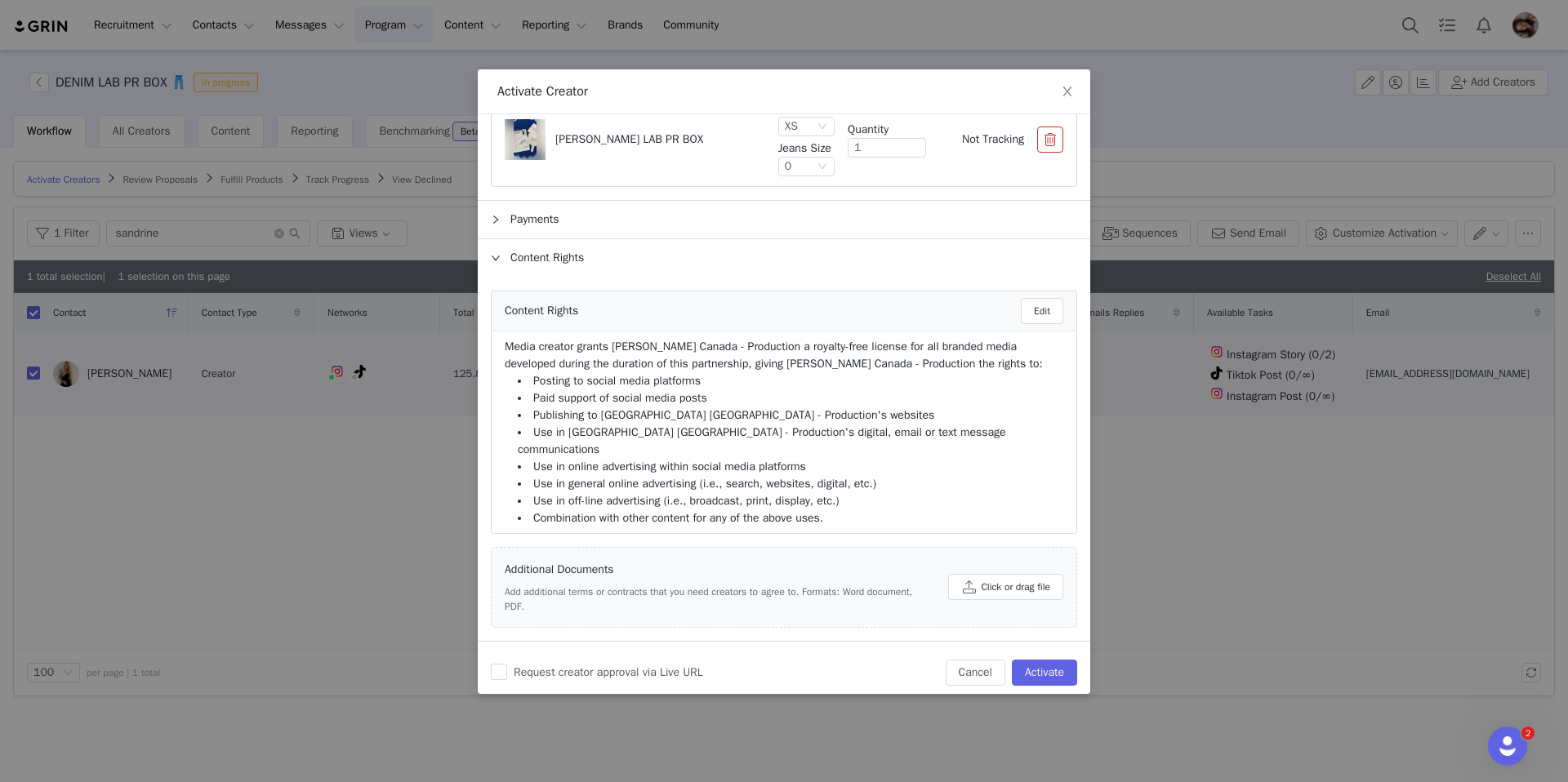 scroll, scrollTop: 204, scrollLeft: 0, axis: vertical 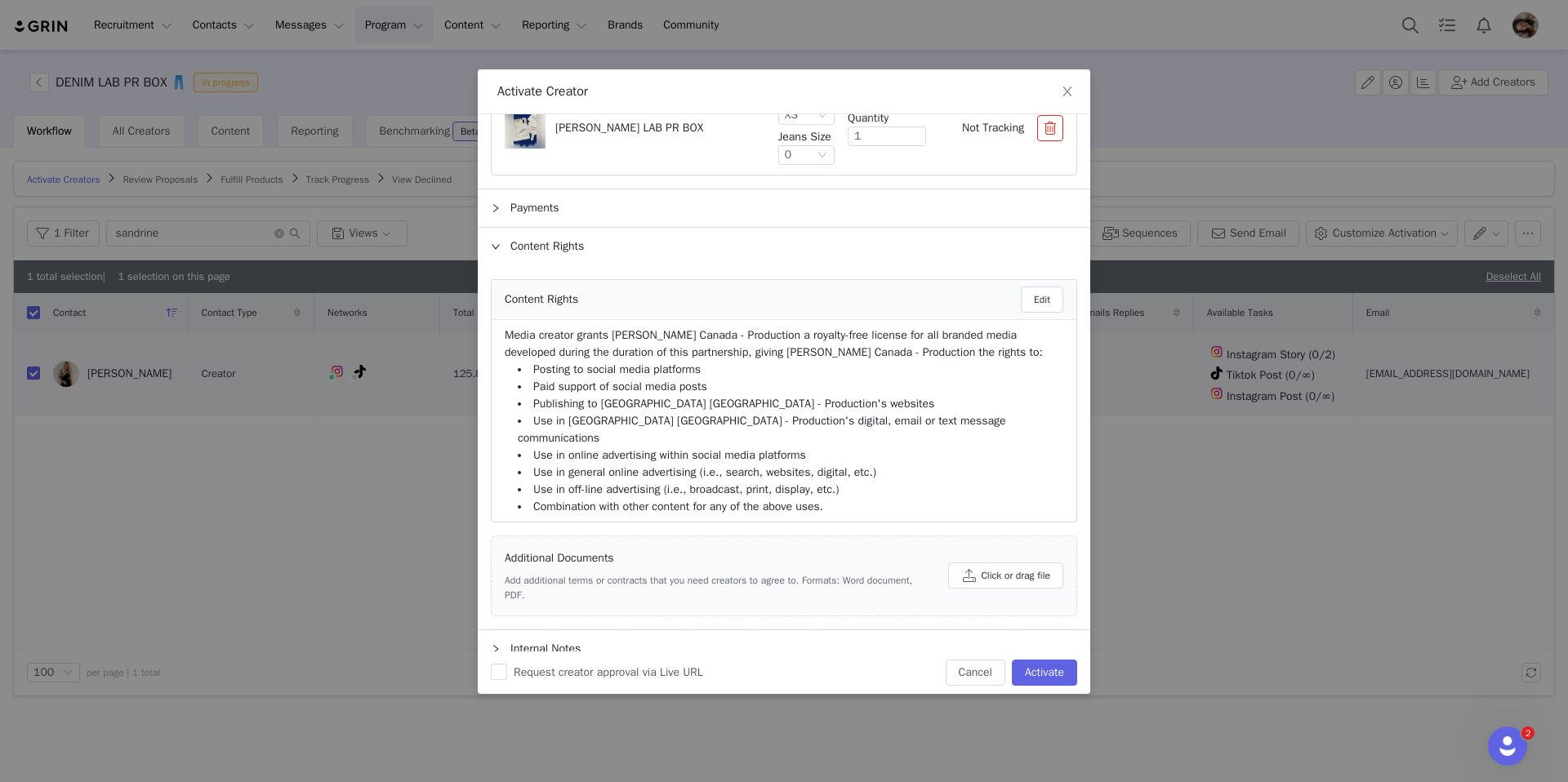 click 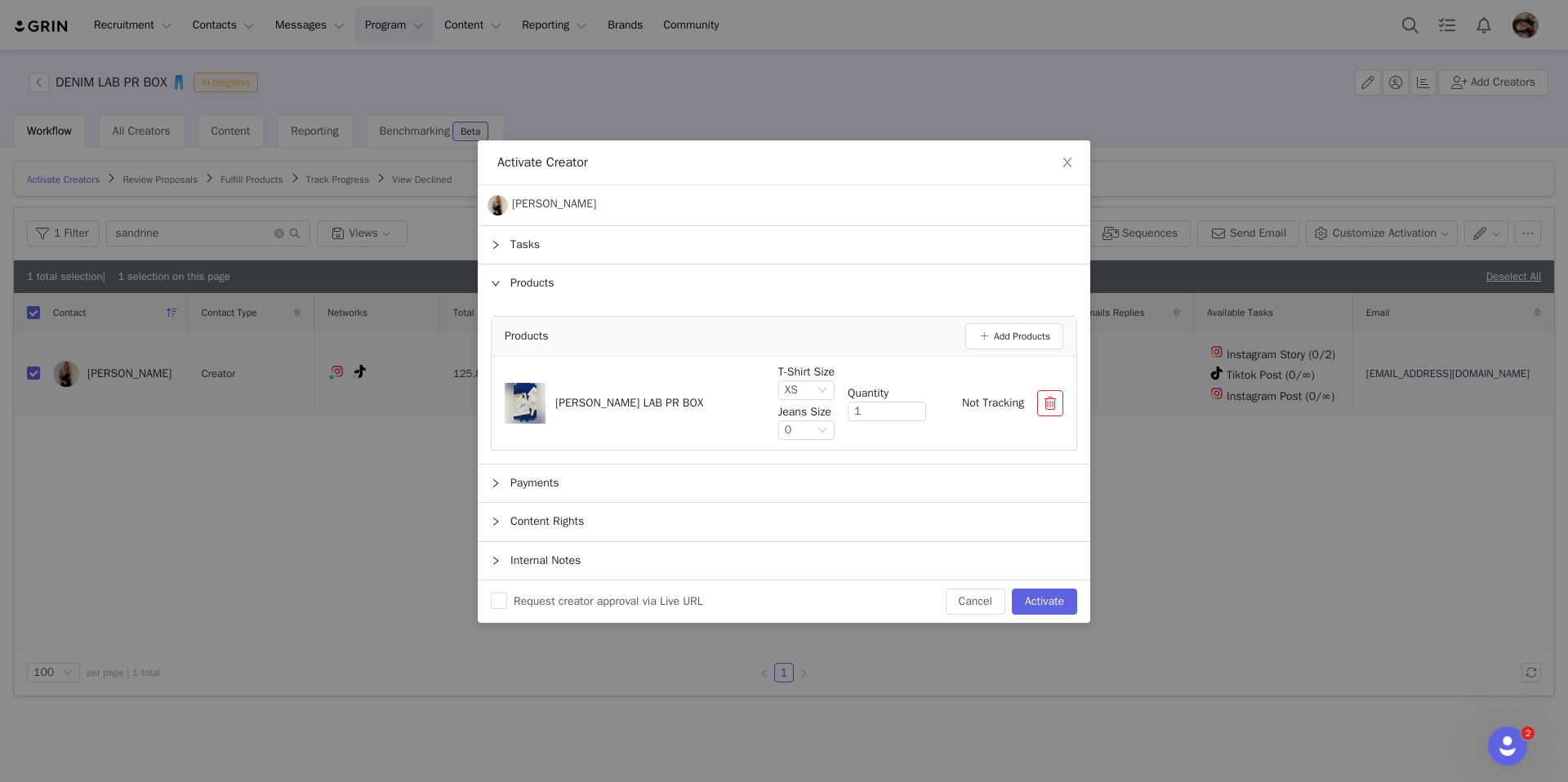 scroll, scrollTop: 0, scrollLeft: 0, axis: both 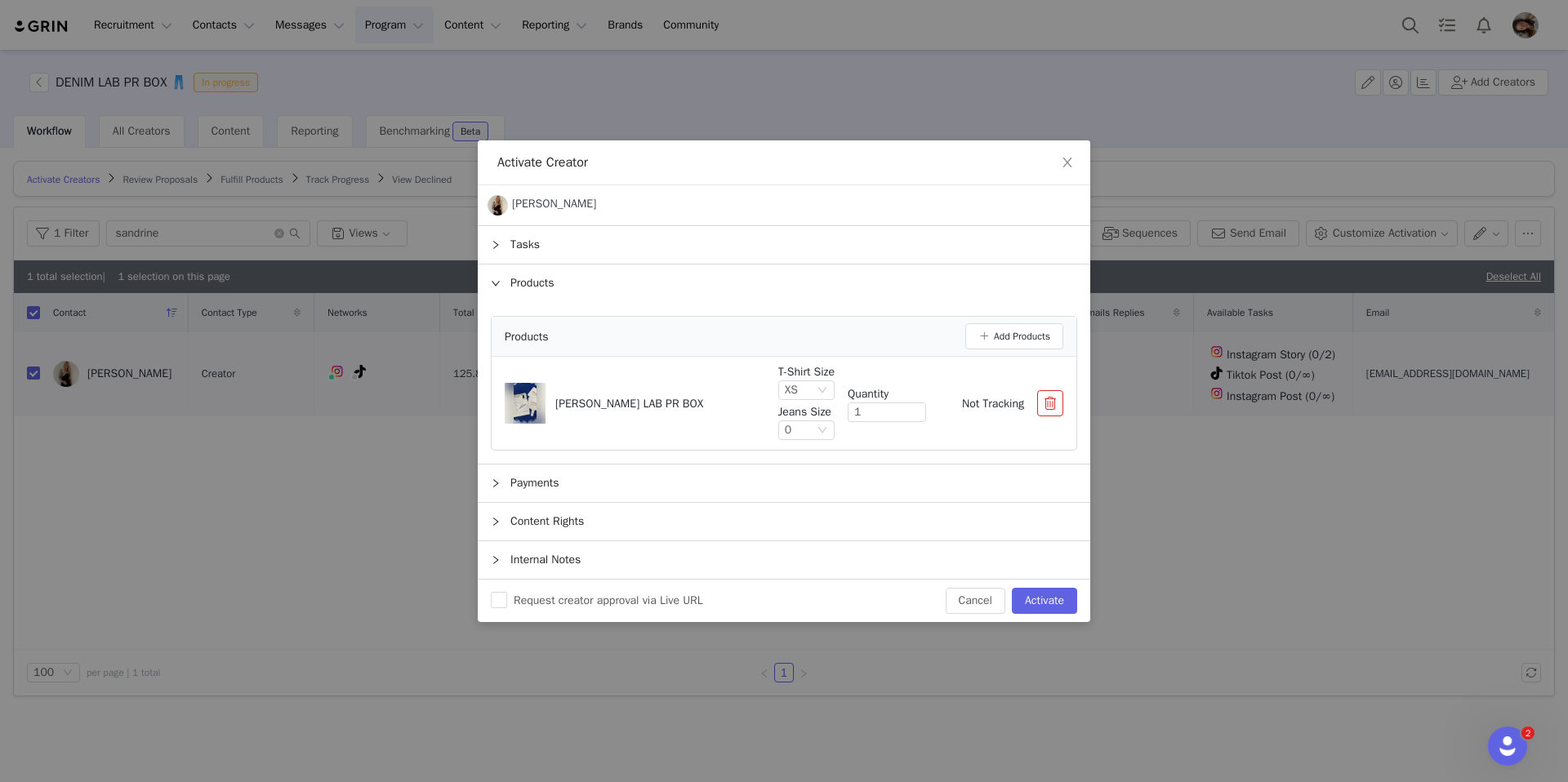 click on "Internal Notes" at bounding box center (784, 560) 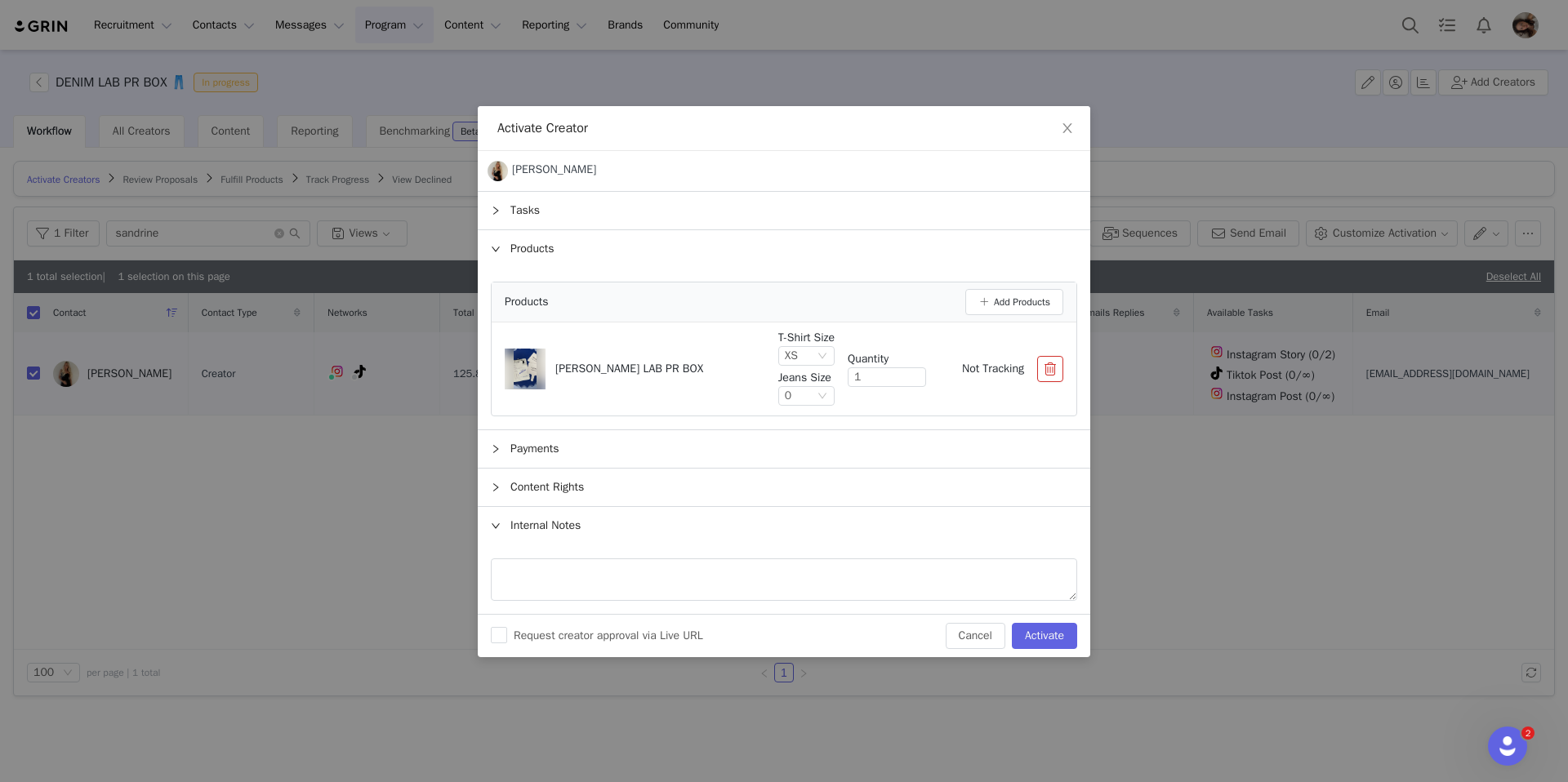 click 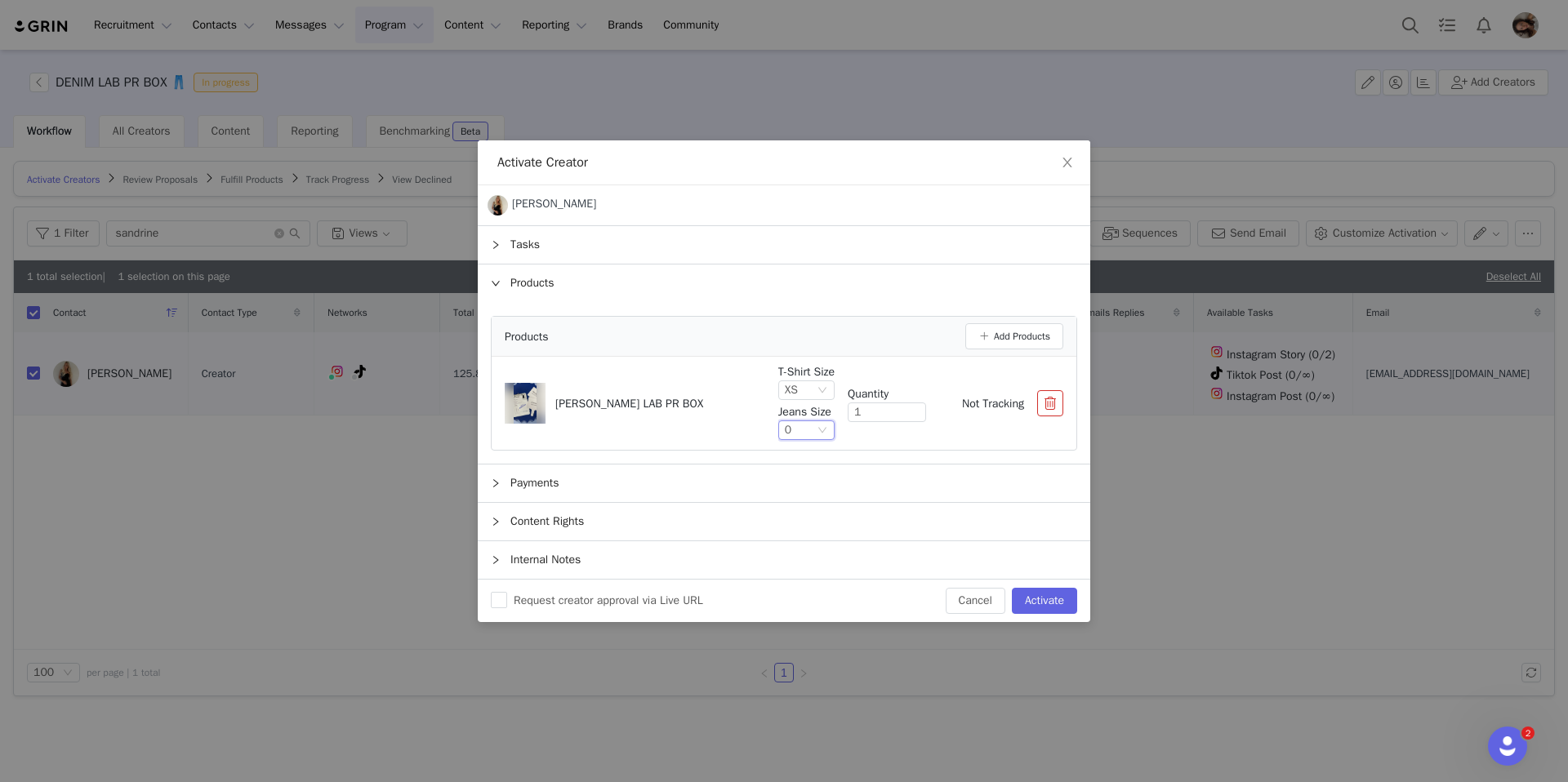 click on "0" at bounding box center [806, 430] 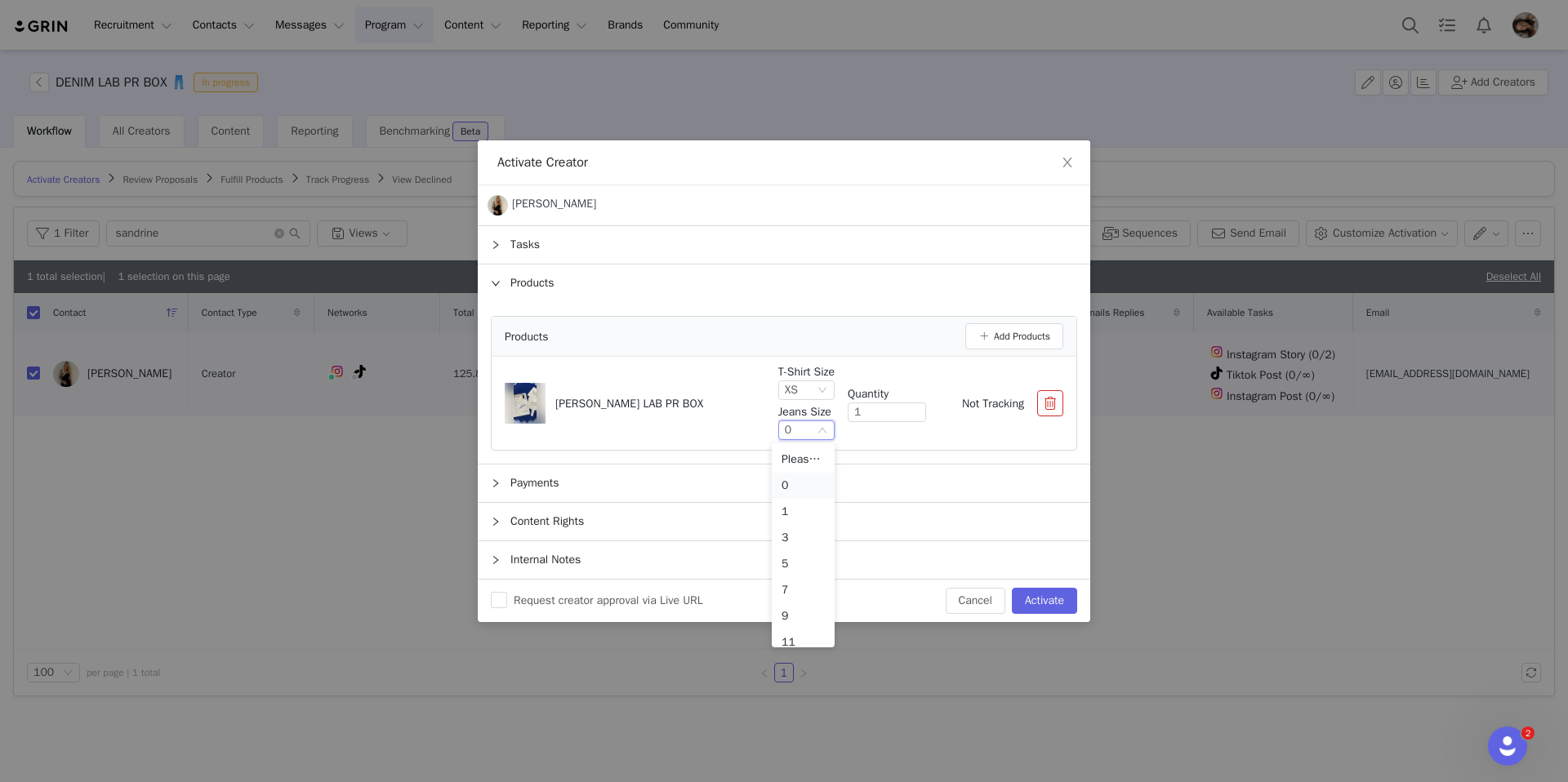 click on "0" at bounding box center [803, 486] 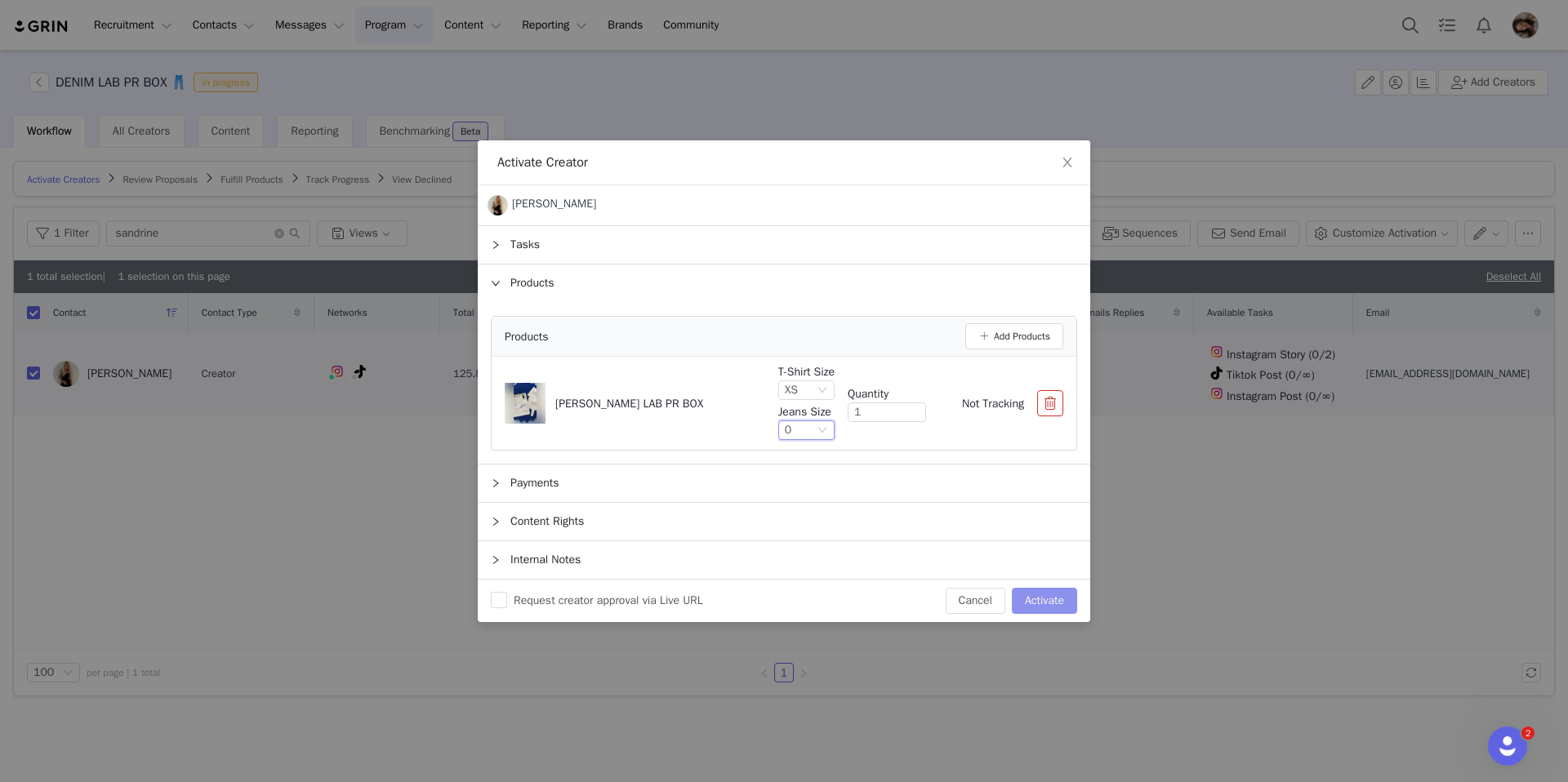 click on "Activate" at bounding box center (1045, 601) 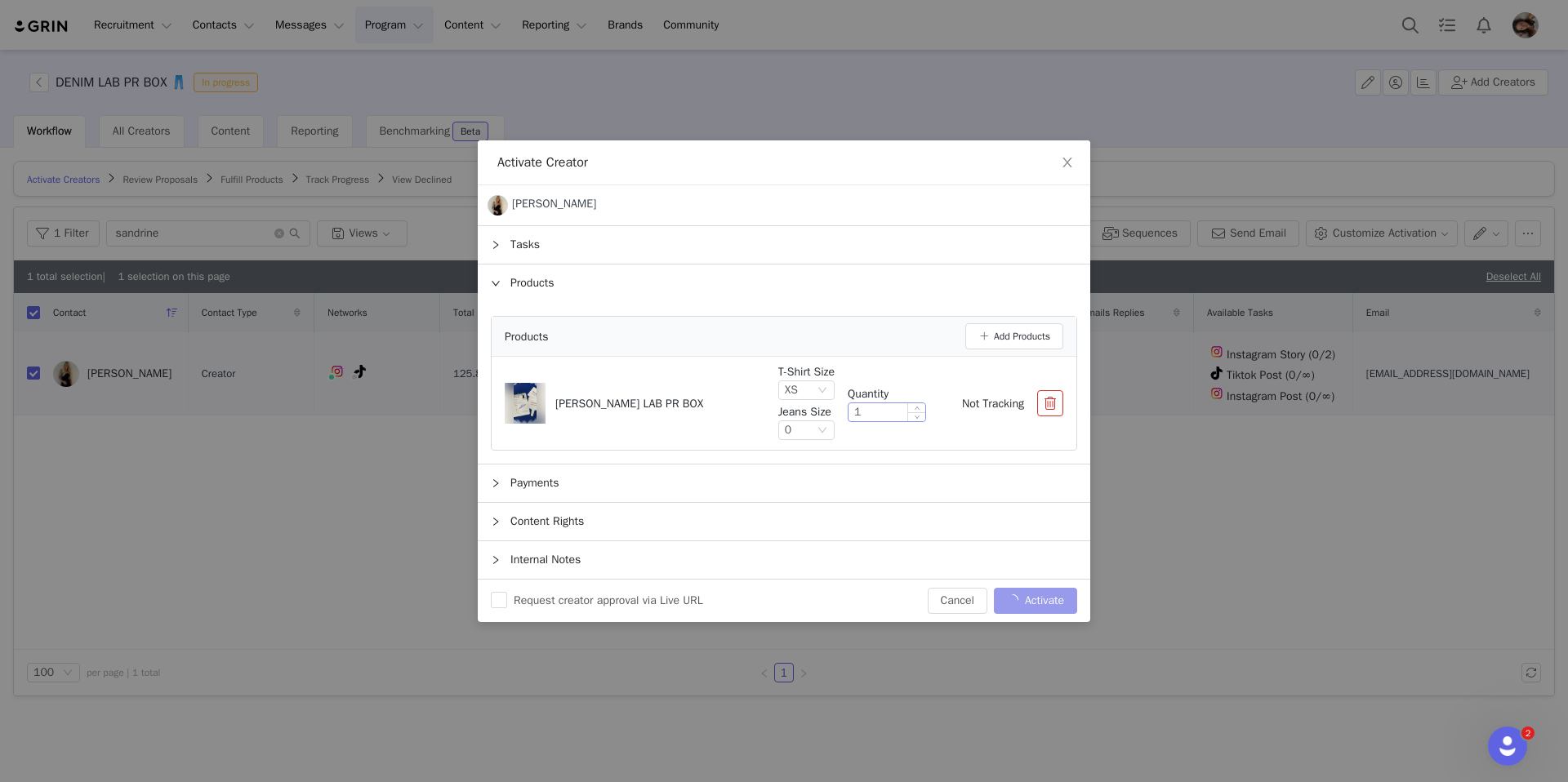 checkbox on "false" 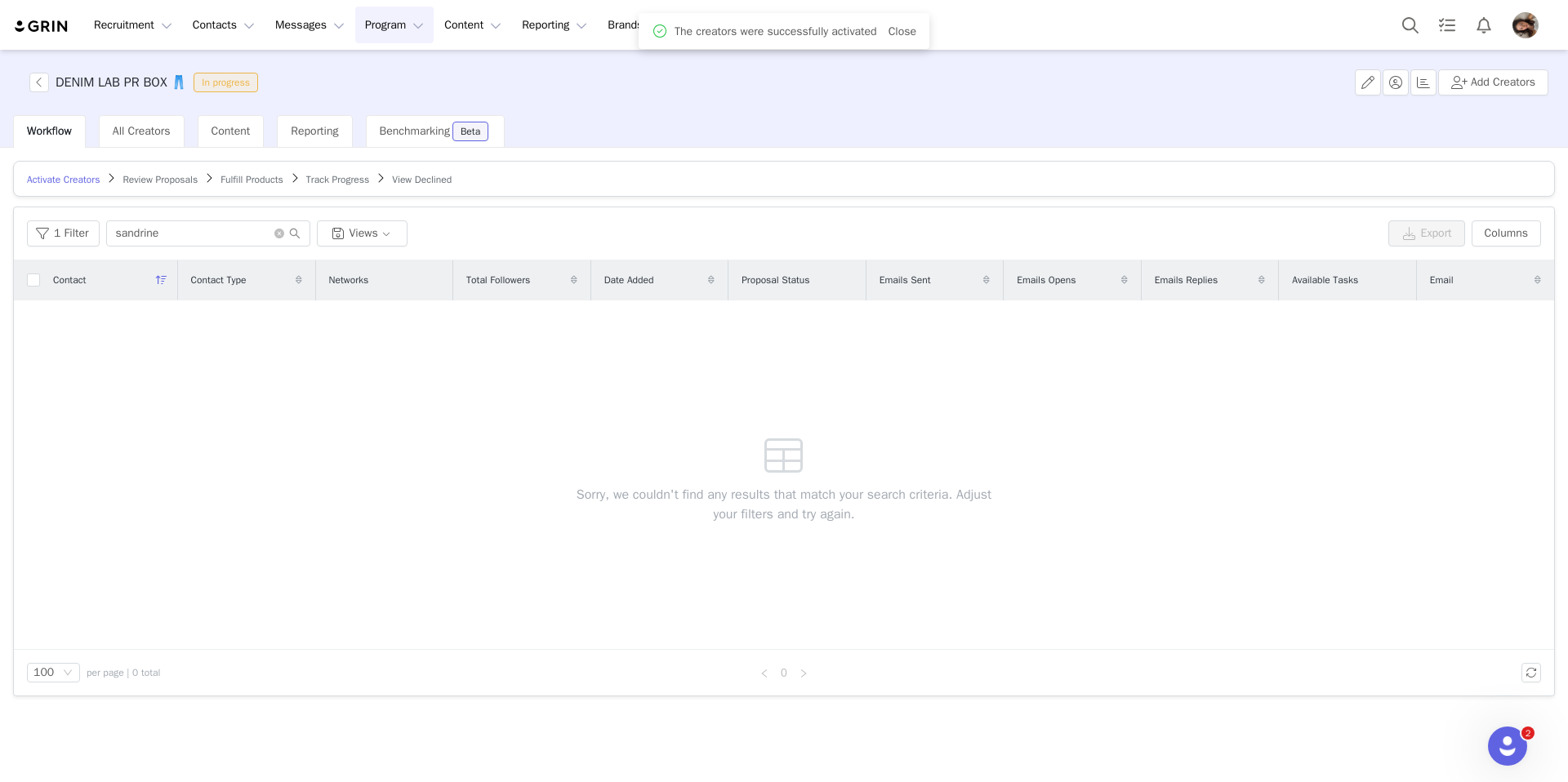 click on "Review Proposals" at bounding box center (160, 179) 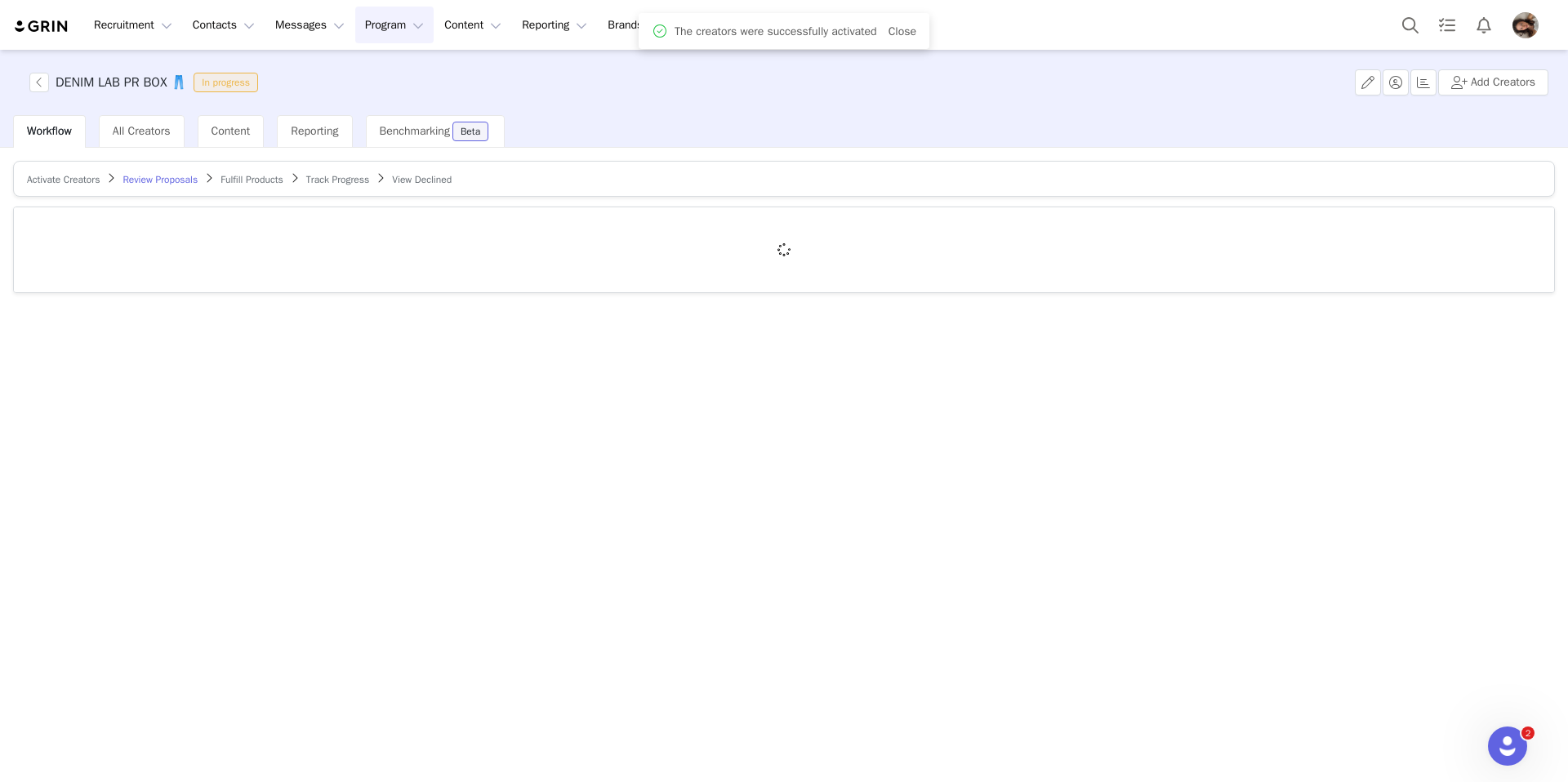 click on "Fulfill Products" at bounding box center (252, 180) 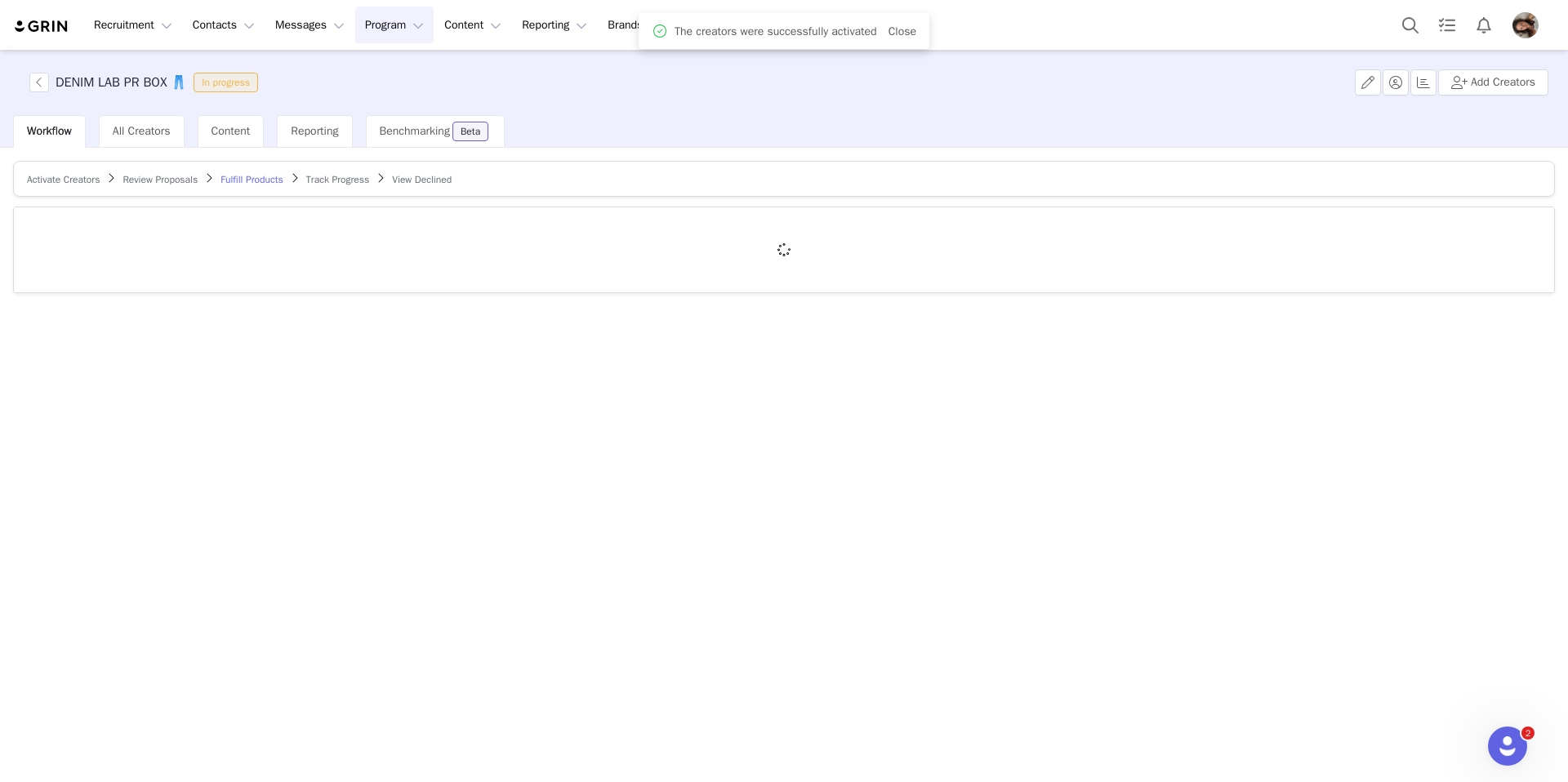 click on "Fulfill Products" at bounding box center [252, 180] 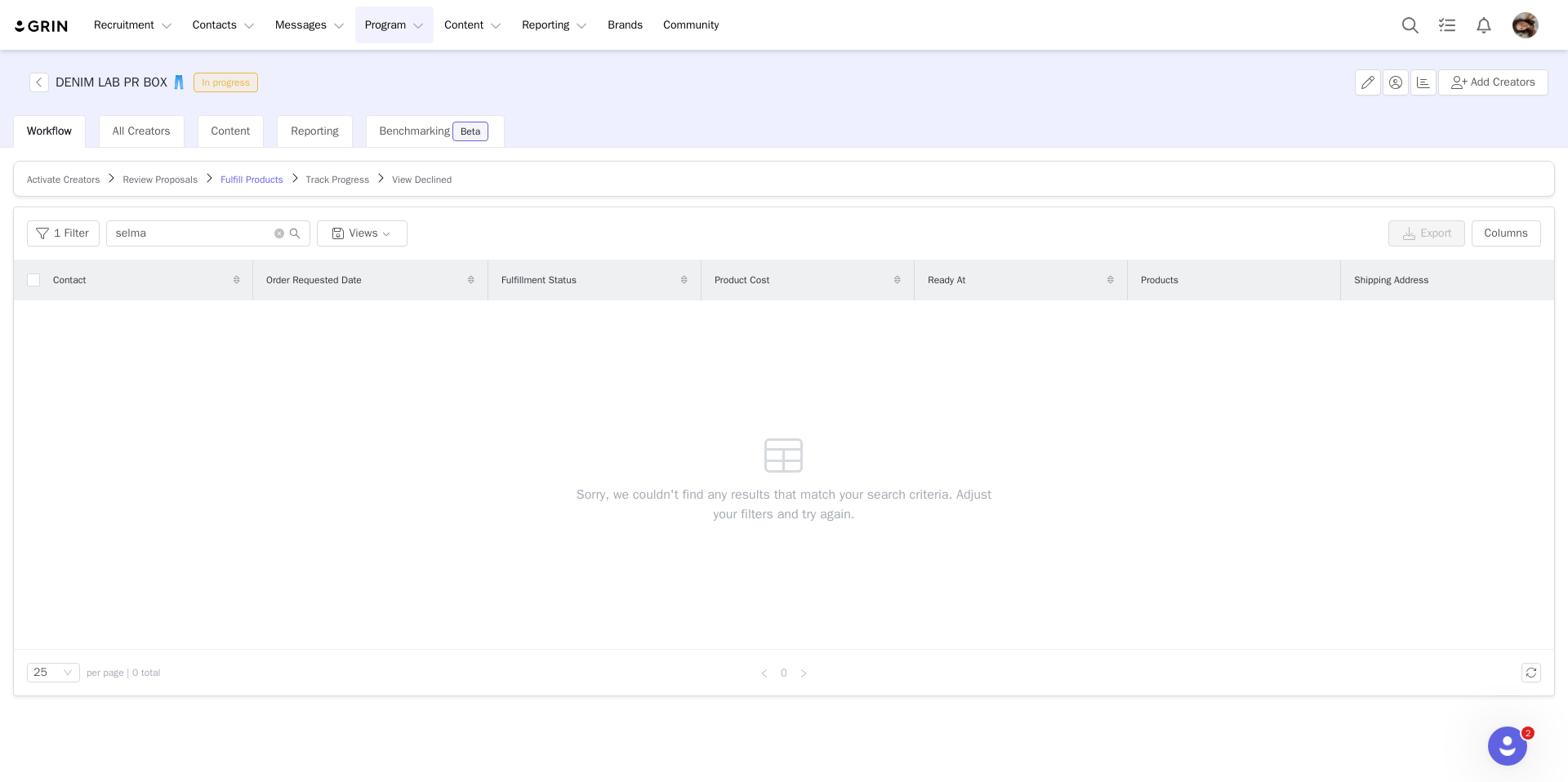 click on "Review Proposals" at bounding box center [160, 180] 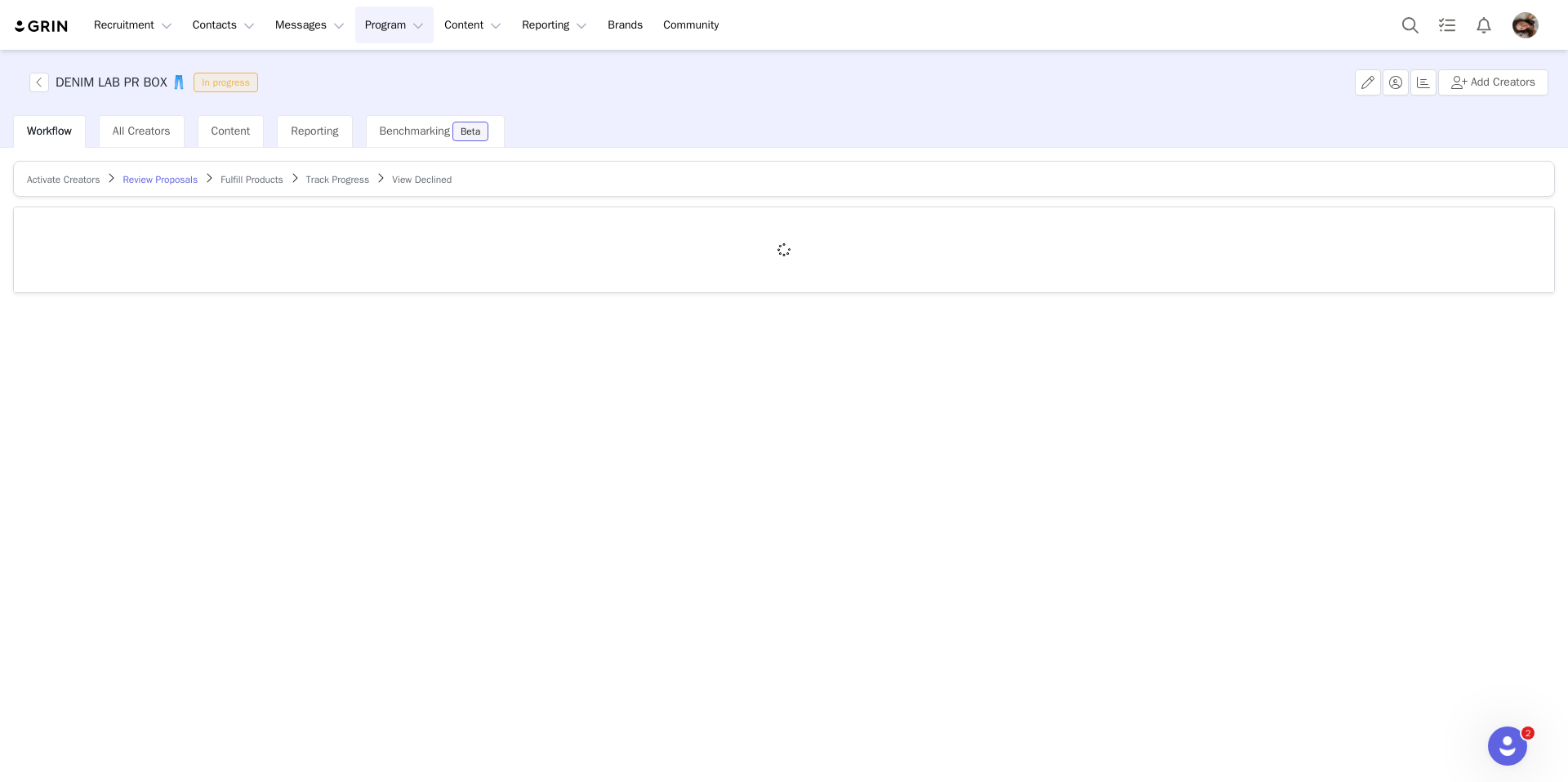 click on "Fulfill Products" at bounding box center (252, 180) 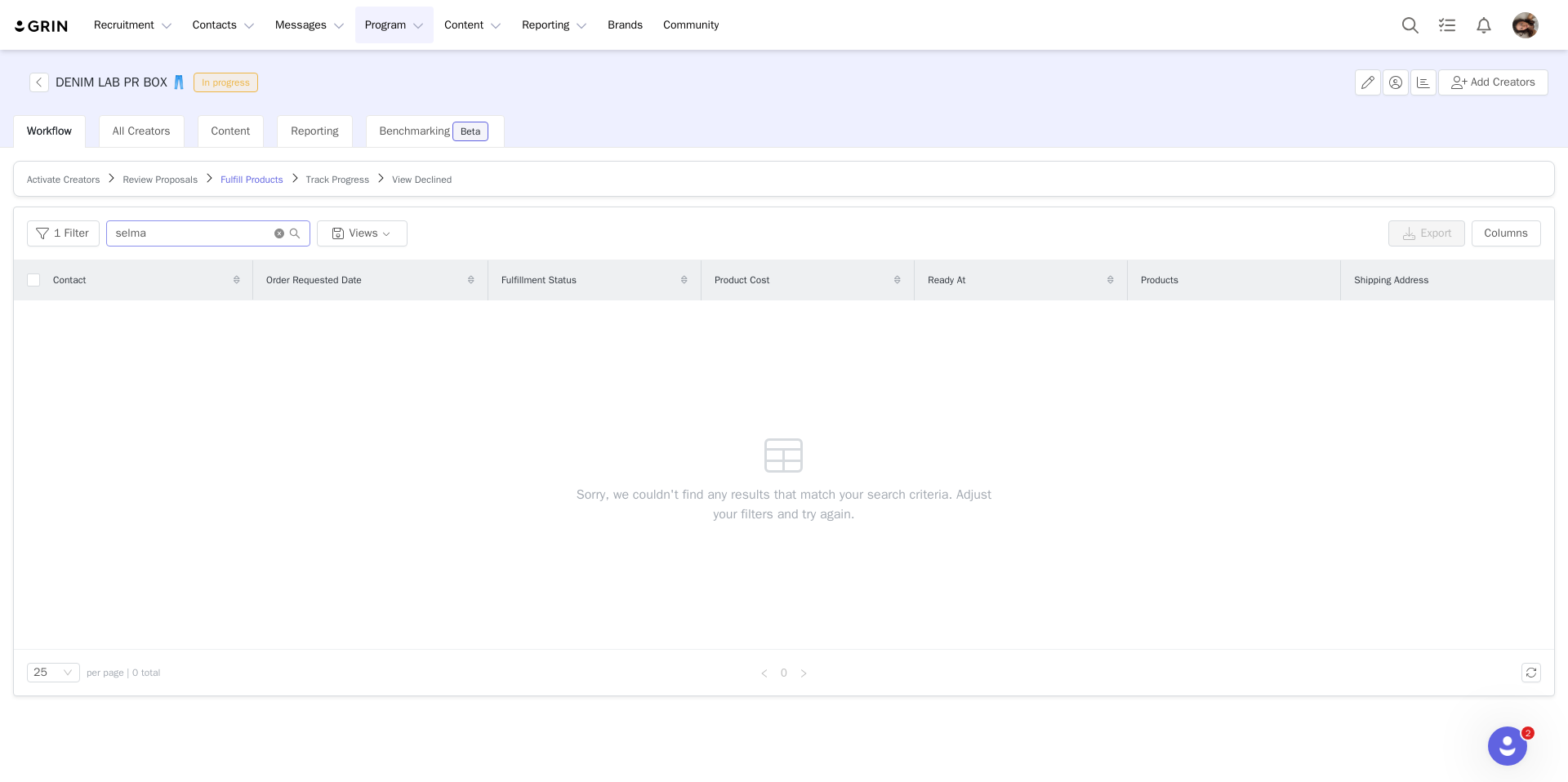 click 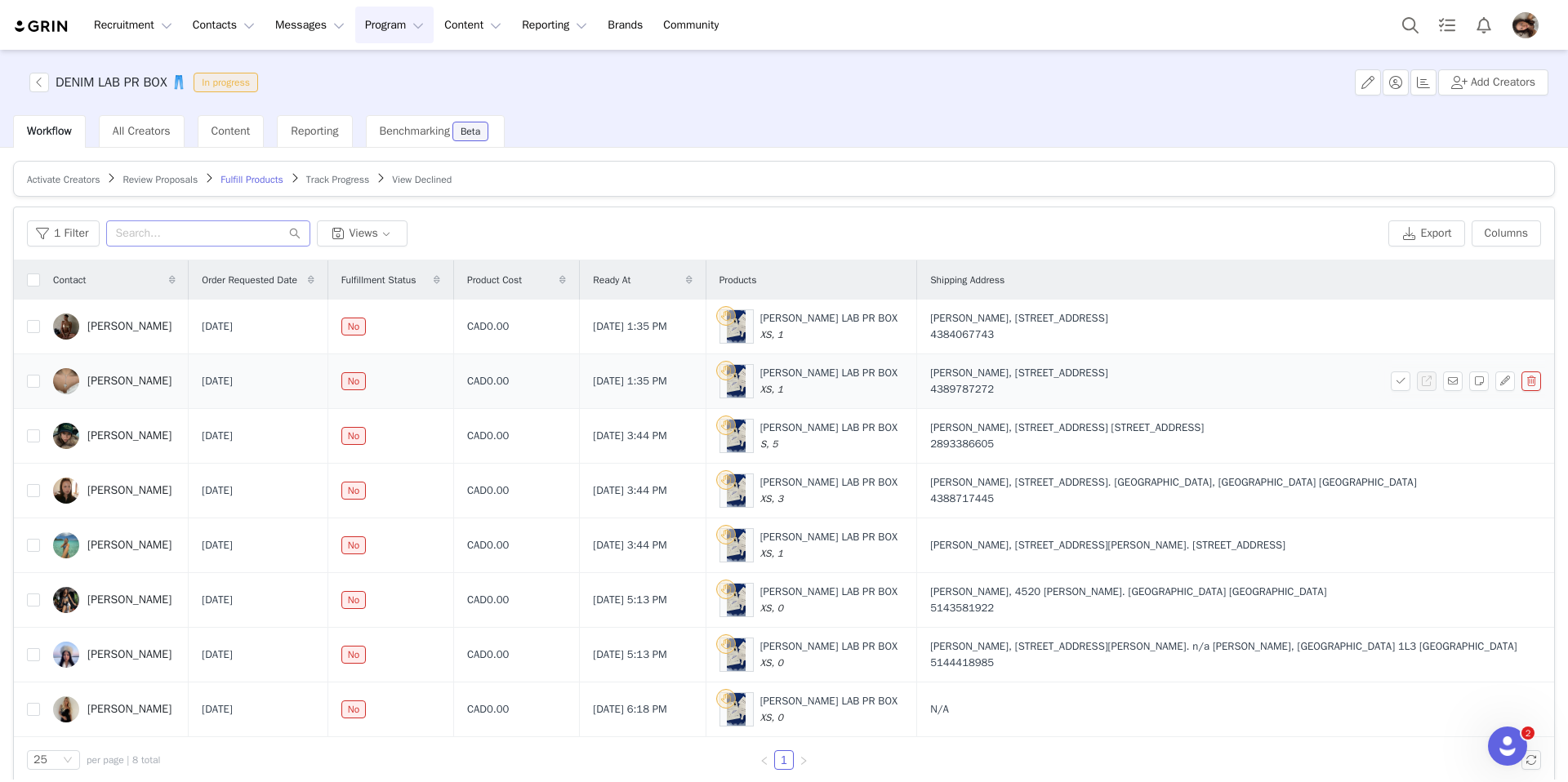 scroll, scrollTop: 17, scrollLeft: 0, axis: vertical 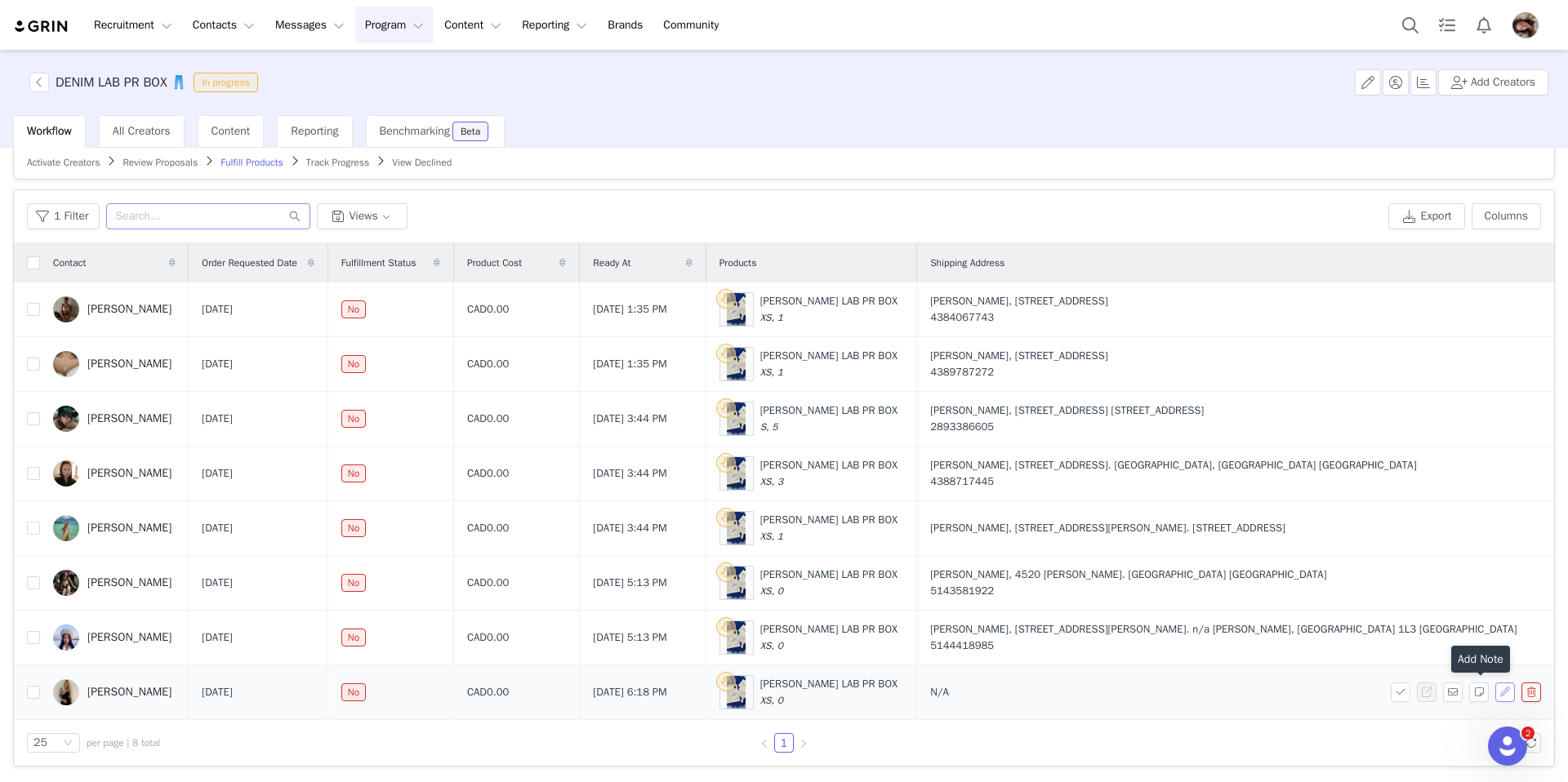 click at bounding box center (1505, 692) 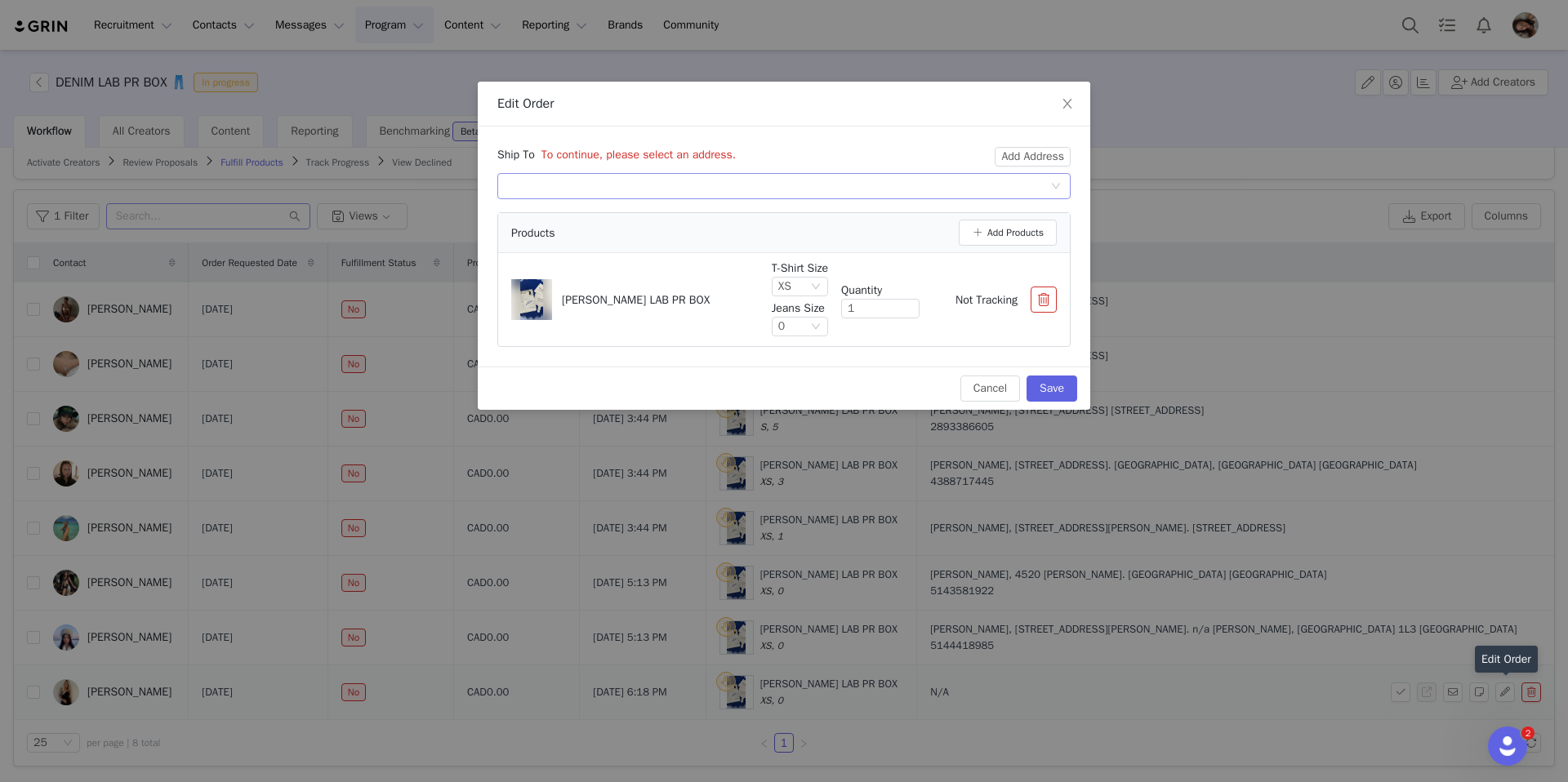 click on "Select shipping address" at bounding box center [778, 186] 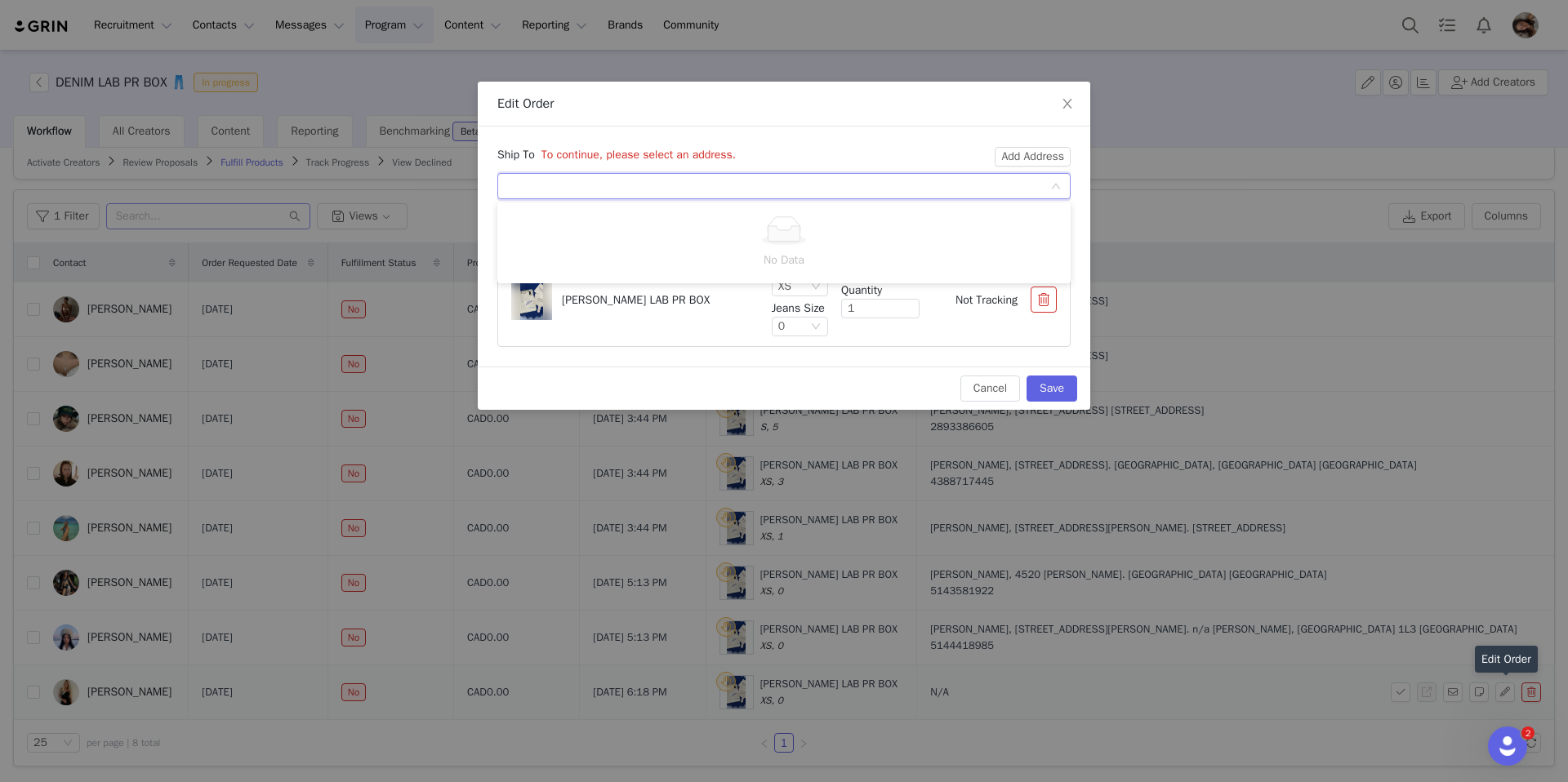 click on "Select shipping address" at bounding box center (778, 186) 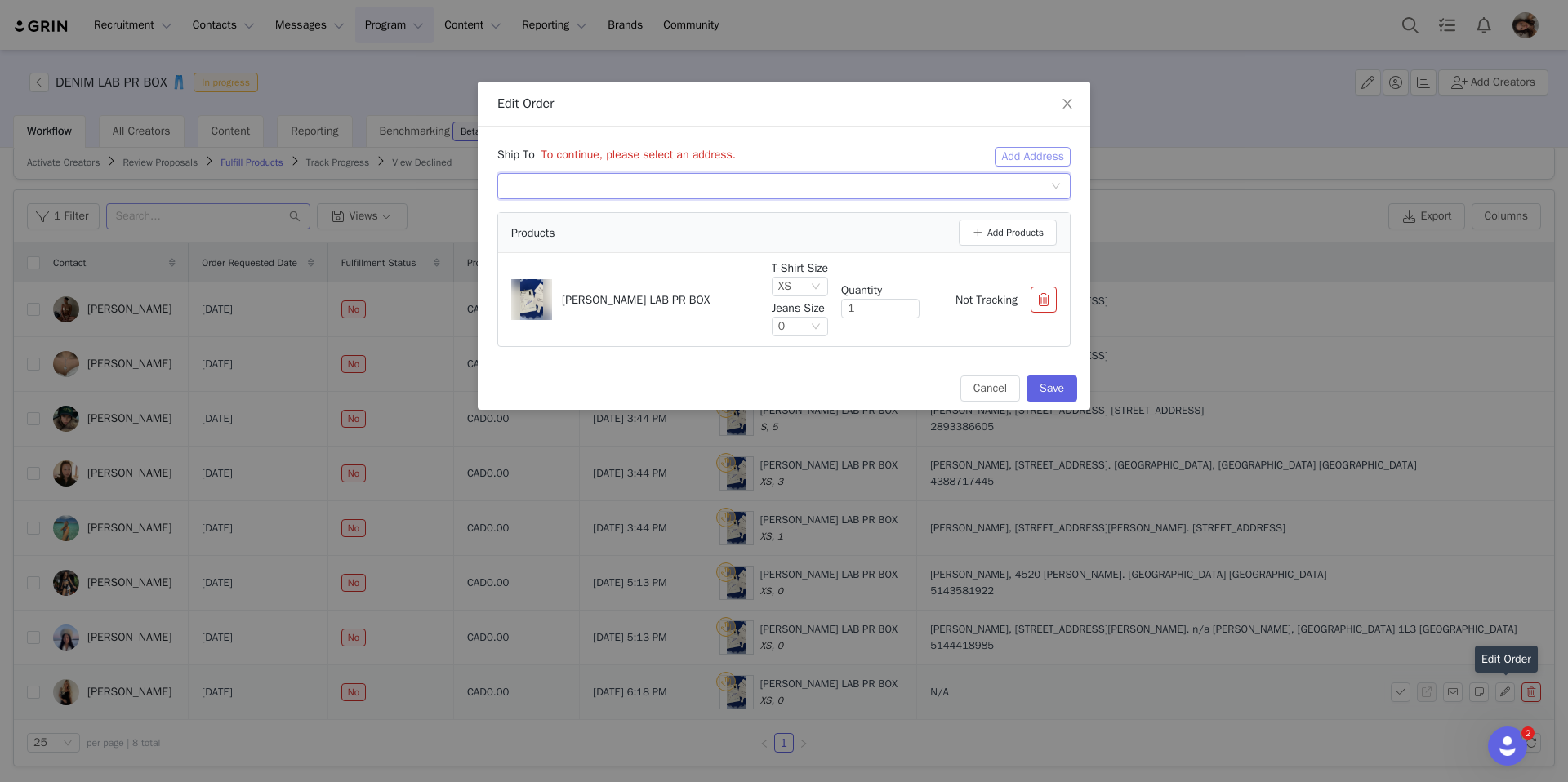 click on "Add Address" at bounding box center [1032, 157] 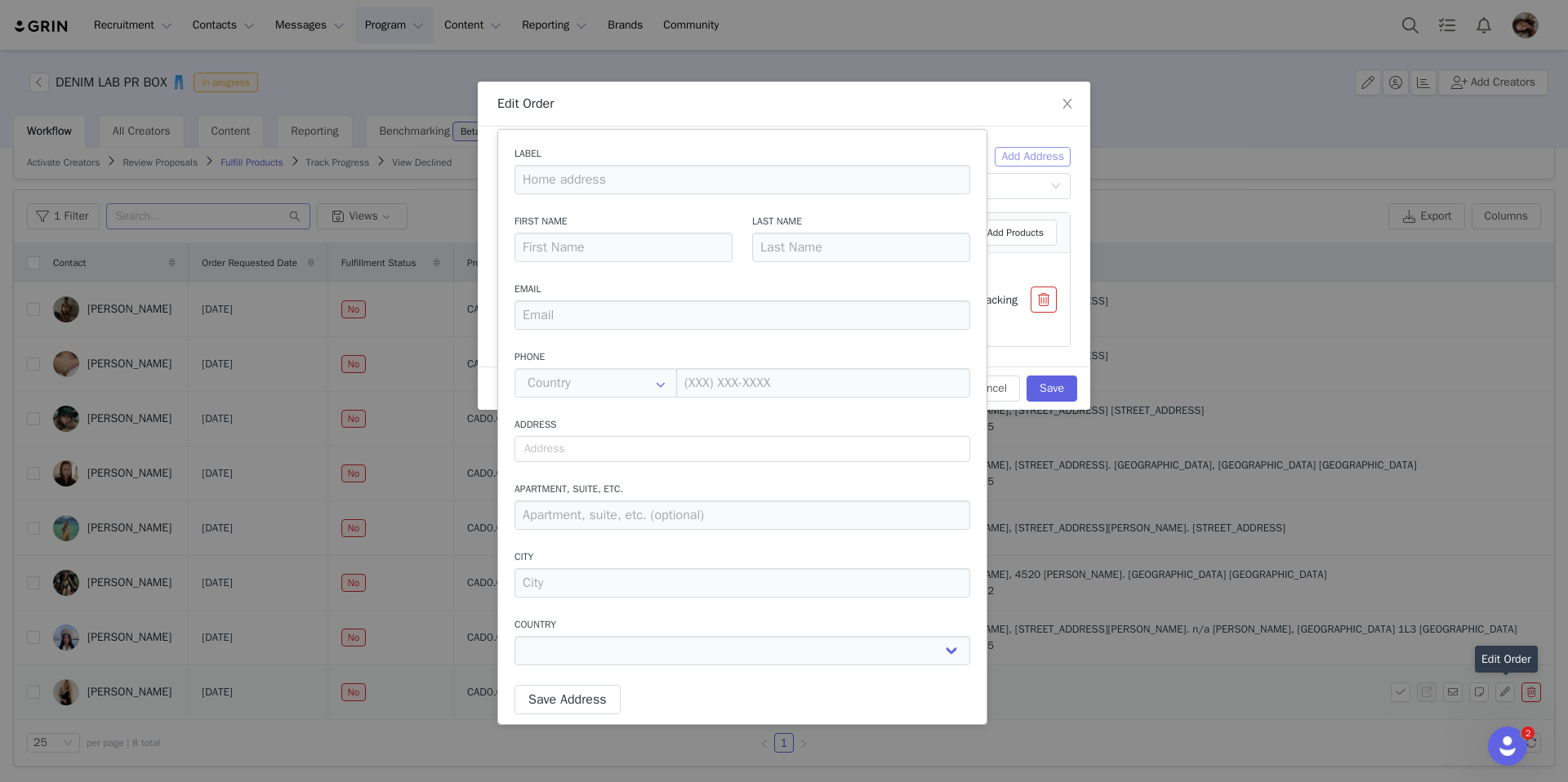type on "Sandrine" 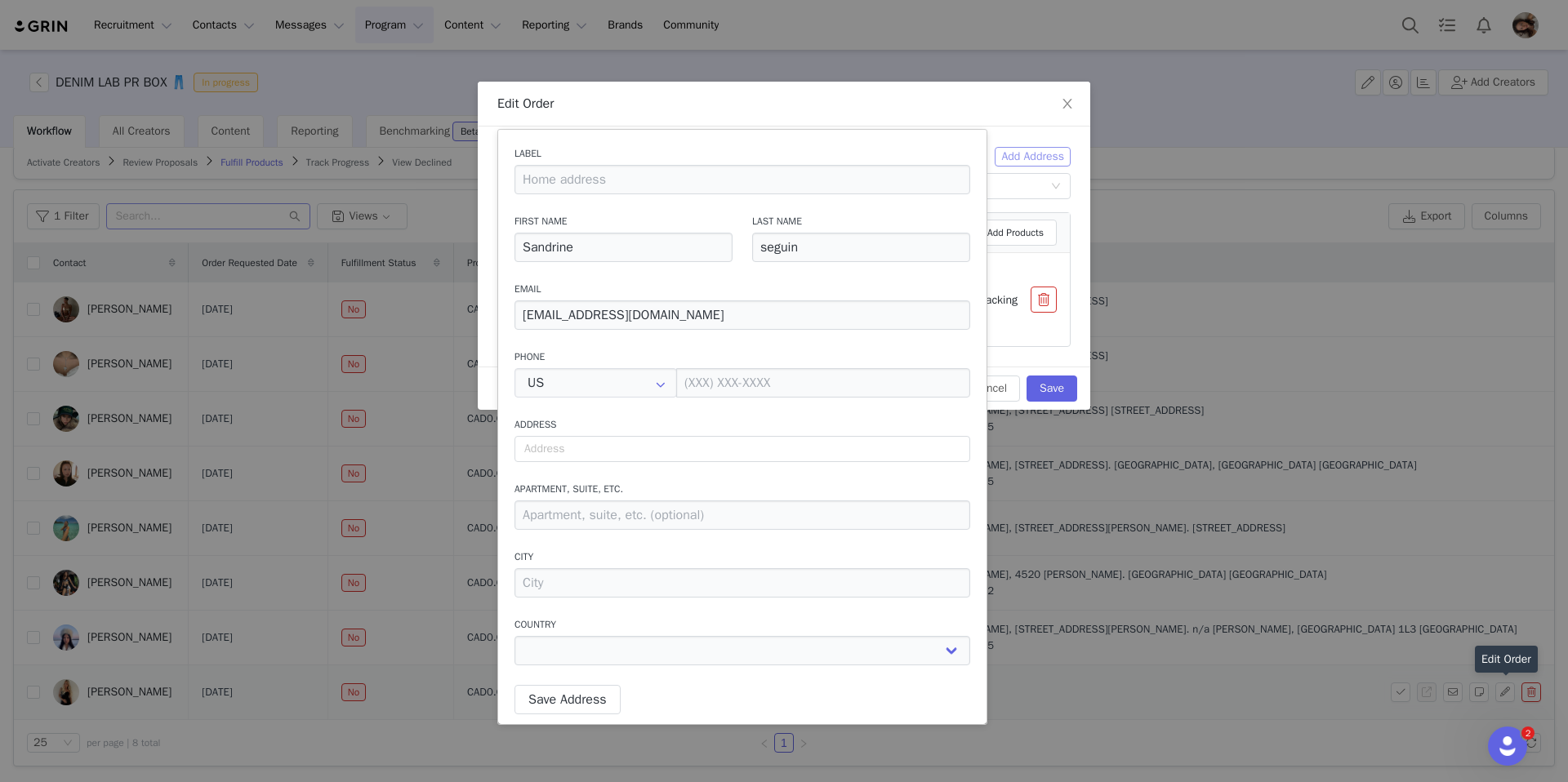 type on "+1 (United States)" 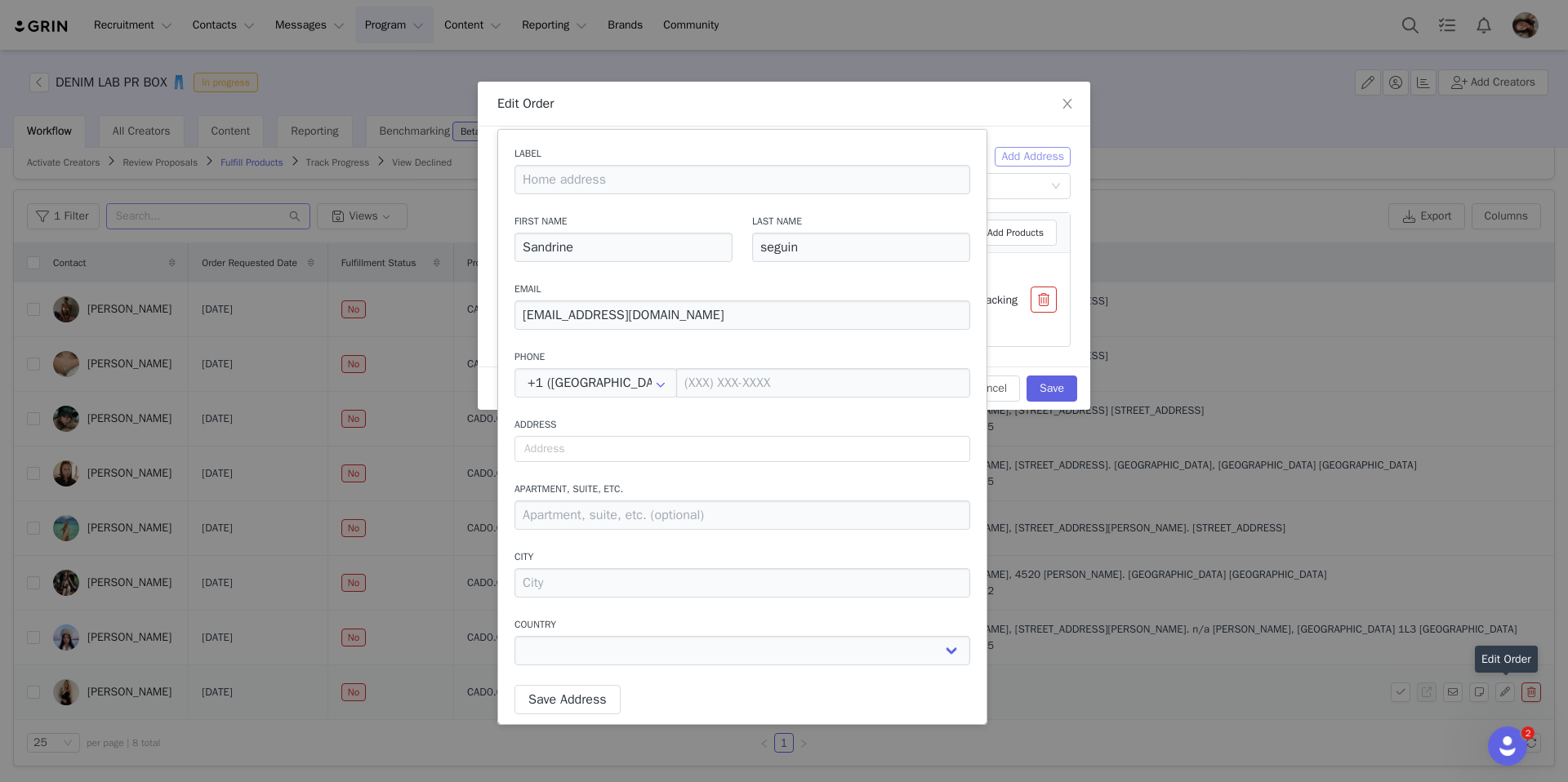 select 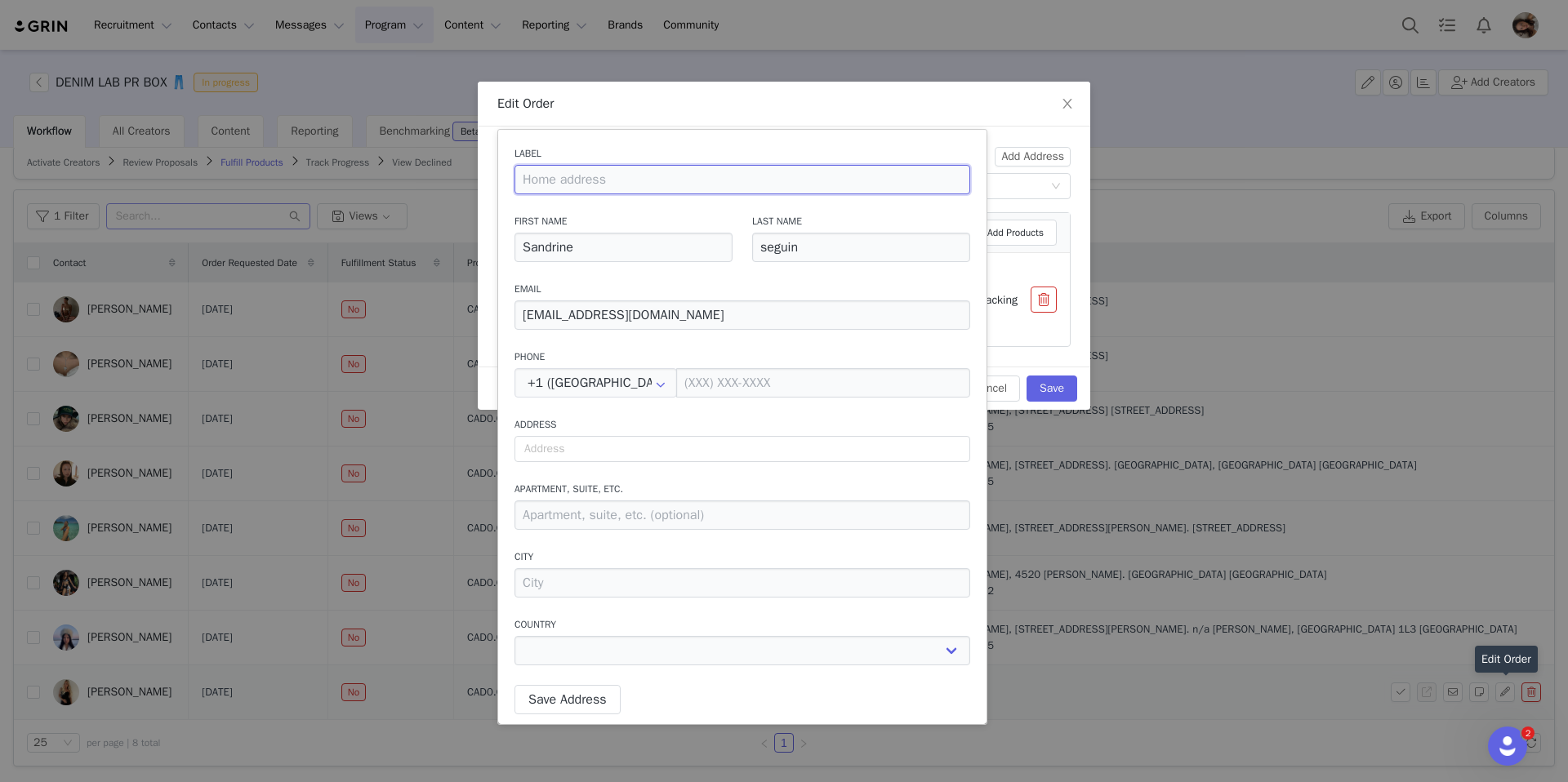 click at bounding box center (742, 180) 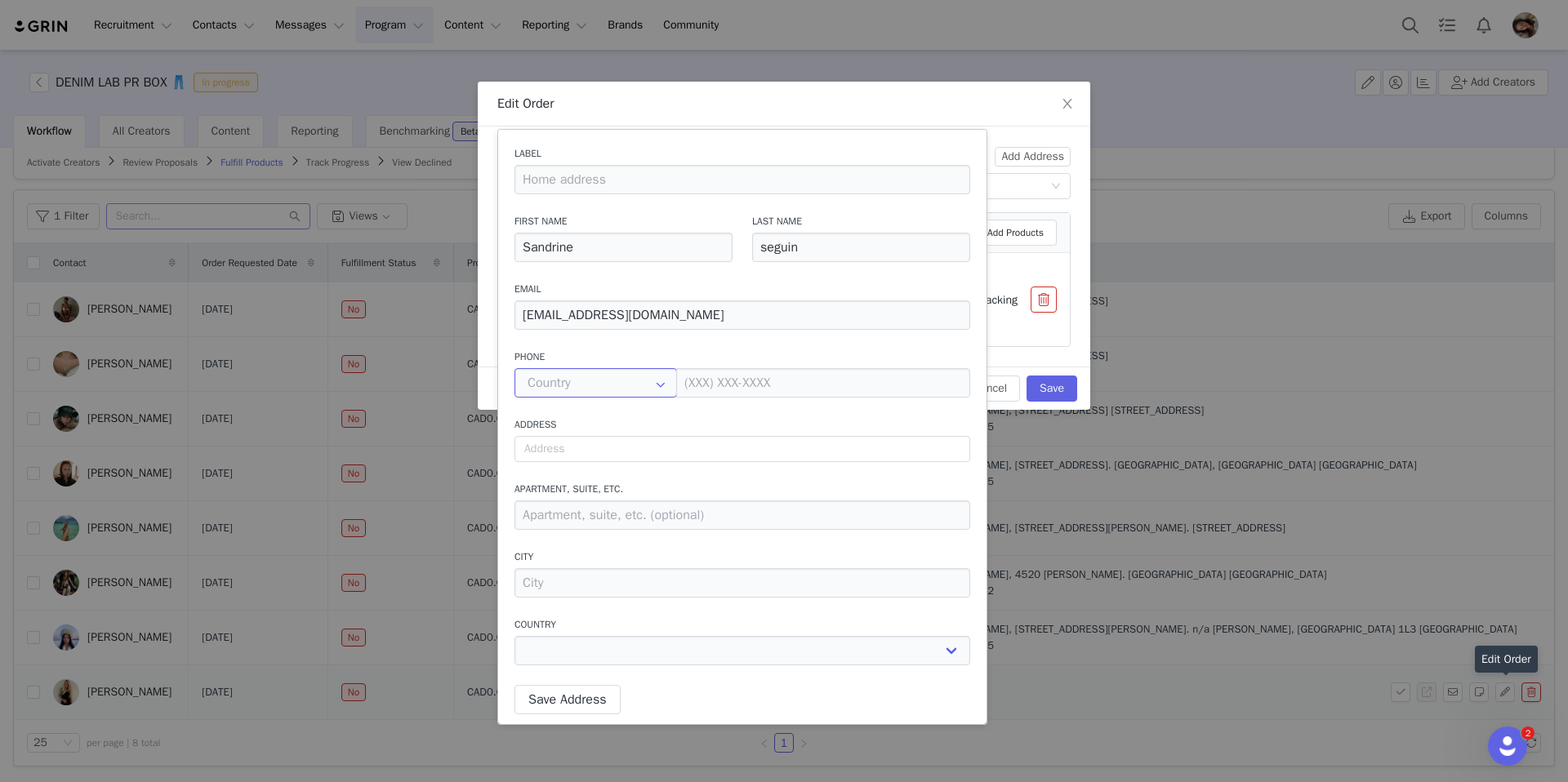 click at bounding box center (595, 383) 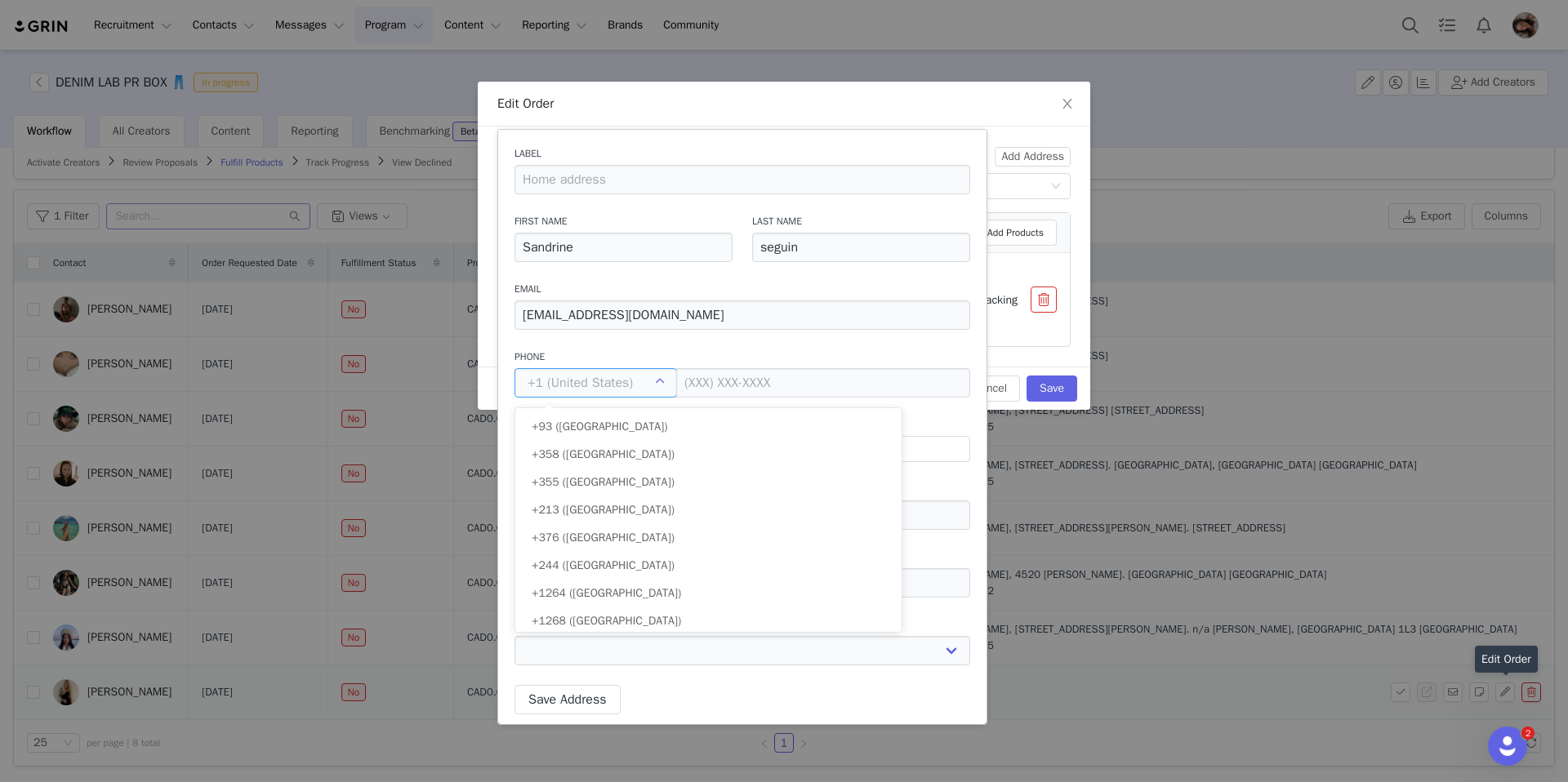 scroll, scrollTop: 6081, scrollLeft: 0, axis: vertical 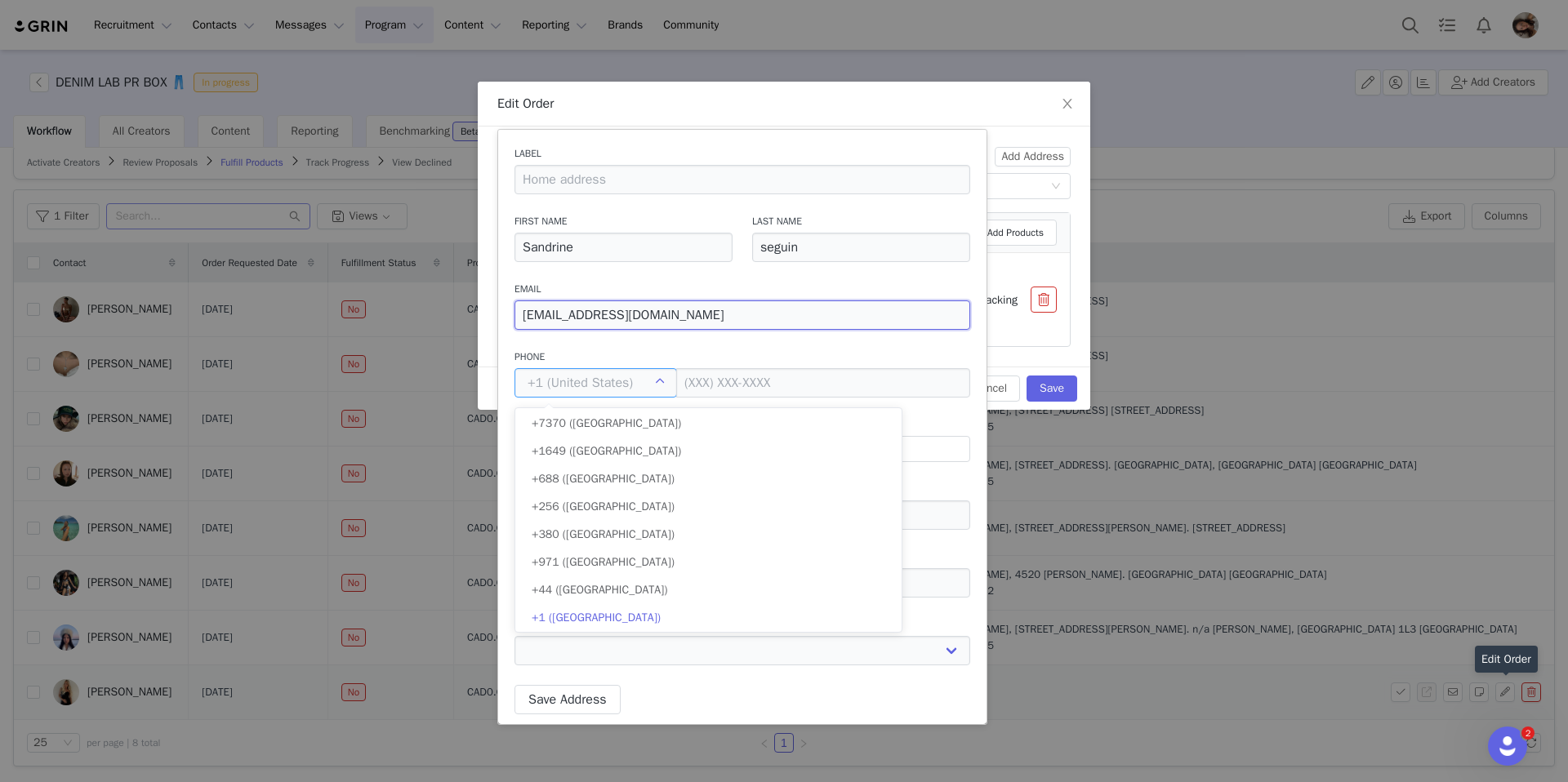 click on "sandrine@hauteinfluence.com" at bounding box center (742, 315) 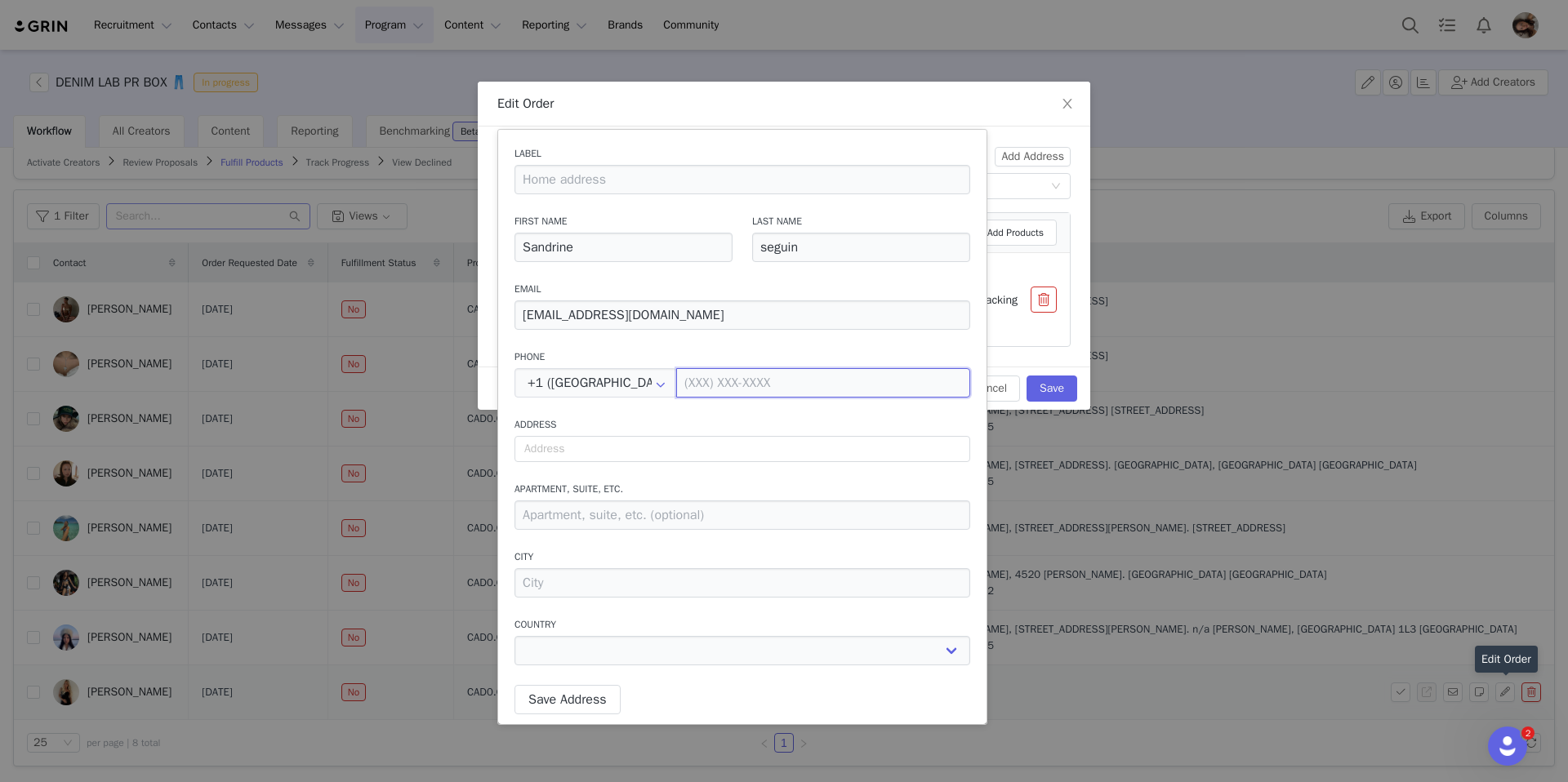 click at bounding box center [823, 383] 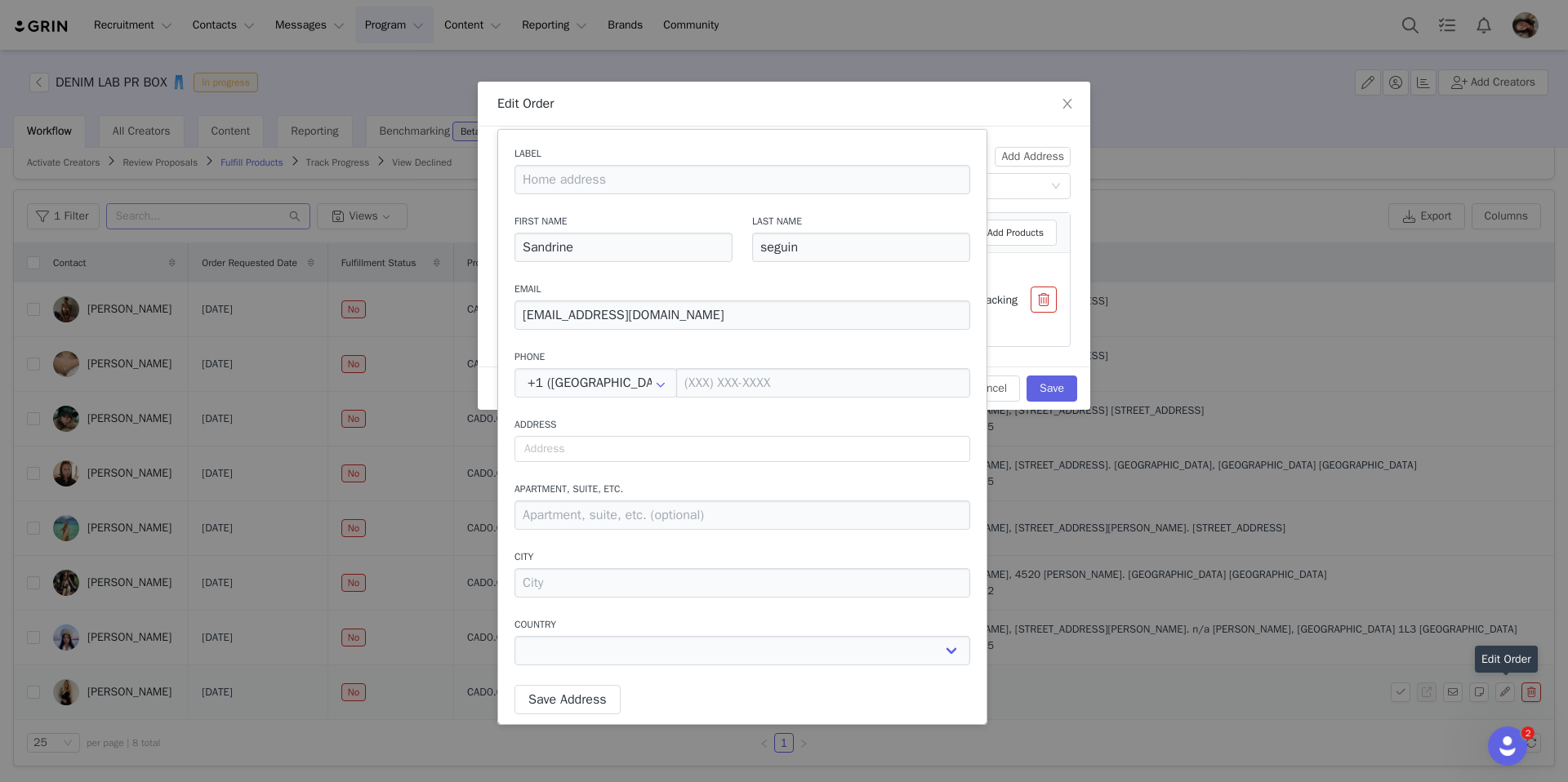 select 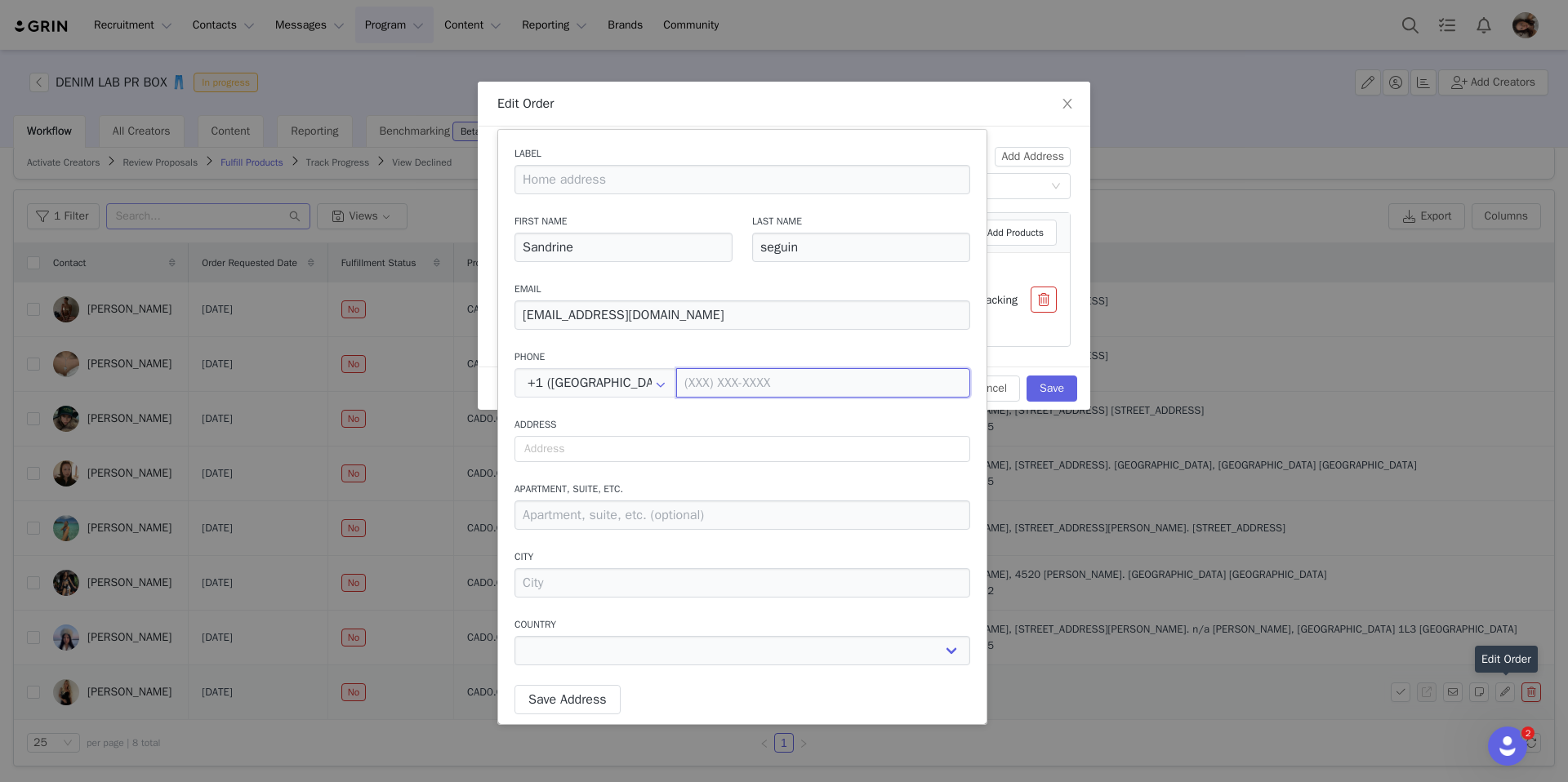 paste on "613-858-9598" 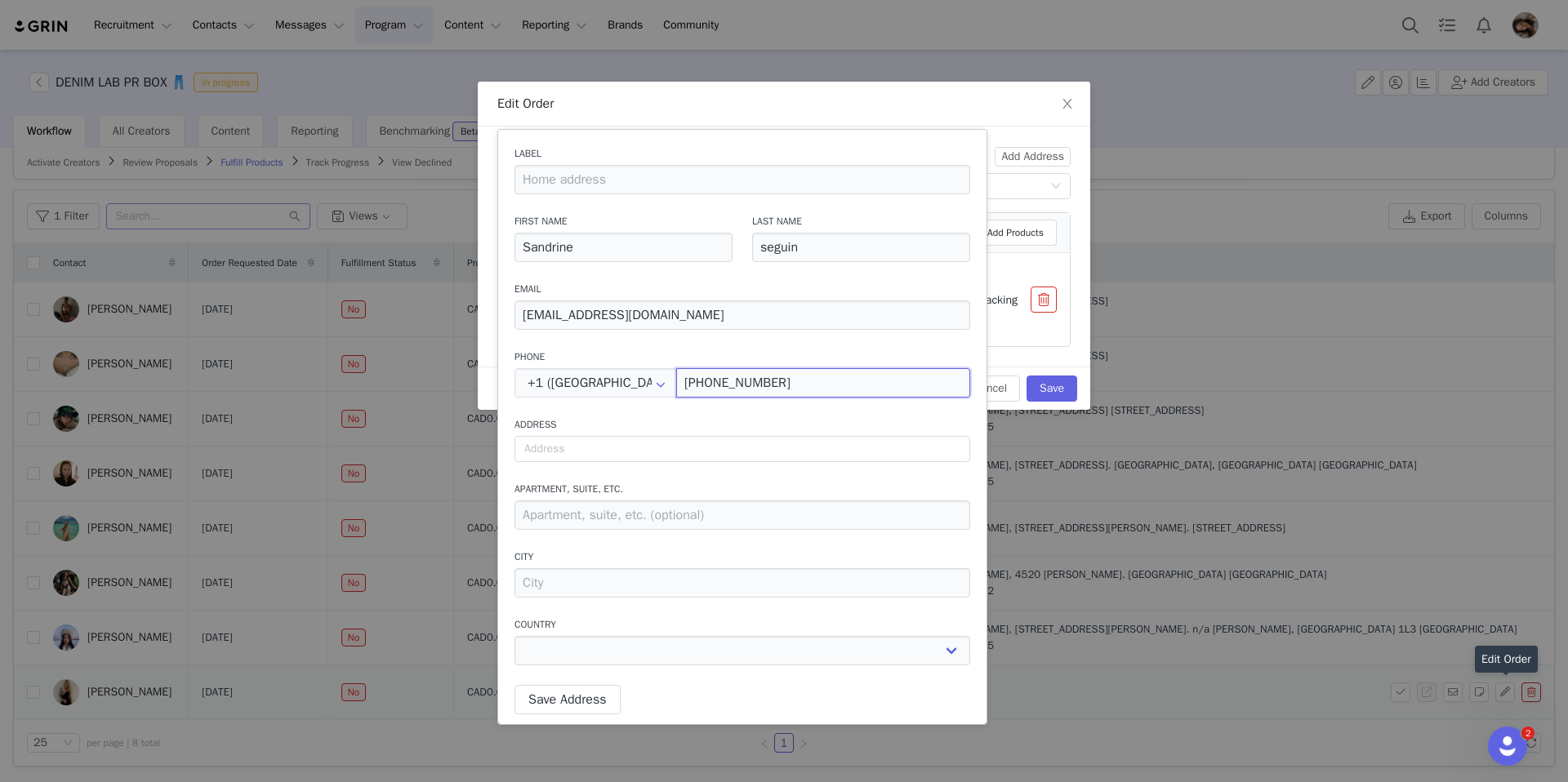 type on "(613) 858-9598" 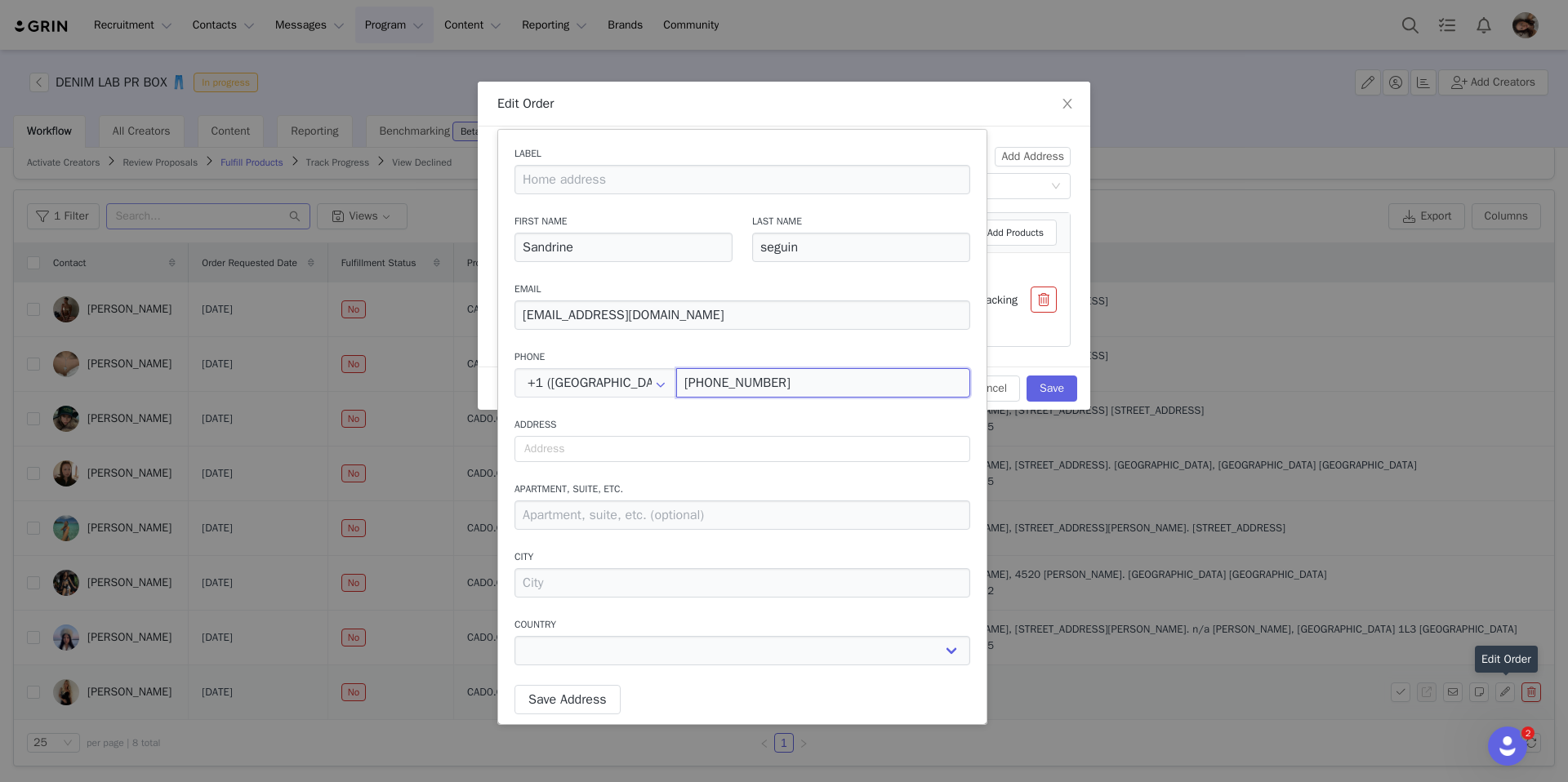 type on "(613) 858-9598" 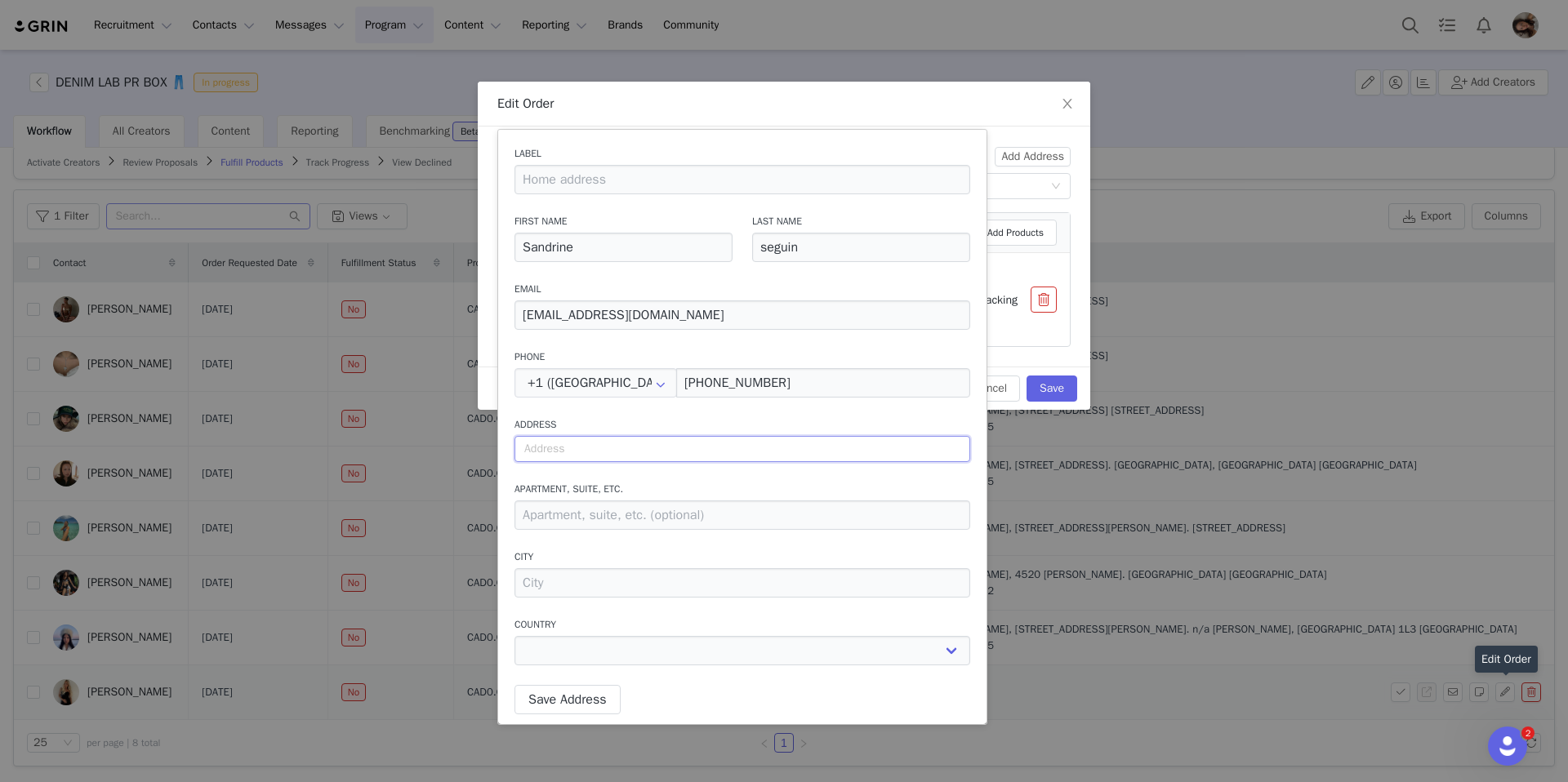 click at bounding box center (742, 449) 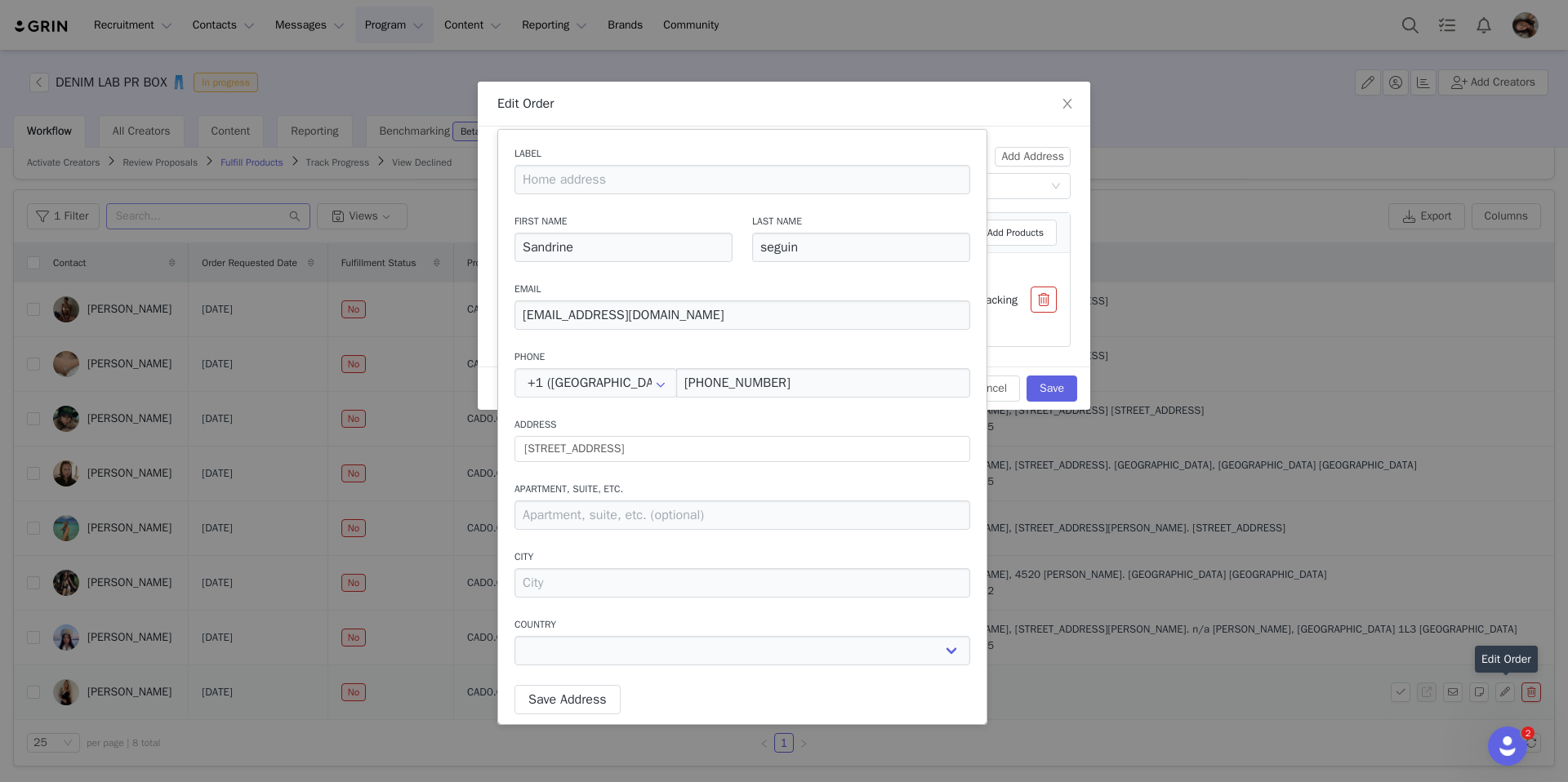 click on "Label   First Name  Sandrine  Last Name  seguin  Email  sandrine@hauteinfluence.com  Phone  +1 (United States) (613) 858-9598  Address  720 rue st-jacques apartment 1507  Apartment, suite, etc.   City   Country   Afghanistan   Aland Islands   Albania   Algeria   Andorra   Angola   Anguilla   Antigua And Barbuda   Argentina   Armenia   Aruba   Australia   Austria   Azerbaijan   Bahamas   Bahrain   Bangladesh   Barbados   Belarus   Belgium   Belize   Benin   Bermuda   Bhutan   Bolivia   Bonaire, Sint Eustatius and Saba   Bosnia And Herzegovina   Botswana   Bouvet Island   Brazil   Brunei   Bulgaria   Burkina Faso   Burundi   Cambodia   Canada   Cape Verde   Cayman Islands   Central African Republic   Chad   Chile   China   Christmas Island   Cocos (Keeling) Islands   Colombia   Comoros   Congo   Congo, The Democratic Republic Of The   Cook Islands   Costa Rica   Côte d'Ivoire   Croatia   Cuba   Curaçao   Cyprus   Czech Republic   Denmark   Djibouti   Dominica   Dominican Republic   Ecuador   Egypt   Eritrea" at bounding box center [742, 411] 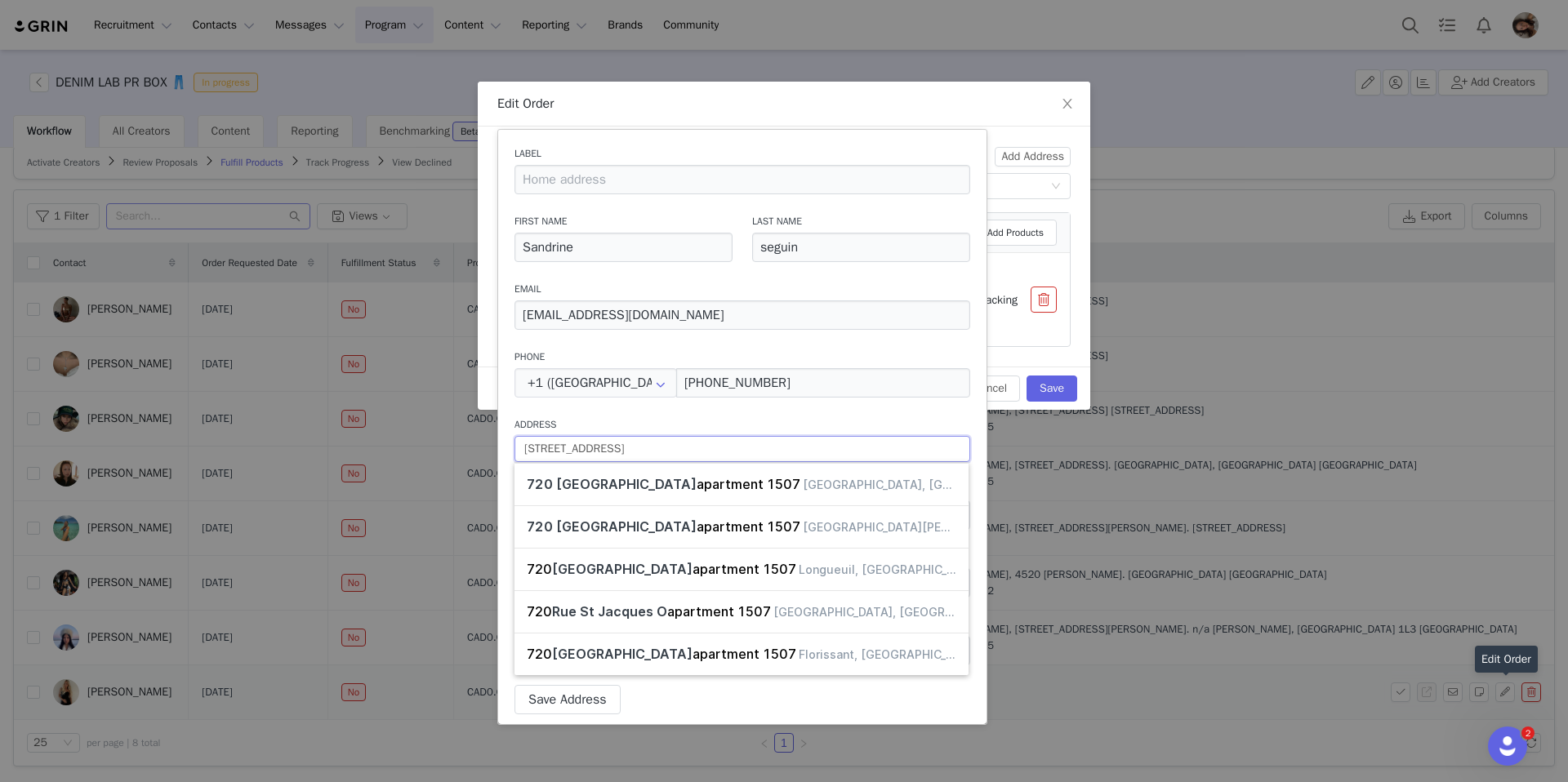 click on "720 rue st-jacques apartment 1507" at bounding box center [742, 449] 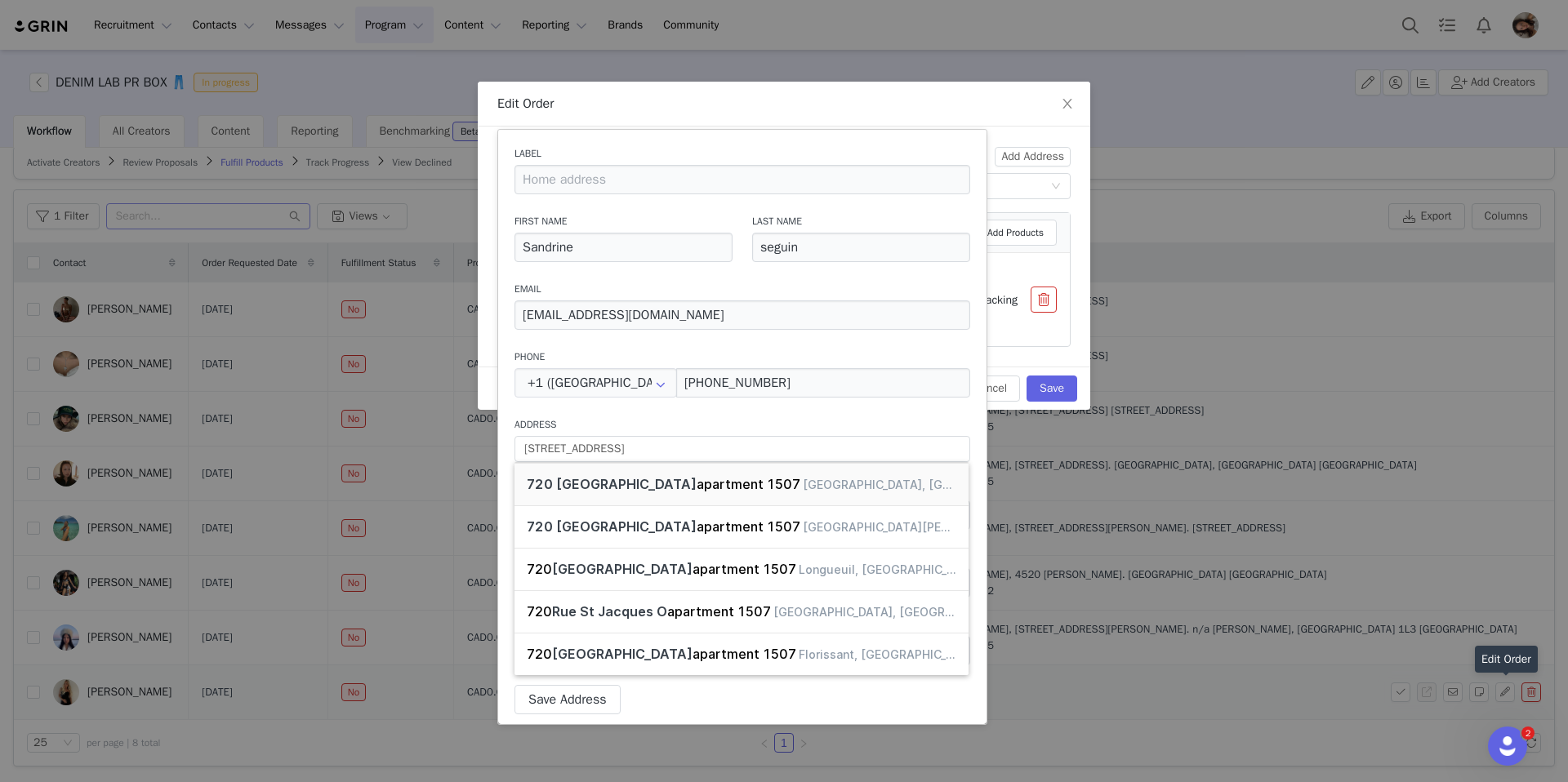type on "720 Rue Saint-Jacques apartment 1507, Montreal, QC, Canada" 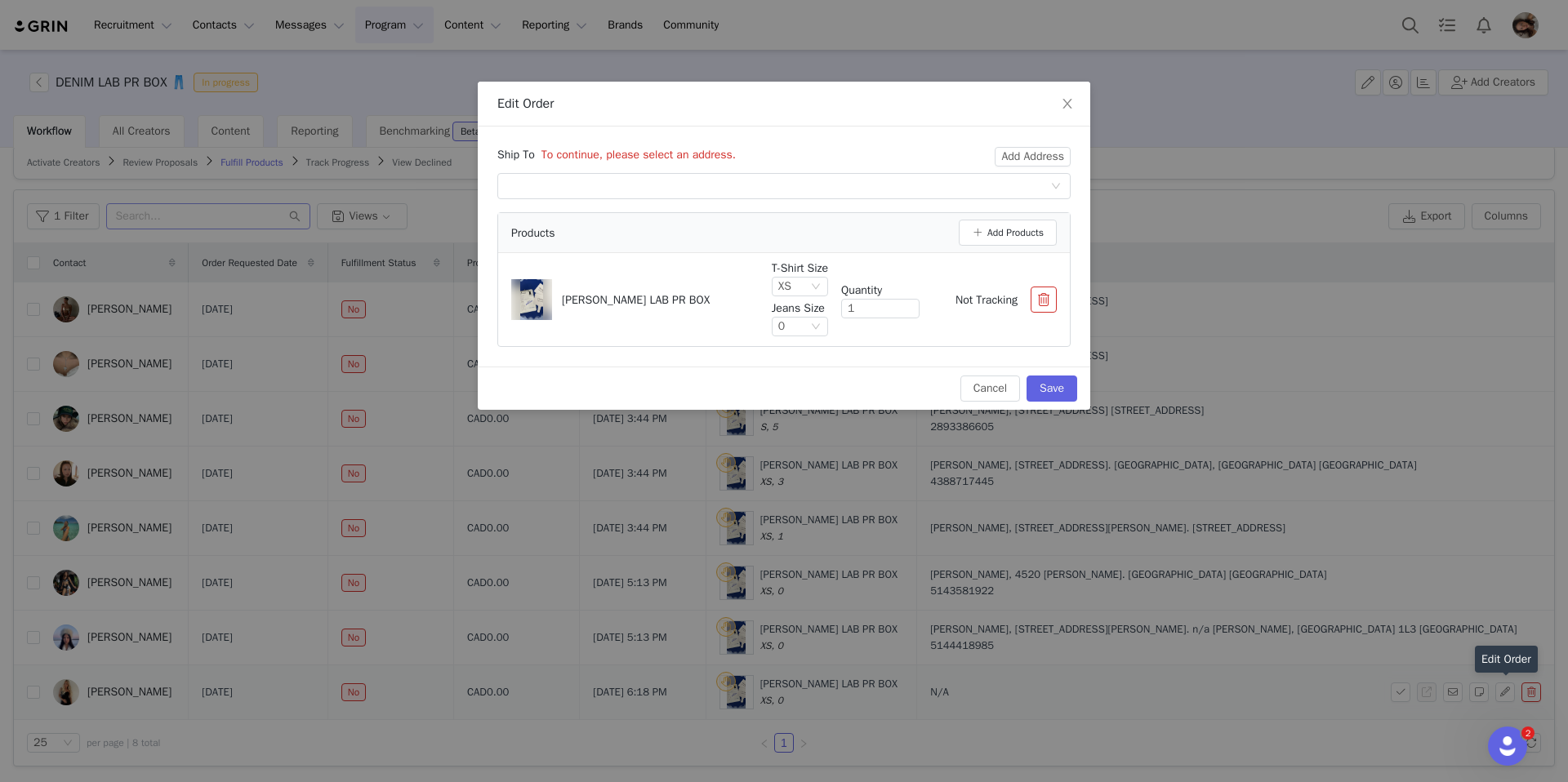 type on "Montréal" 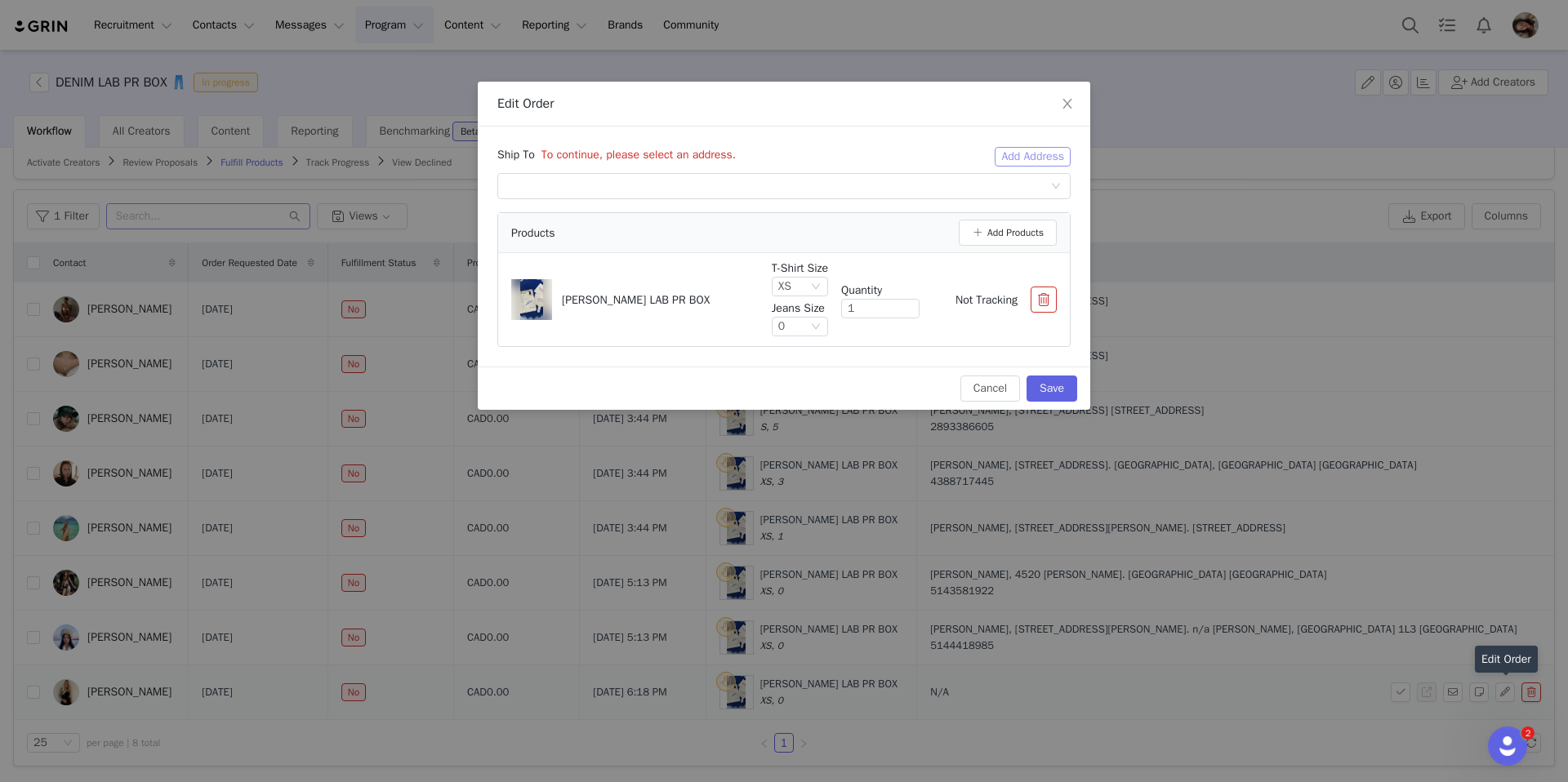 click on "Add Address" at bounding box center [1032, 157] 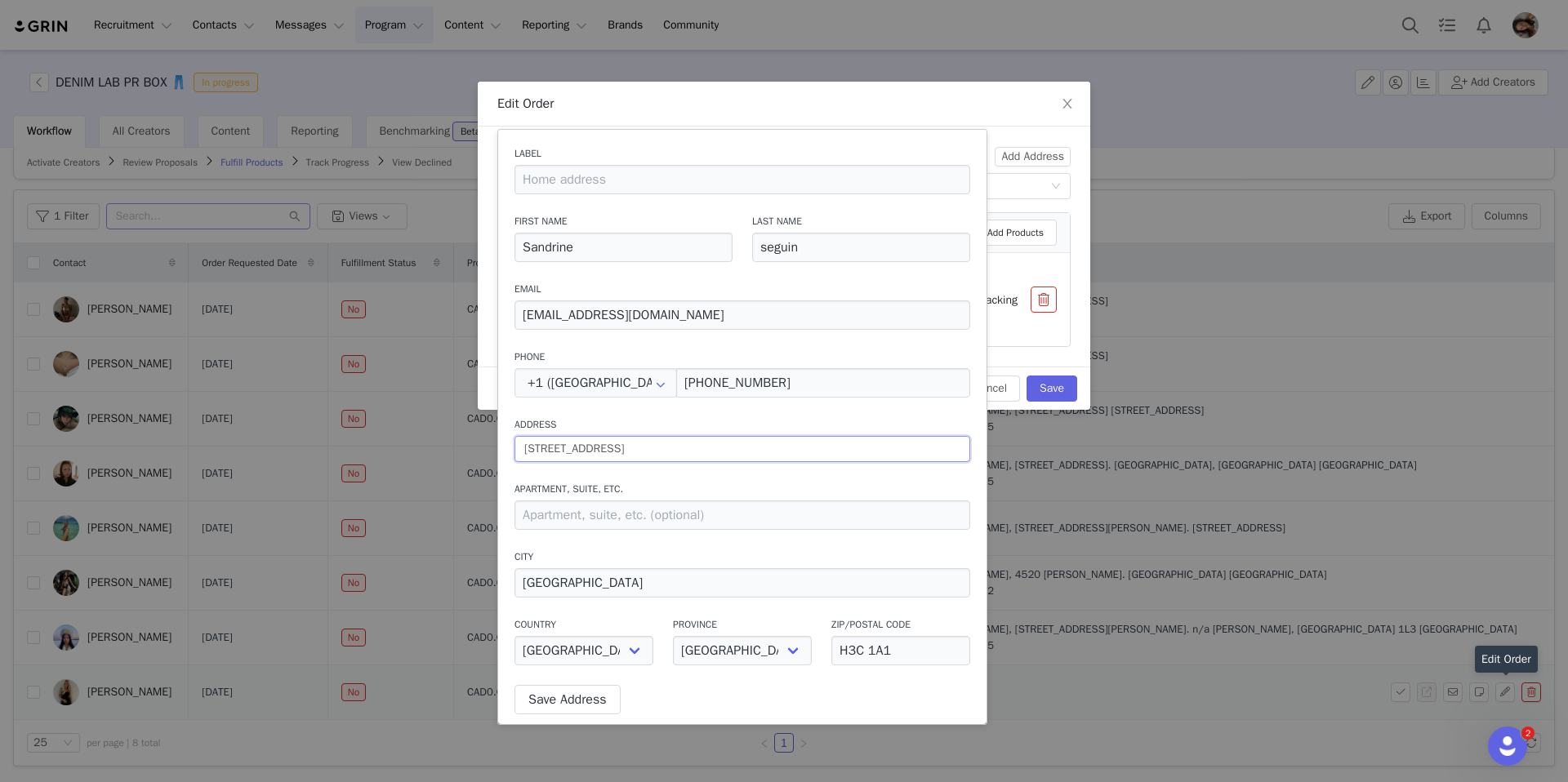 click on "720 Rue Saint-Jacques" at bounding box center [742, 449] 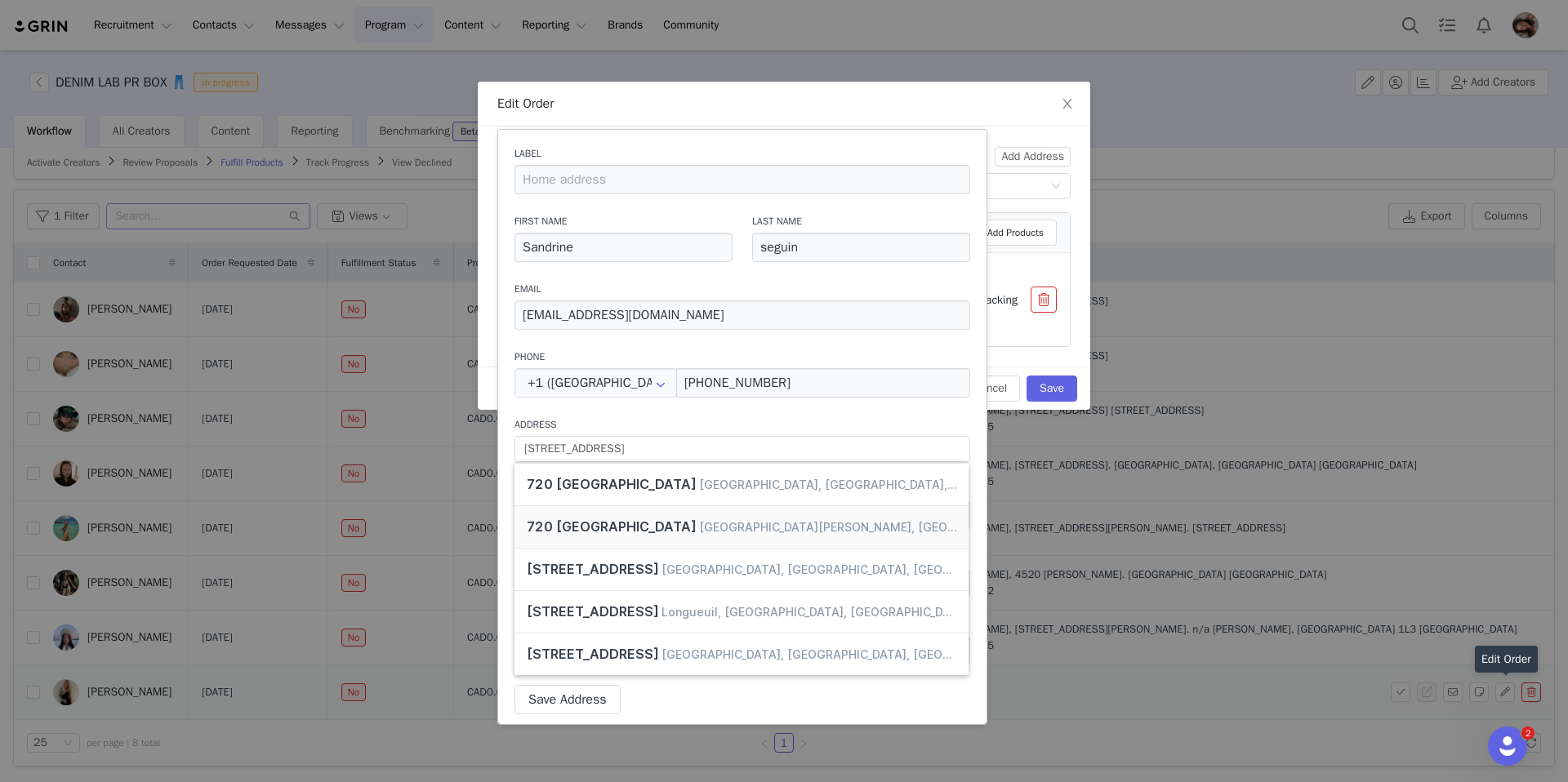 type on "720 Rue Saint-Jacques, Saint-Jean-sur-Richelieu, QC, Canada" 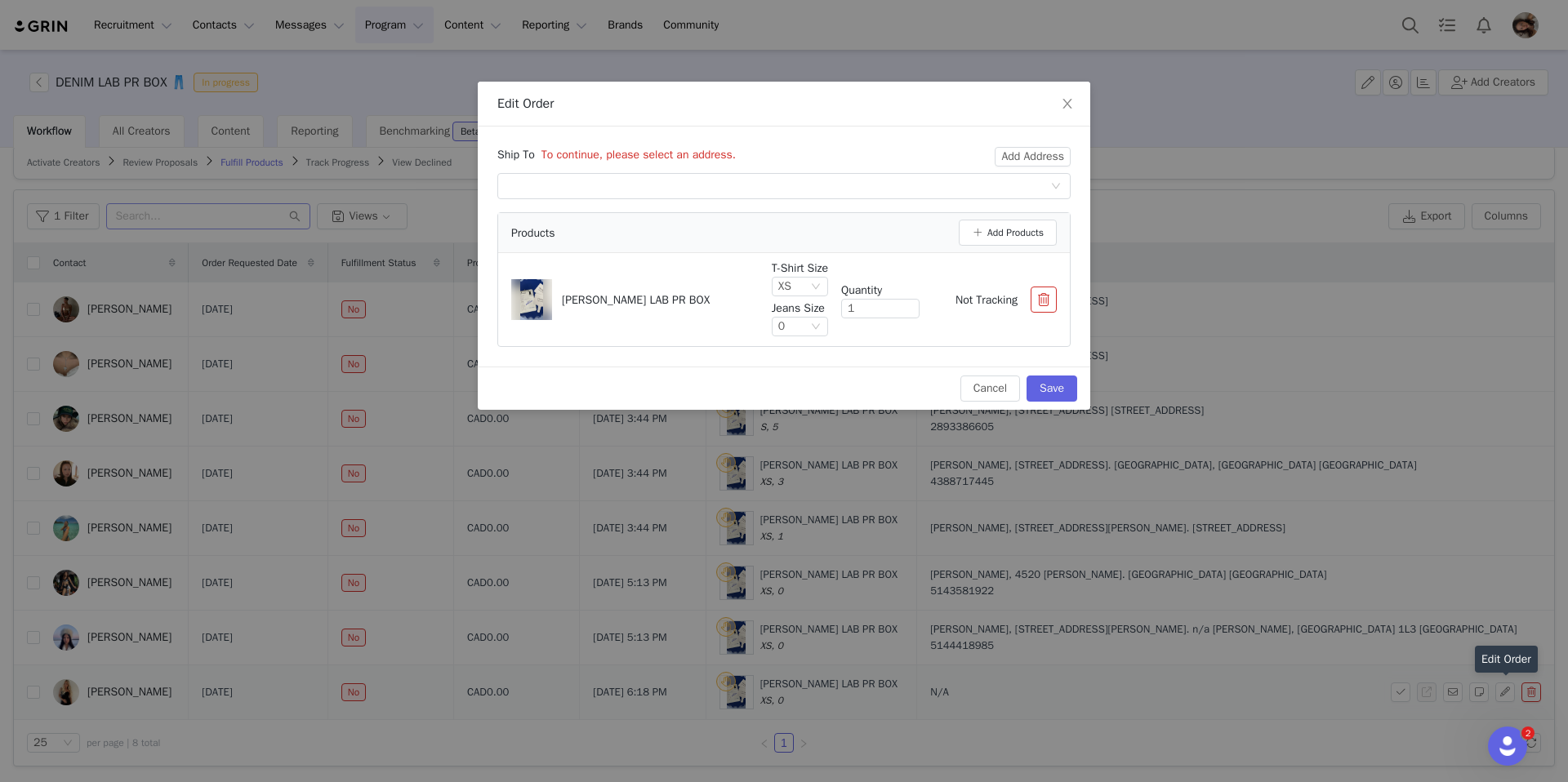 type on "Saint-Jean-sur-Richelieu" 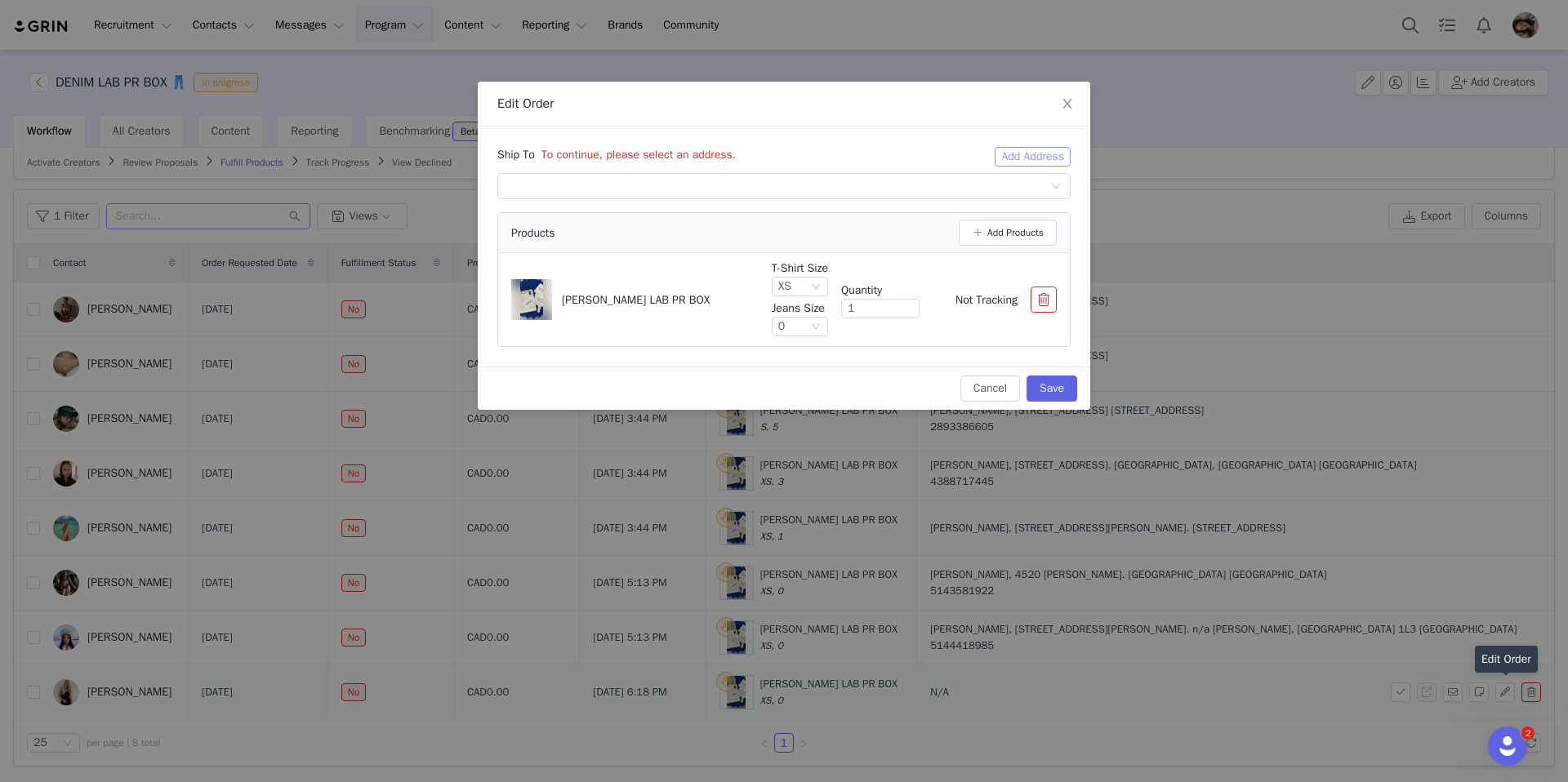 click on "Add Address" at bounding box center (1032, 157) 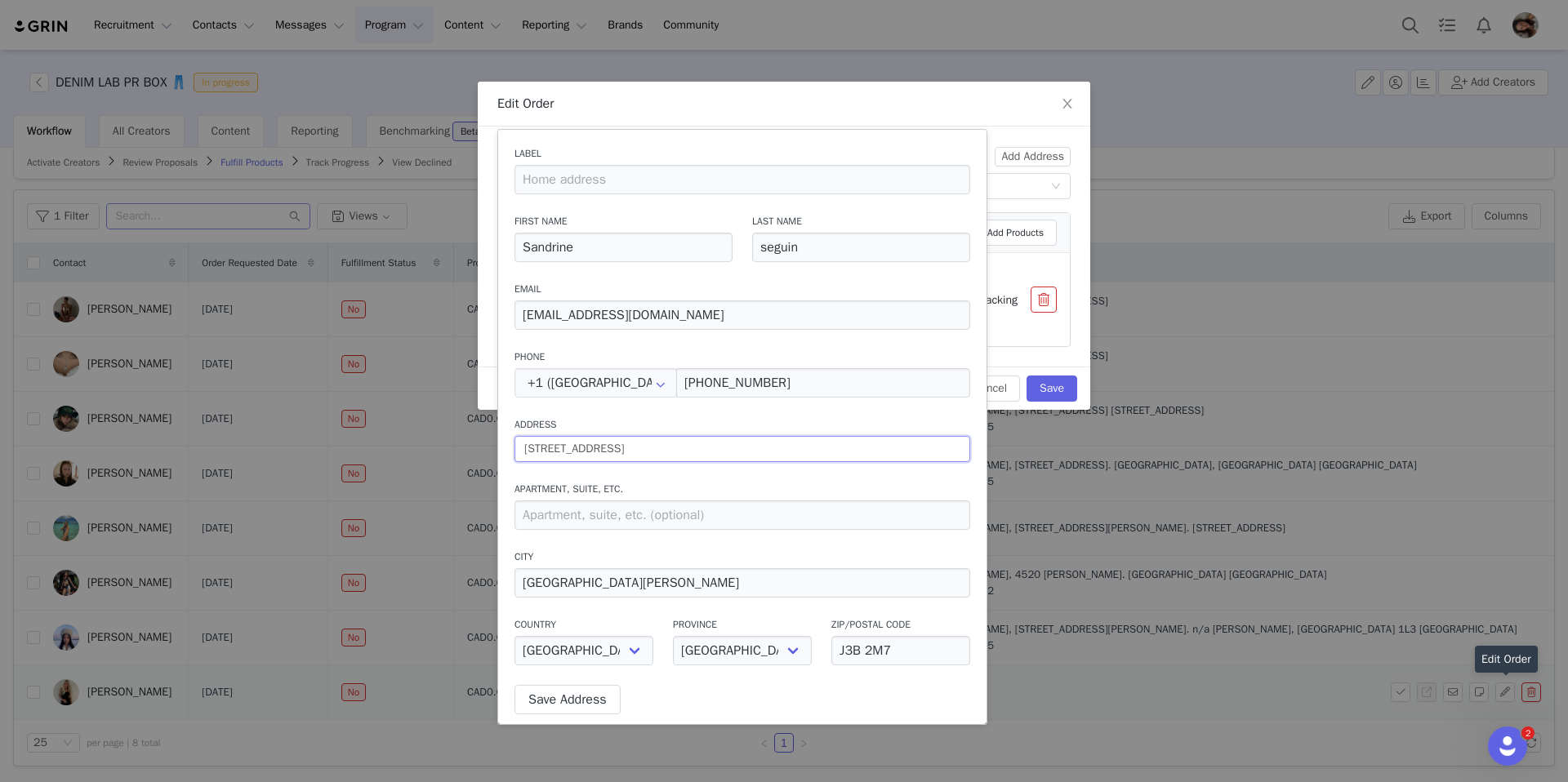 click on "720 Rue Saint-Jacques" at bounding box center (742, 449) 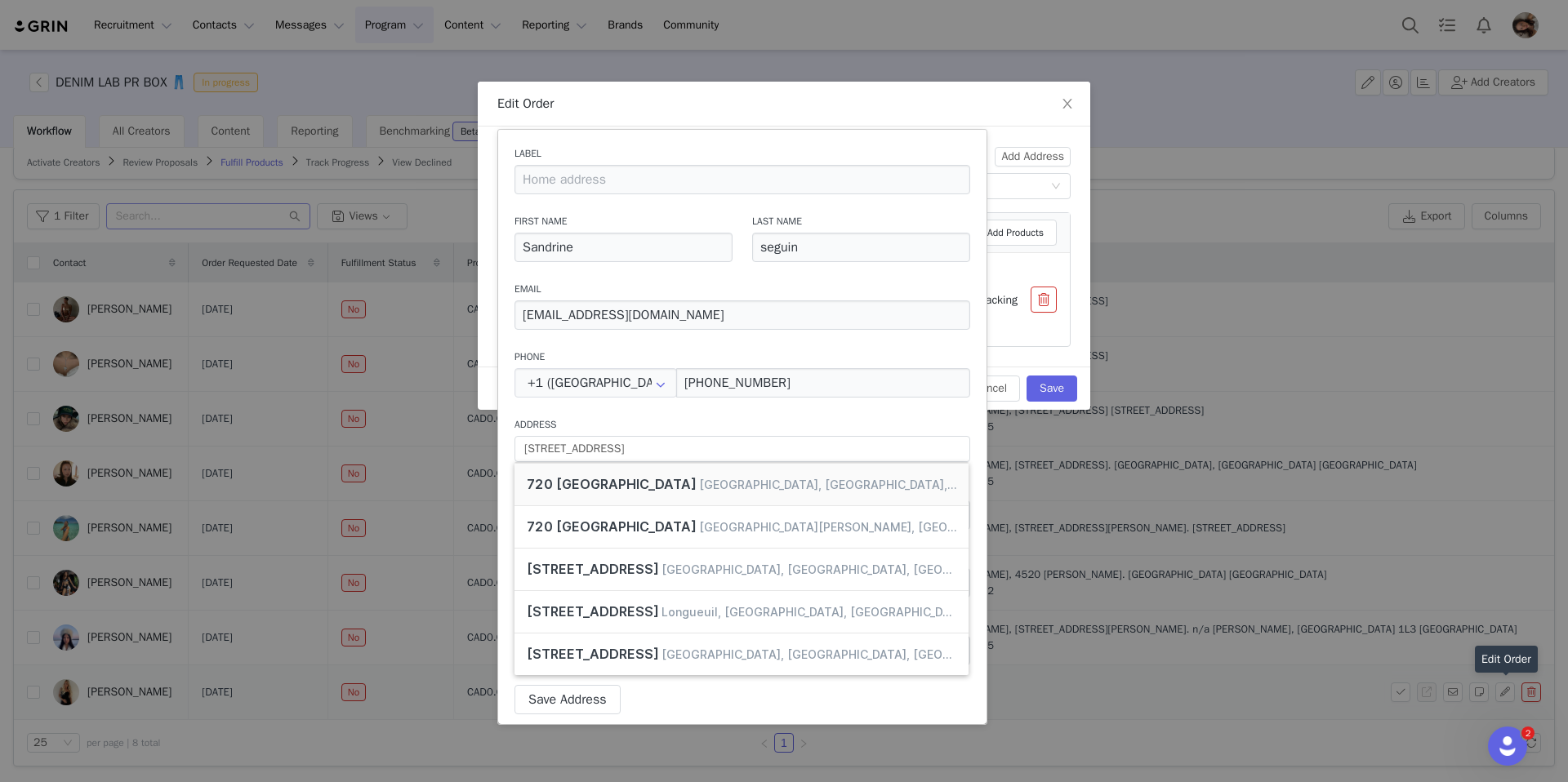 type on "720 Rue Saint-Jacques, Montreal, QC, Canada" 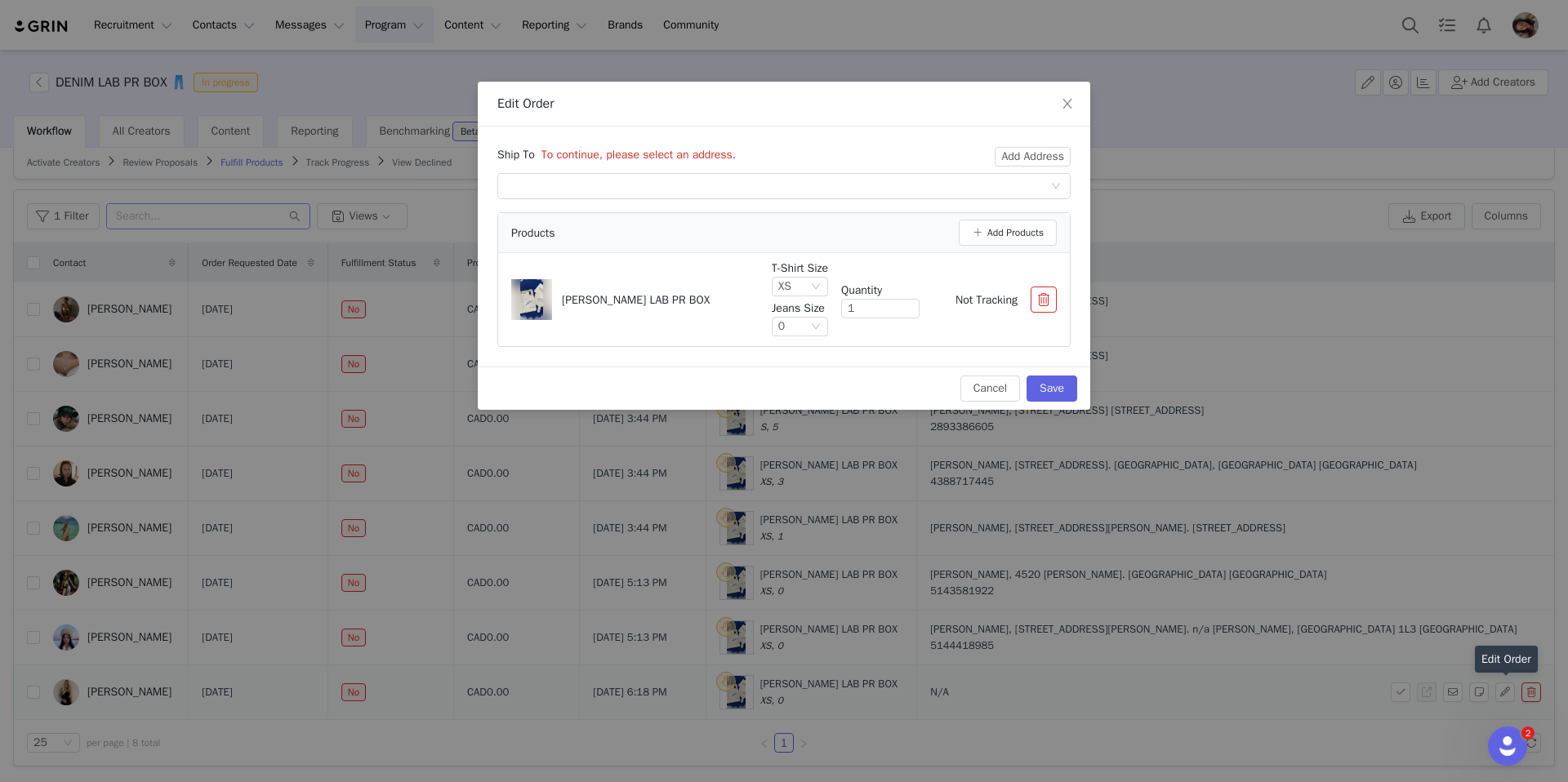 type on "Montréal" 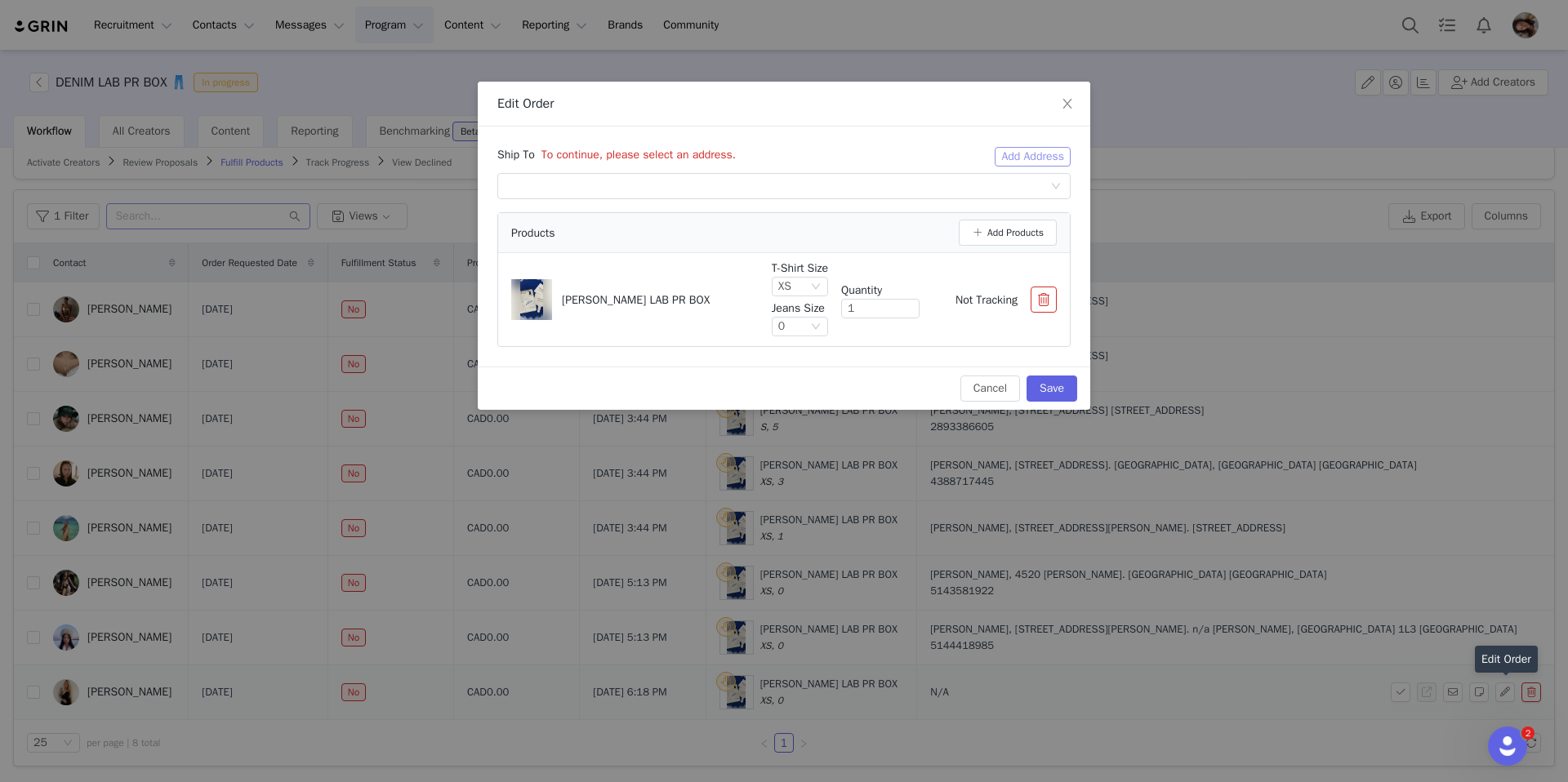 click on "Add Address" at bounding box center (1032, 157) 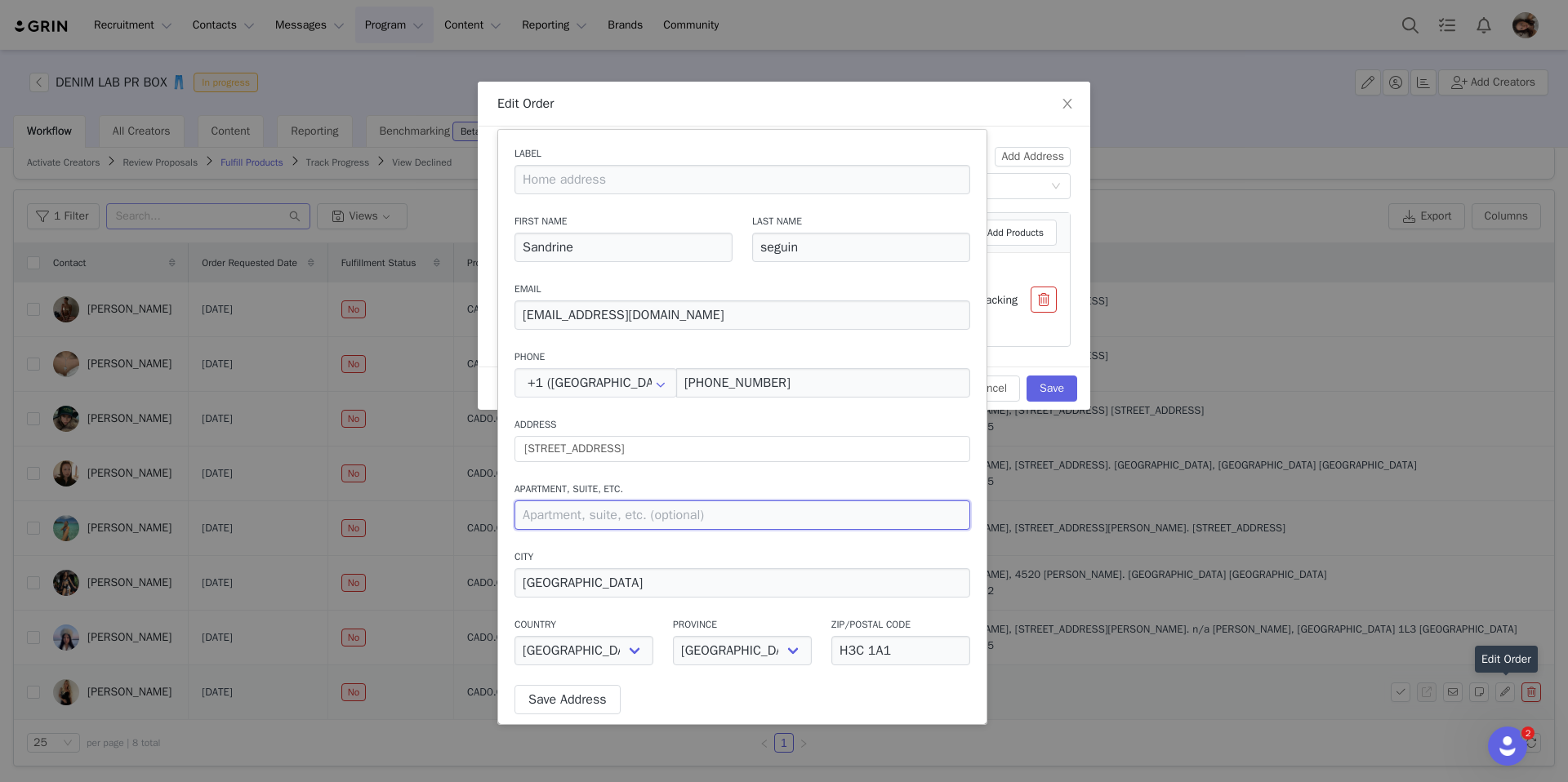 click at bounding box center (742, 515) 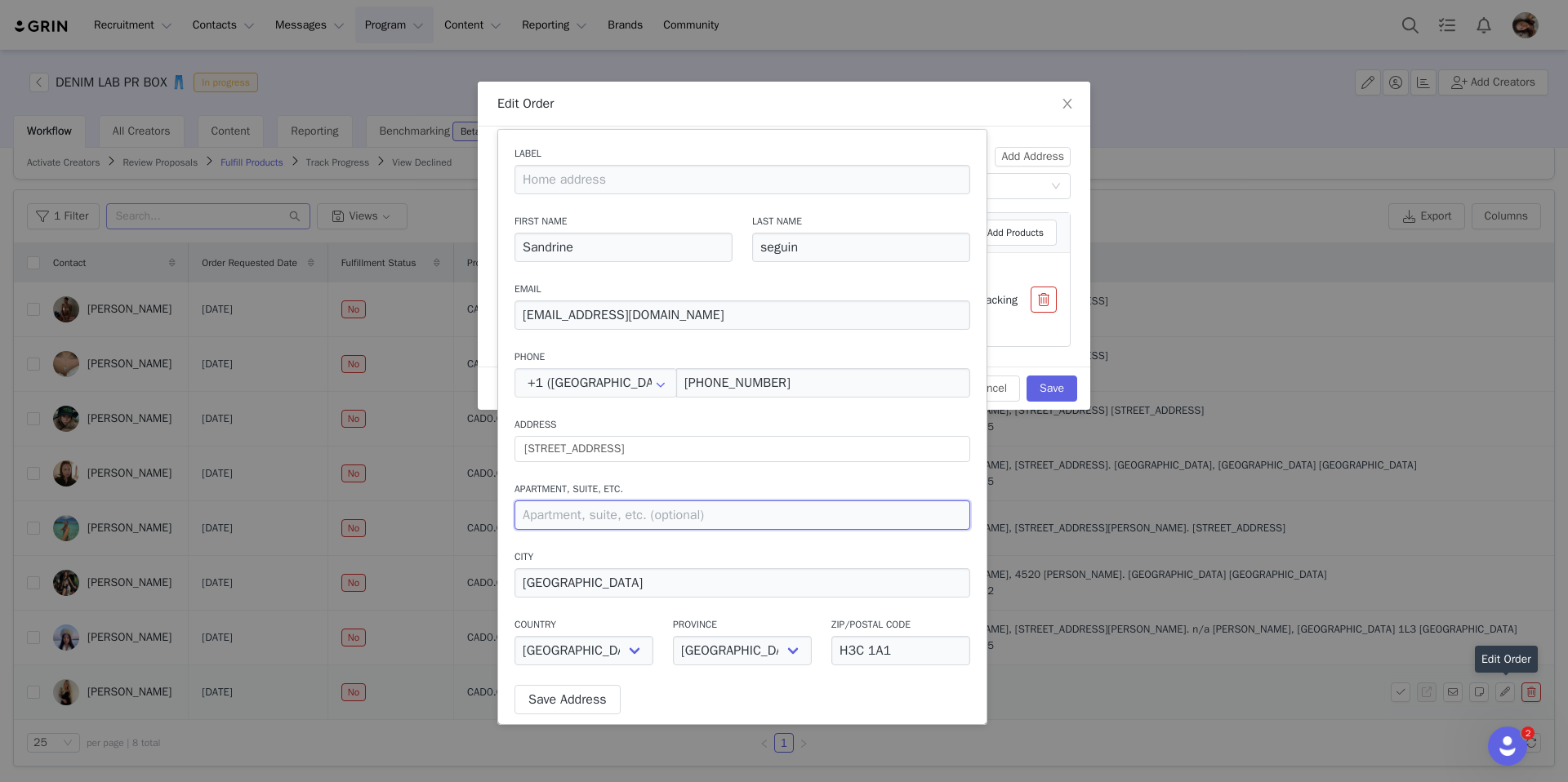 click at bounding box center [742, 515] 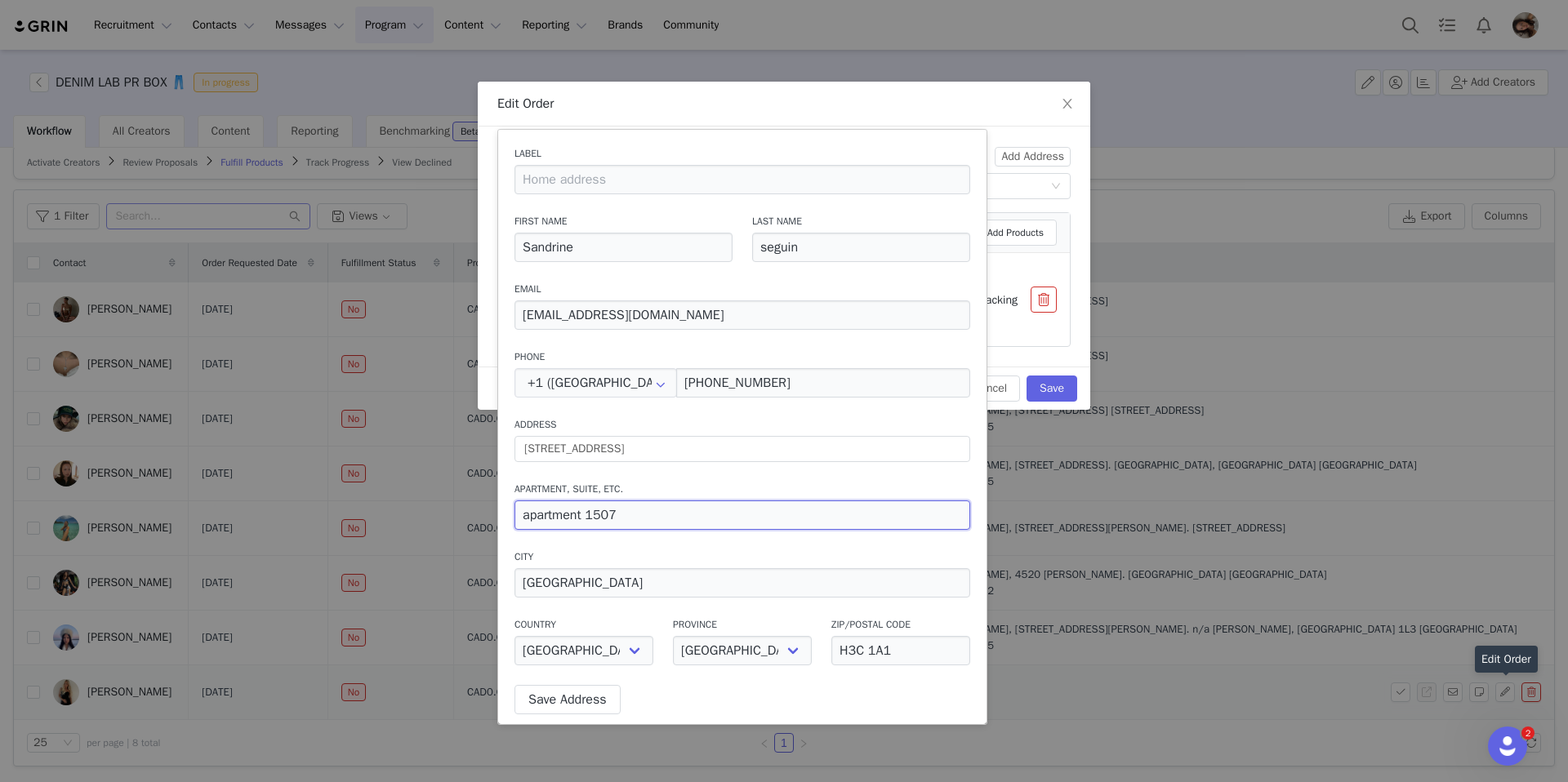 type on "apartment 1507" 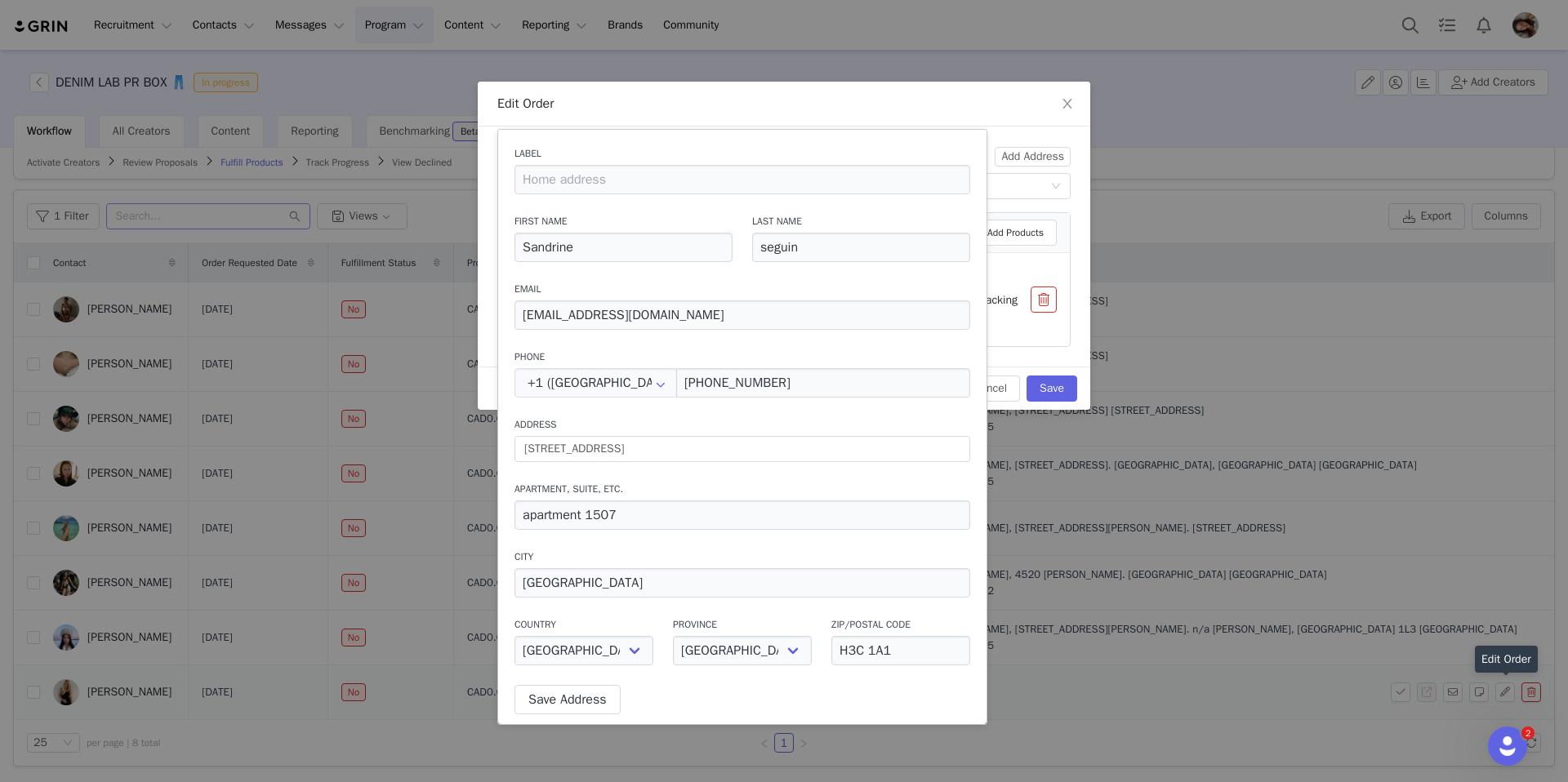 click on "Apartment, suite, etc.  apartment 1507" at bounding box center (742, 505) 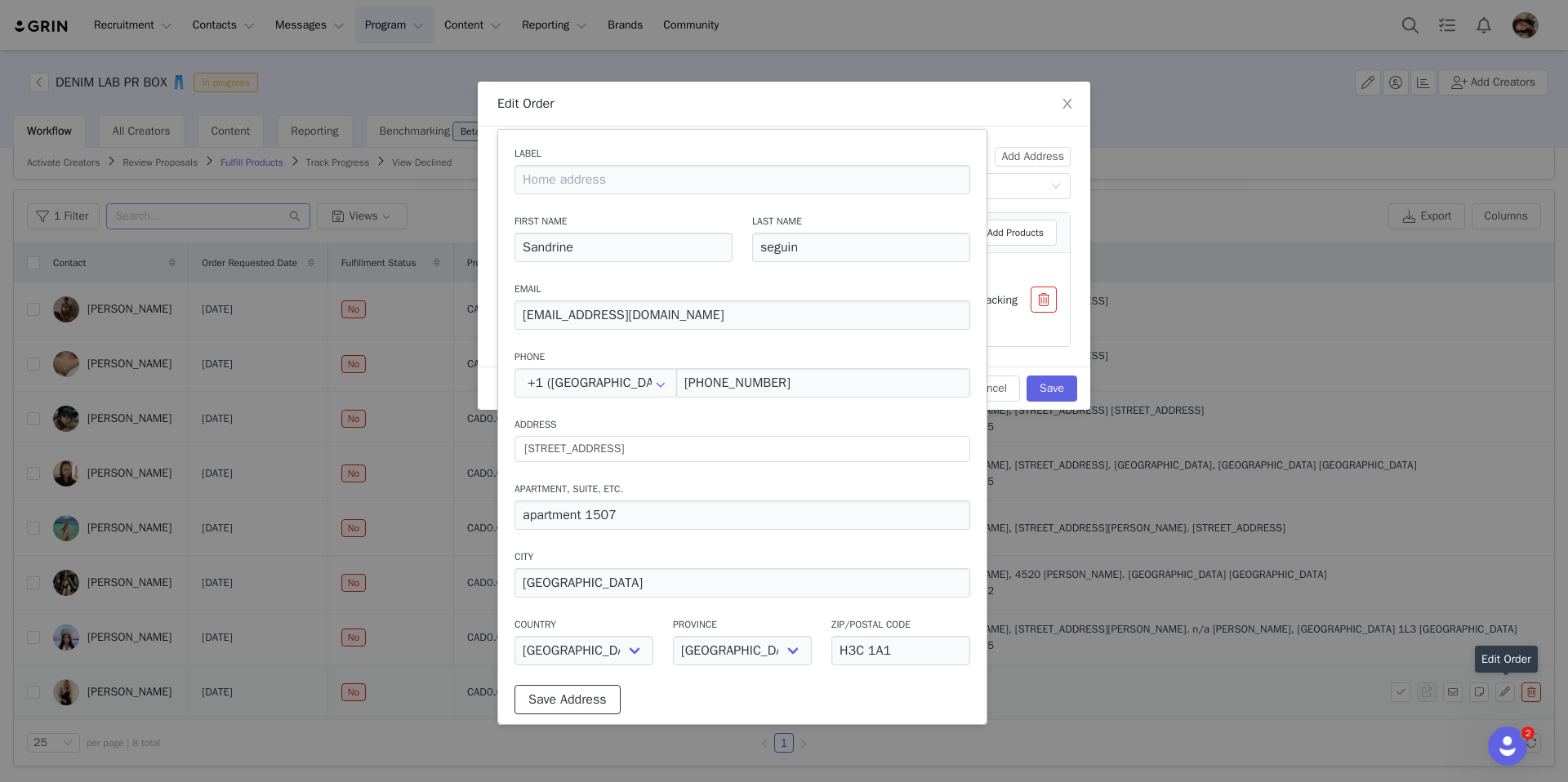 click on "Save Address" at bounding box center [568, 700] 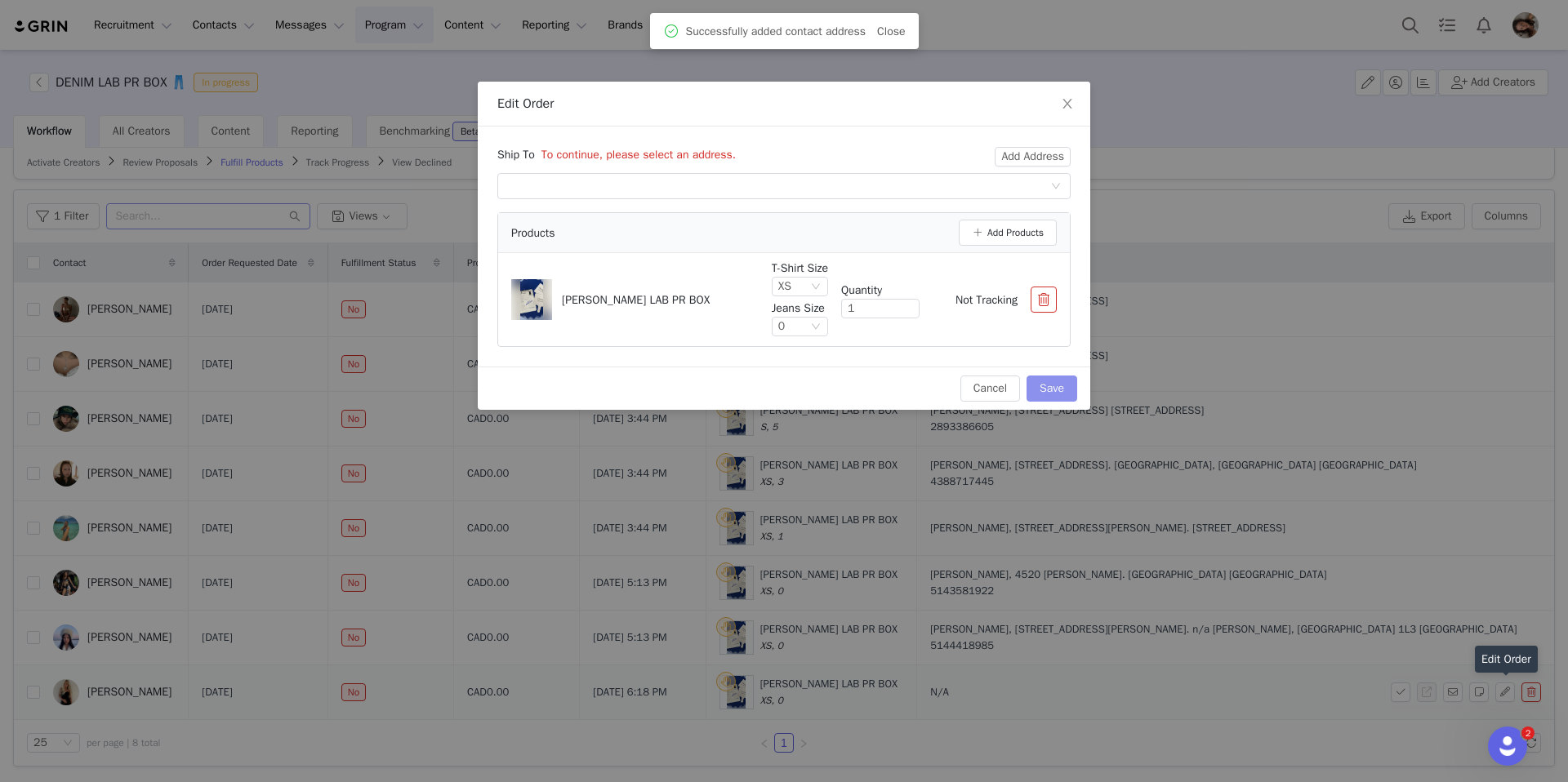 click on "Save" at bounding box center (1052, 389) 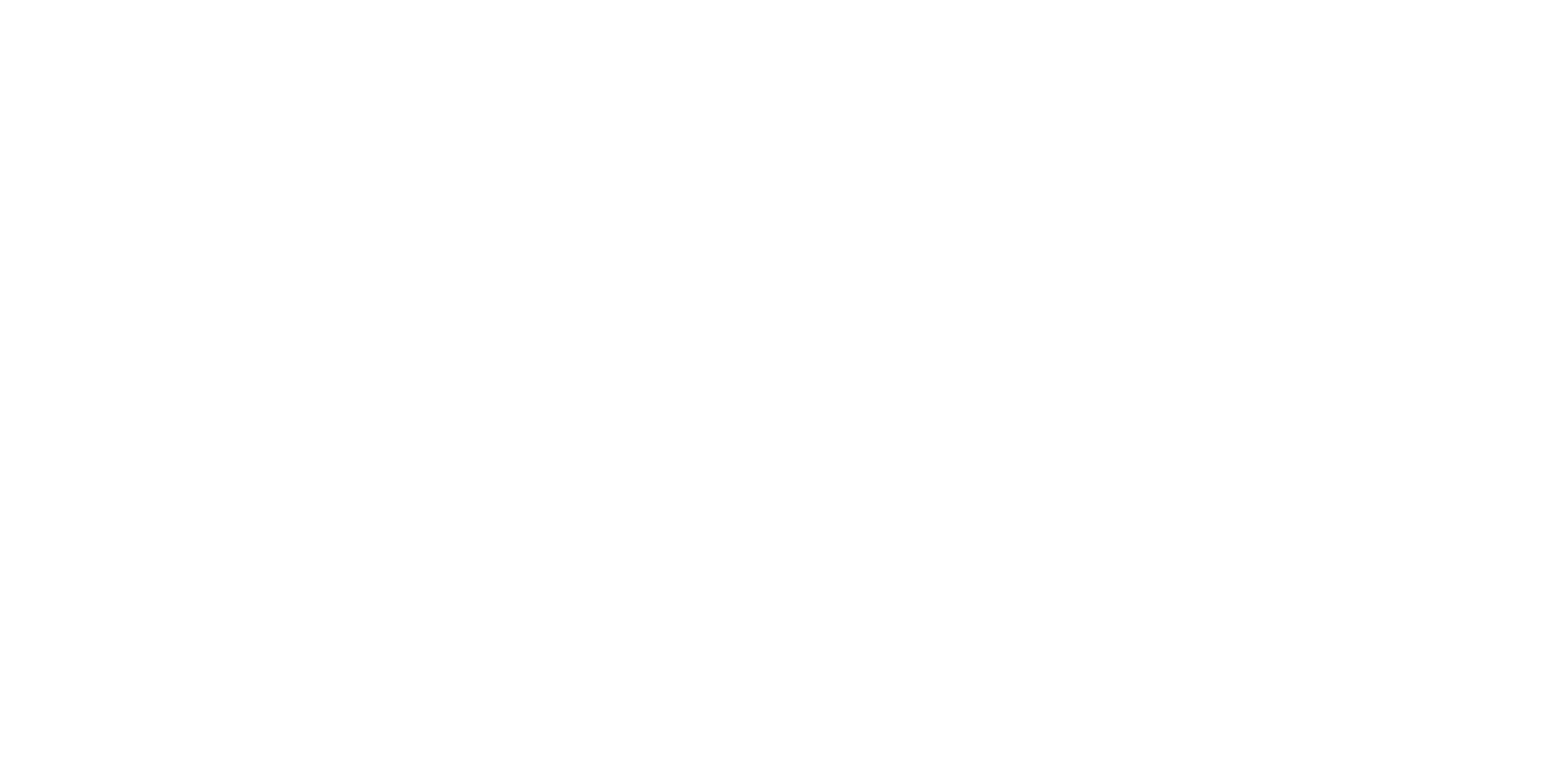 scroll, scrollTop: 0, scrollLeft: 0, axis: both 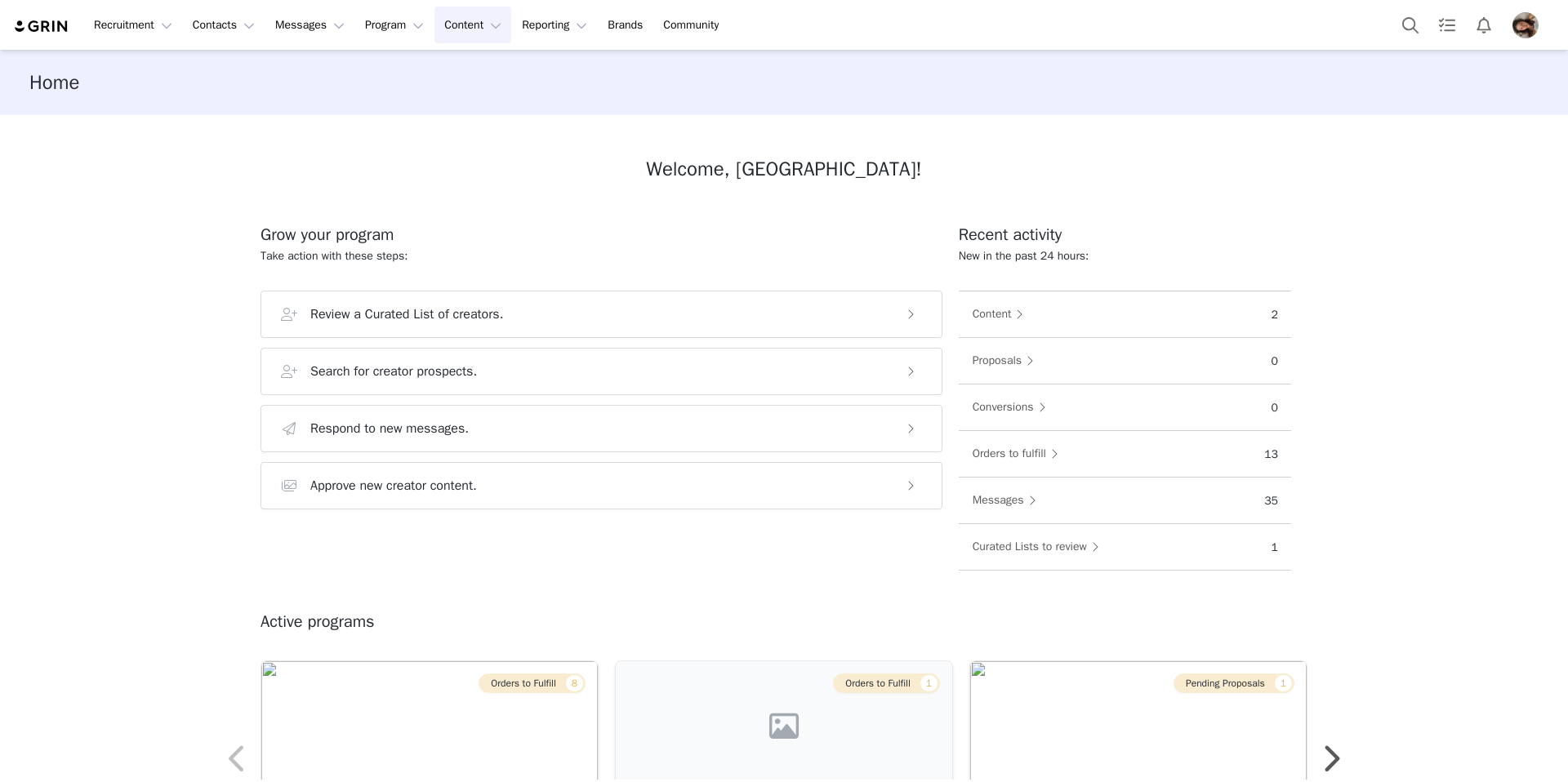 click on "Content Content" at bounding box center [473, 24] 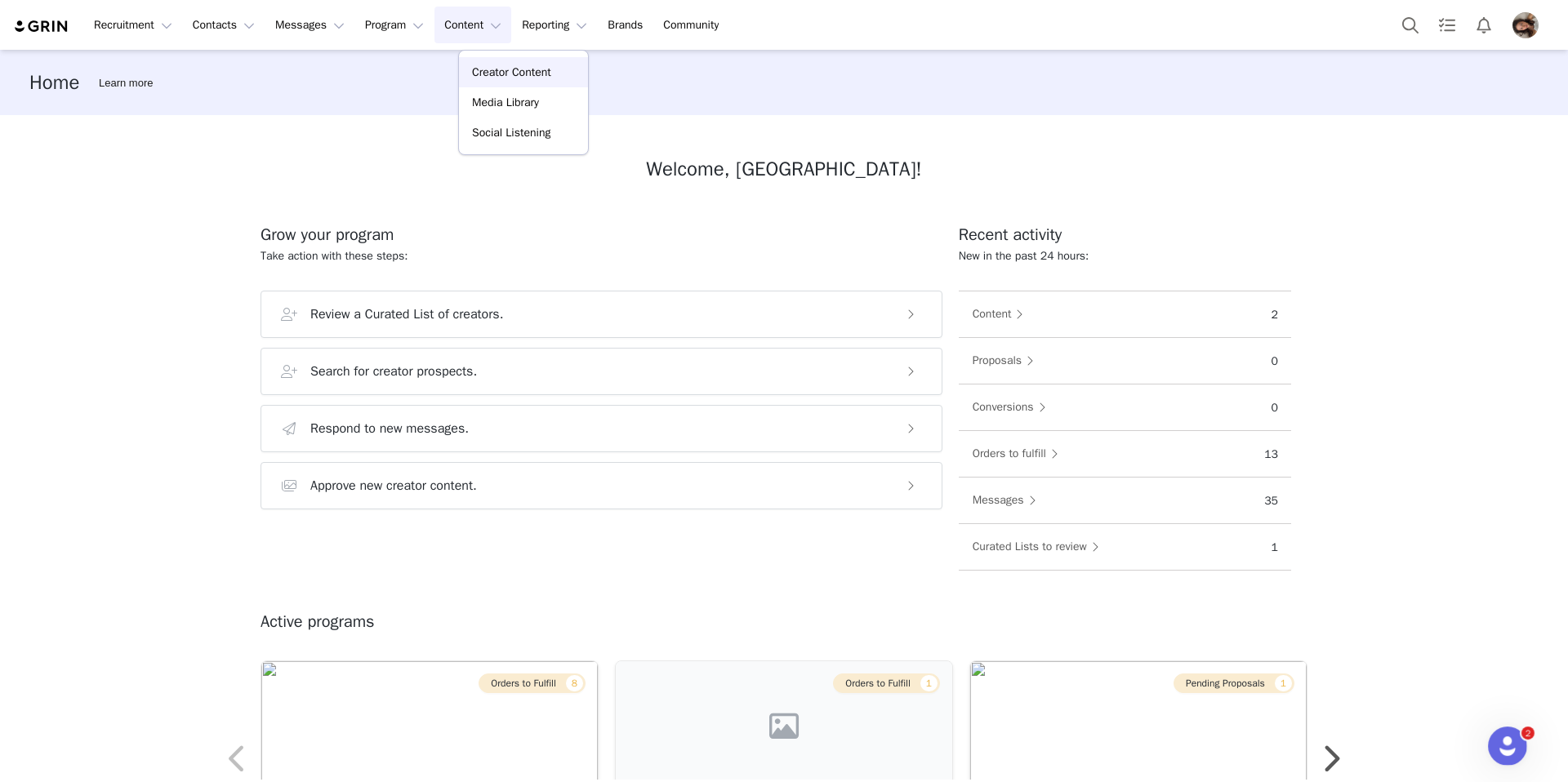 scroll, scrollTop: 0, scrollLeft: 0, axis: both 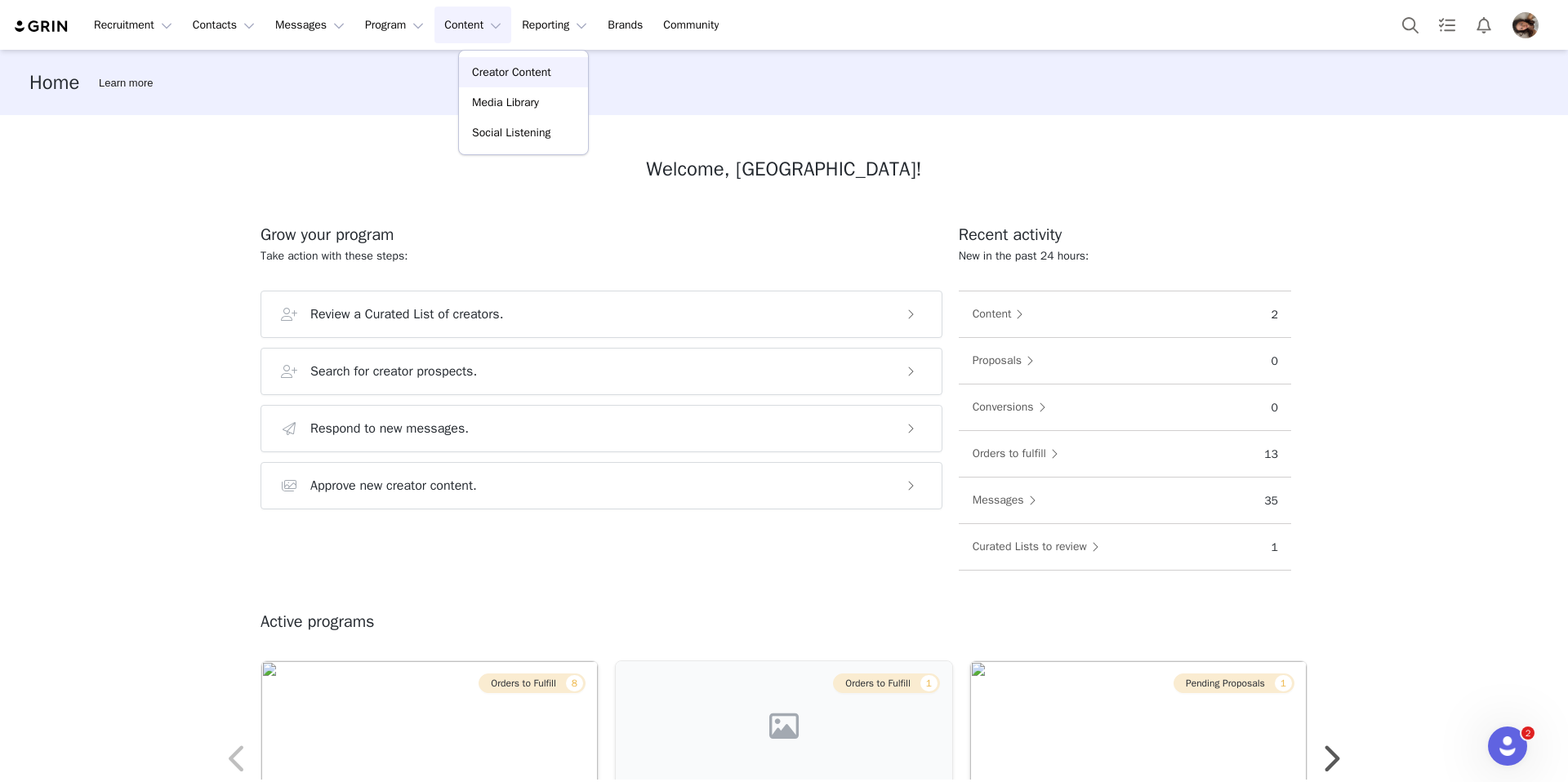 click on "Creator Content" at bounding box center (511, 72) 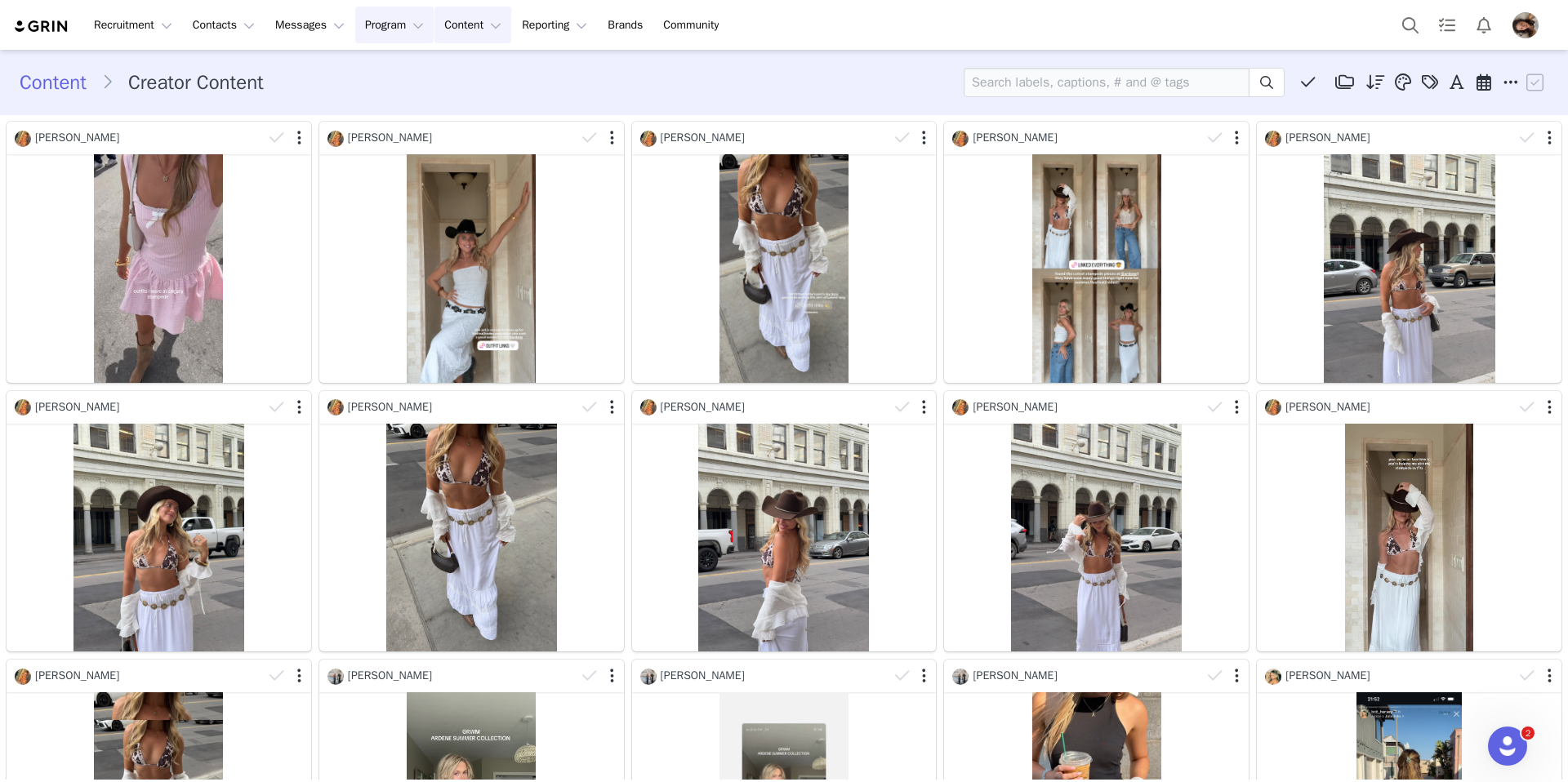 click on "Program Program" at bounding box center [394, 24] 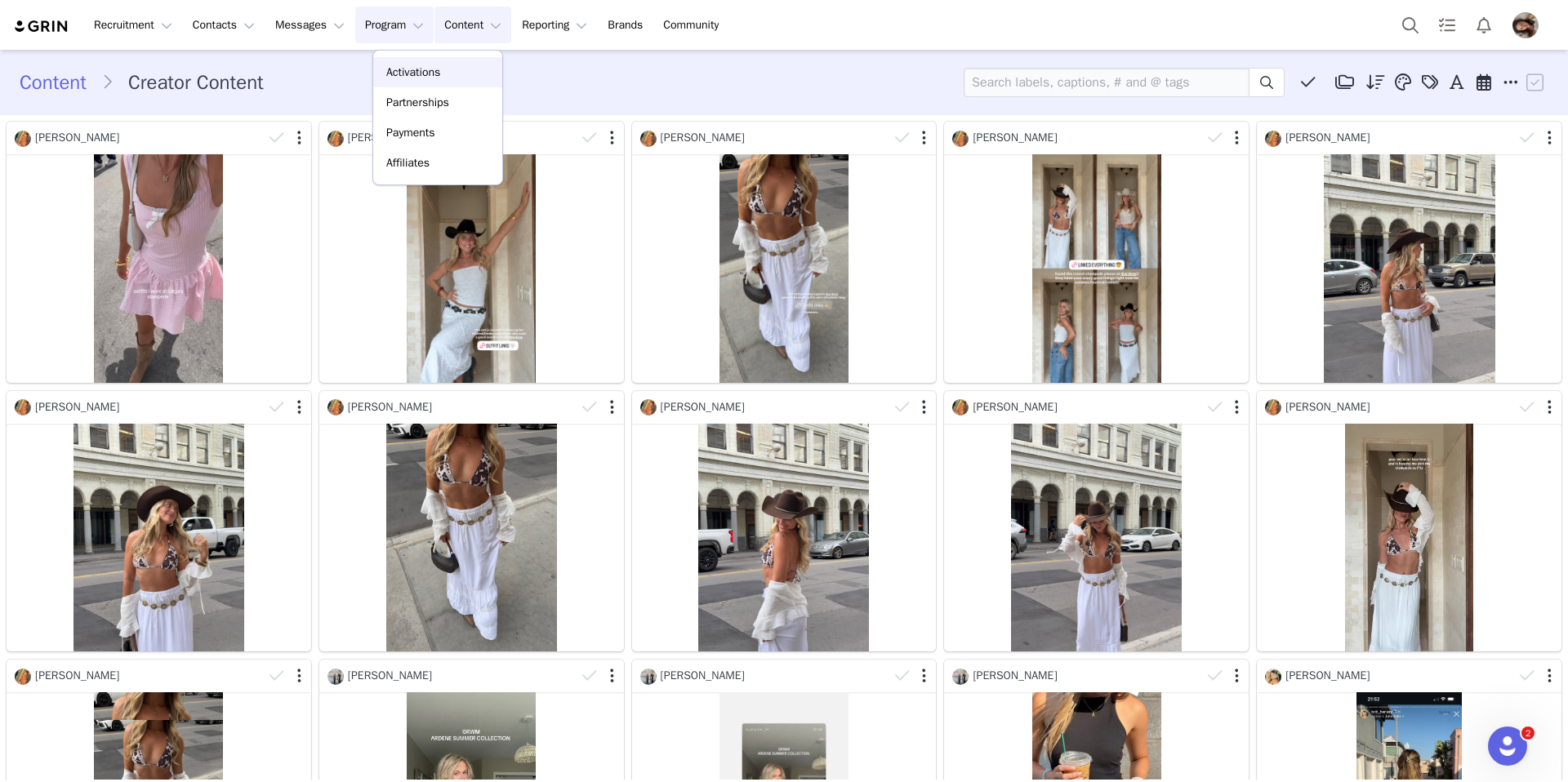 click on "Activations" at bounding box center [413, 72] 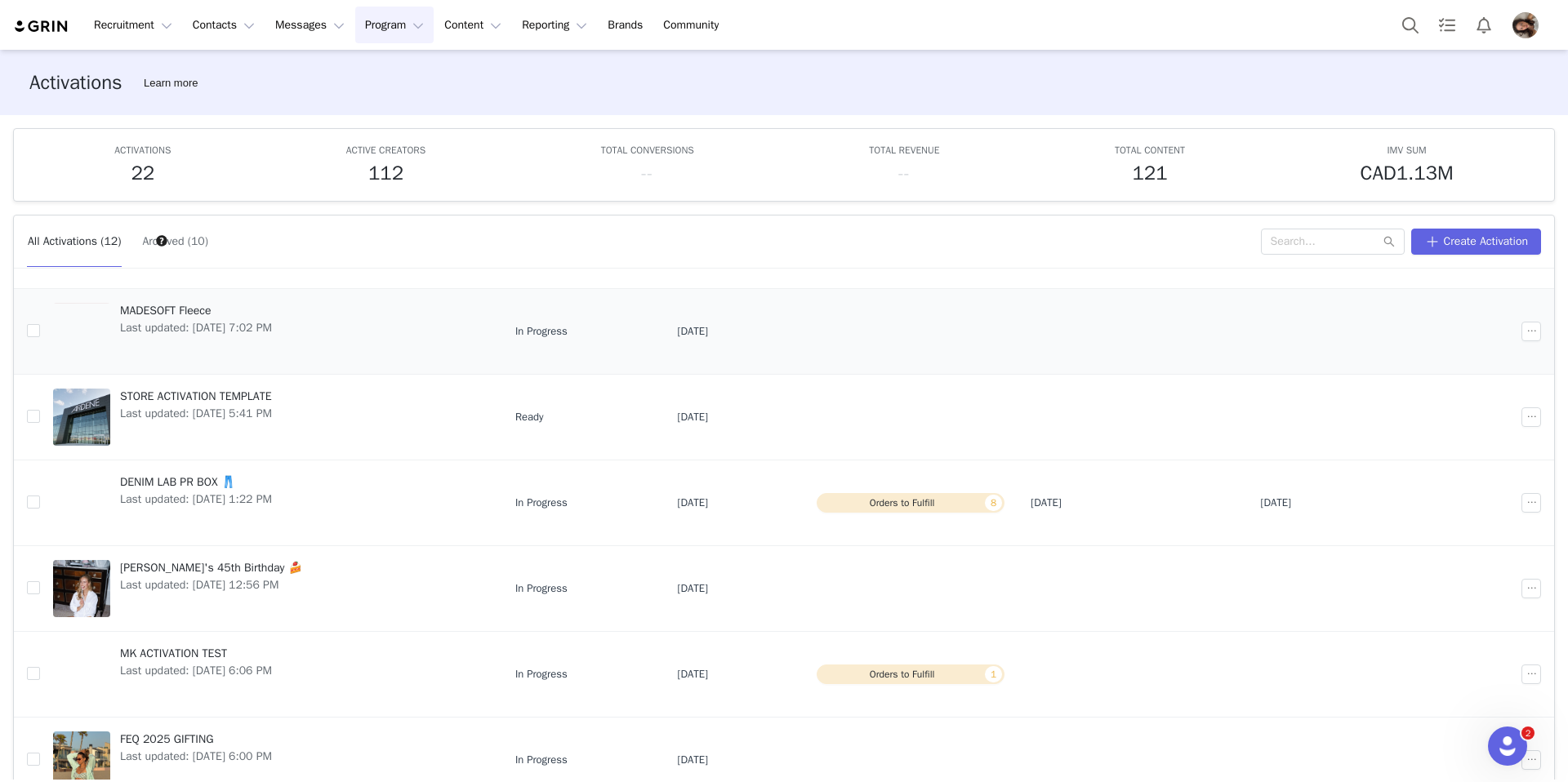 scroll, scrollTop: 106, scrollLeft: 0, axis: vertical 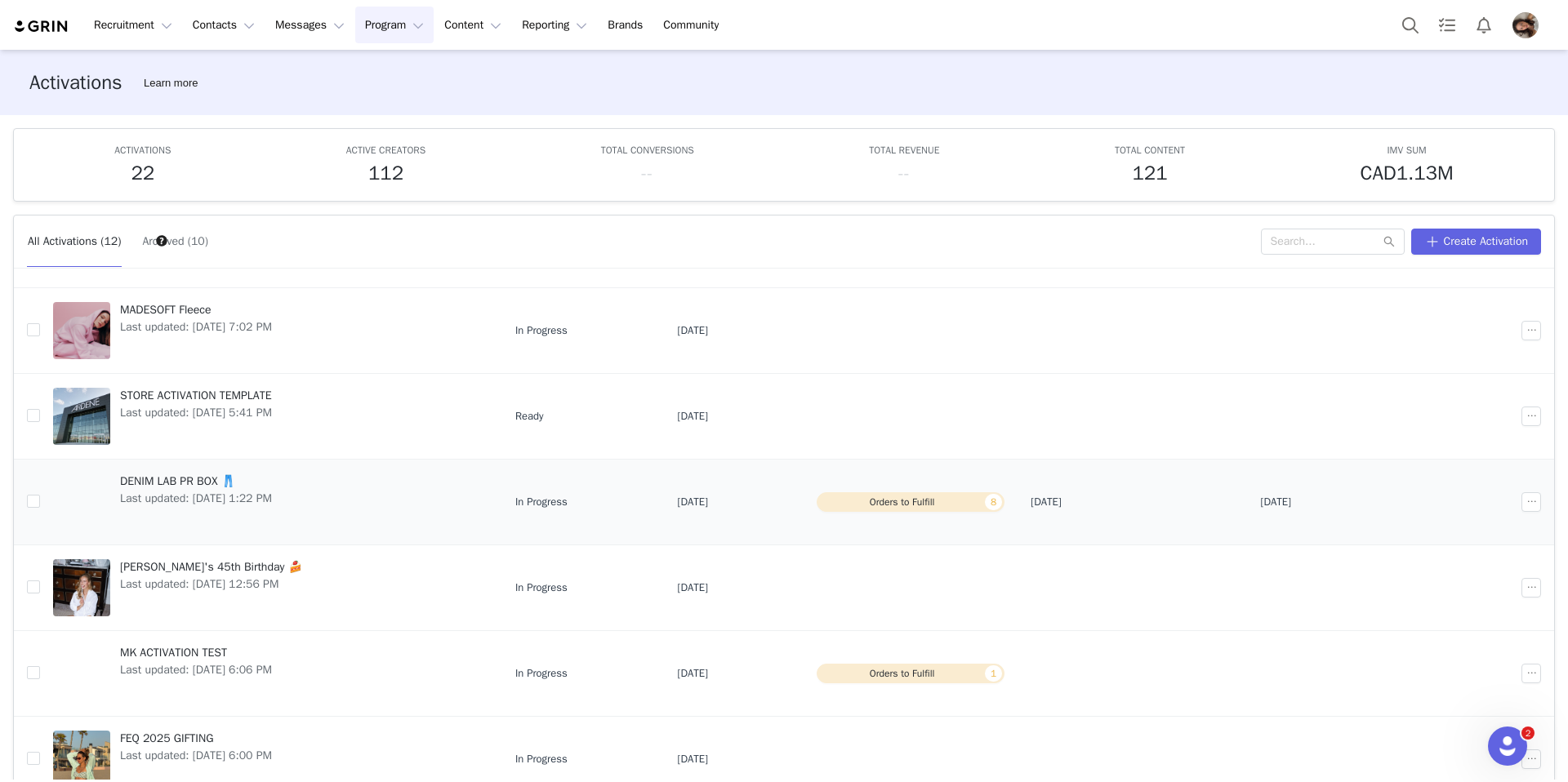 click on "DENIM LAB PR BOX 👖 Last updated: Jul 10, 2025 1:22 PM" at bounding box center (196, 502) 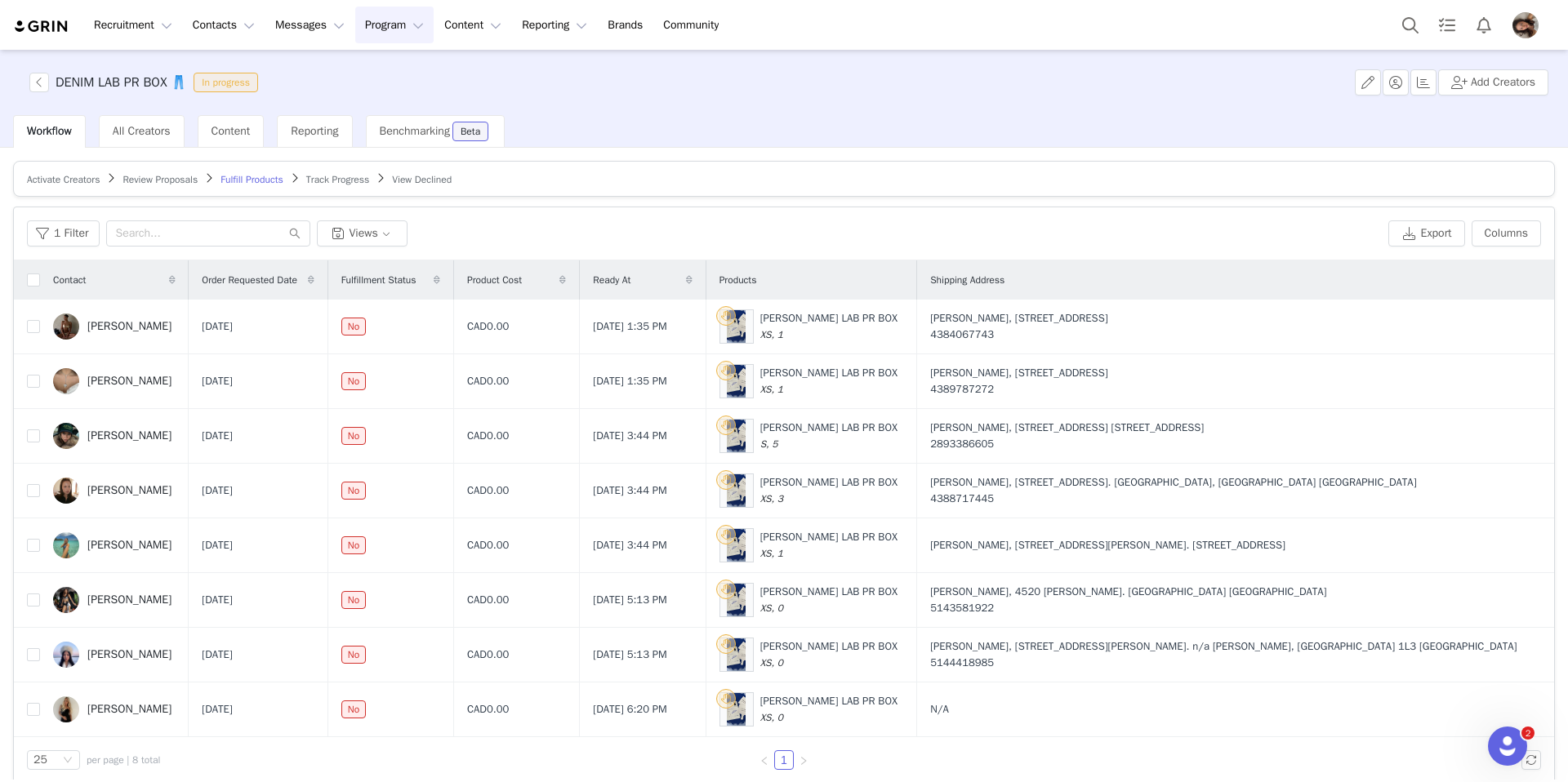 click on "Activate Creators" at bounding box center (63, 180) 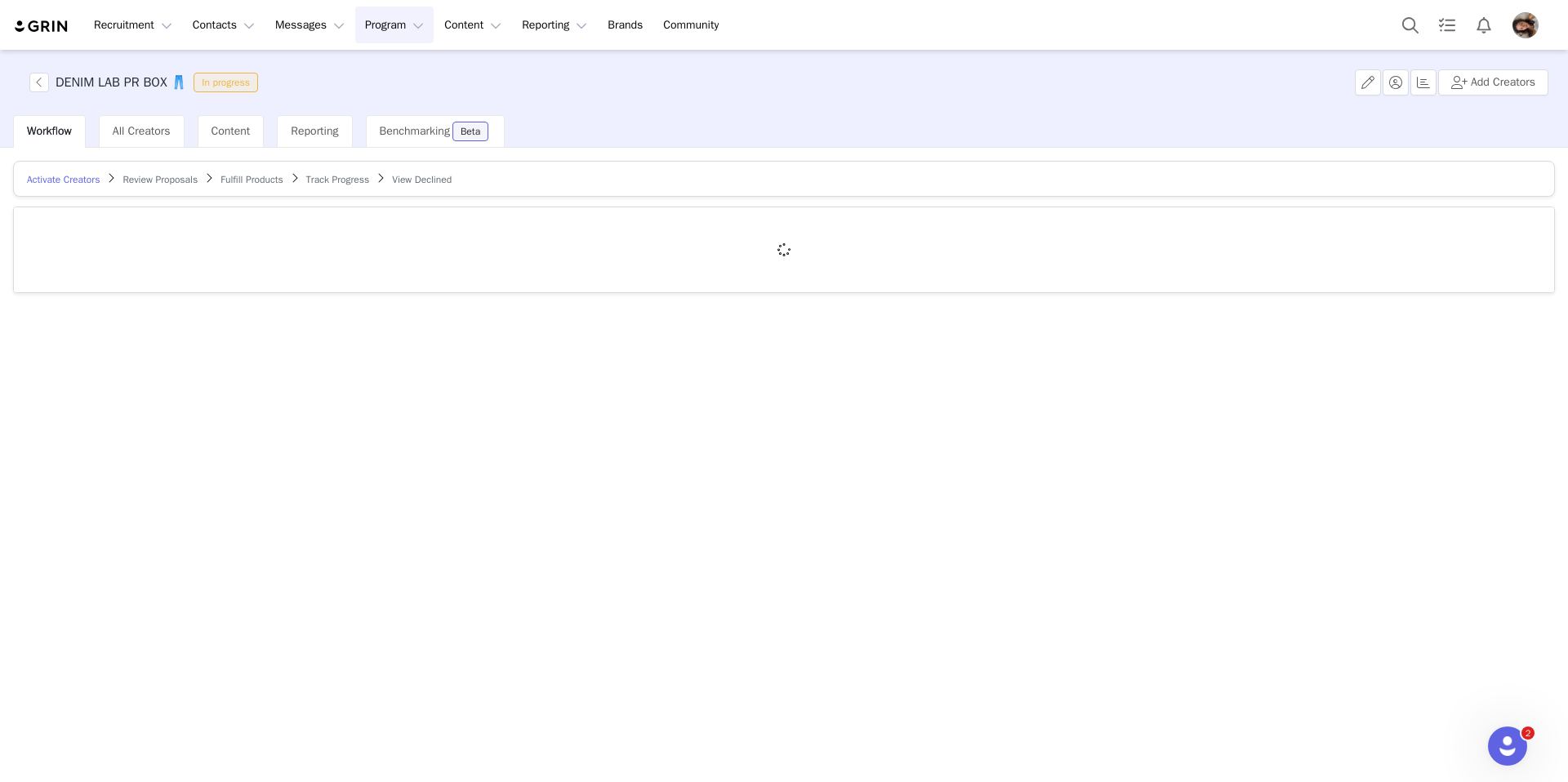 click on "Fulfill Products" at bounding box center (252, 180) 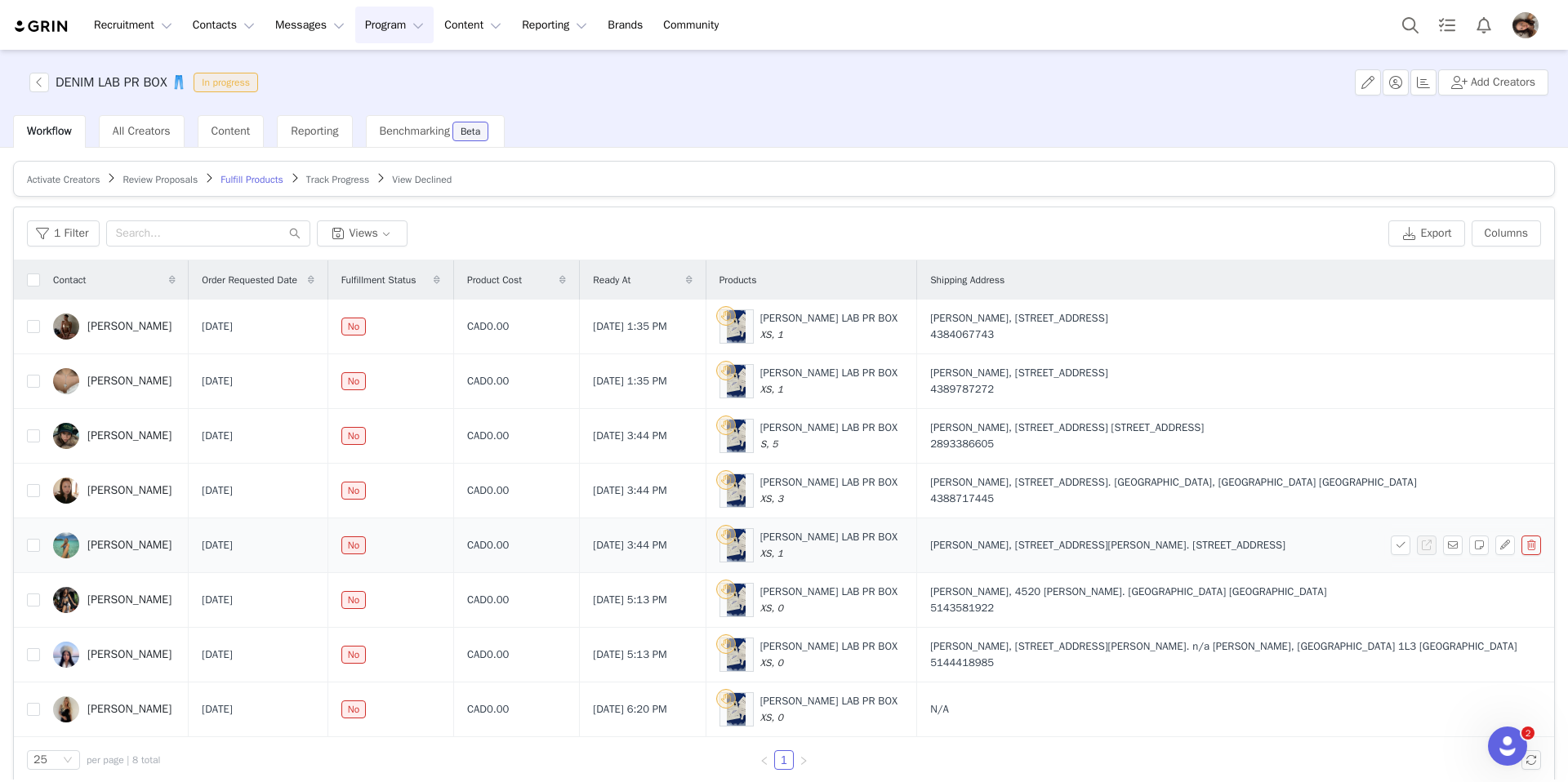 scroll, scrollTop: 17, scrollLeft: 0, axis: vertical 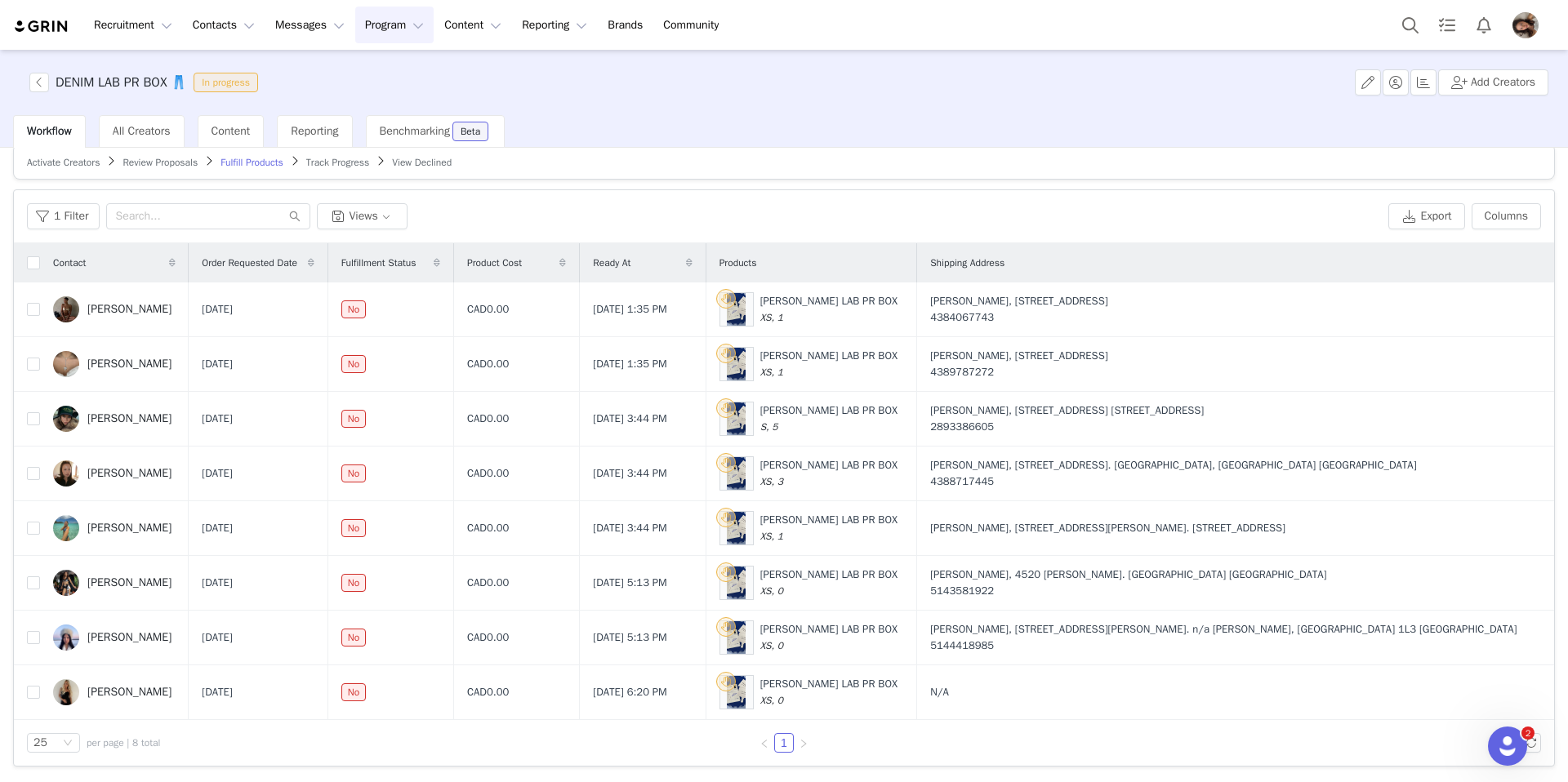 click on "Activate Creators" at bounding box center [63, 162] 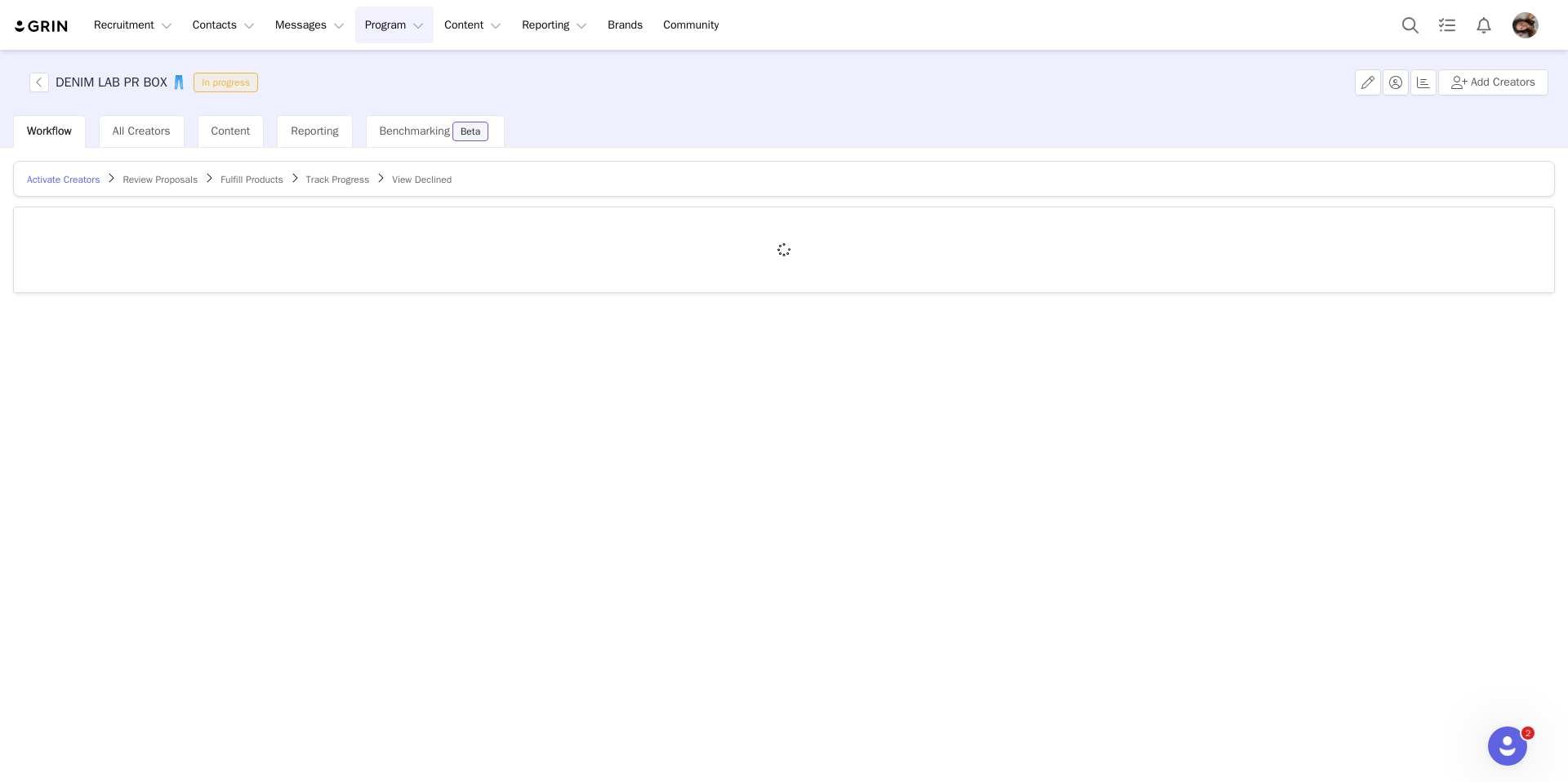 scroll, scrollTop: 0, scrollLeft: 0, axis: both 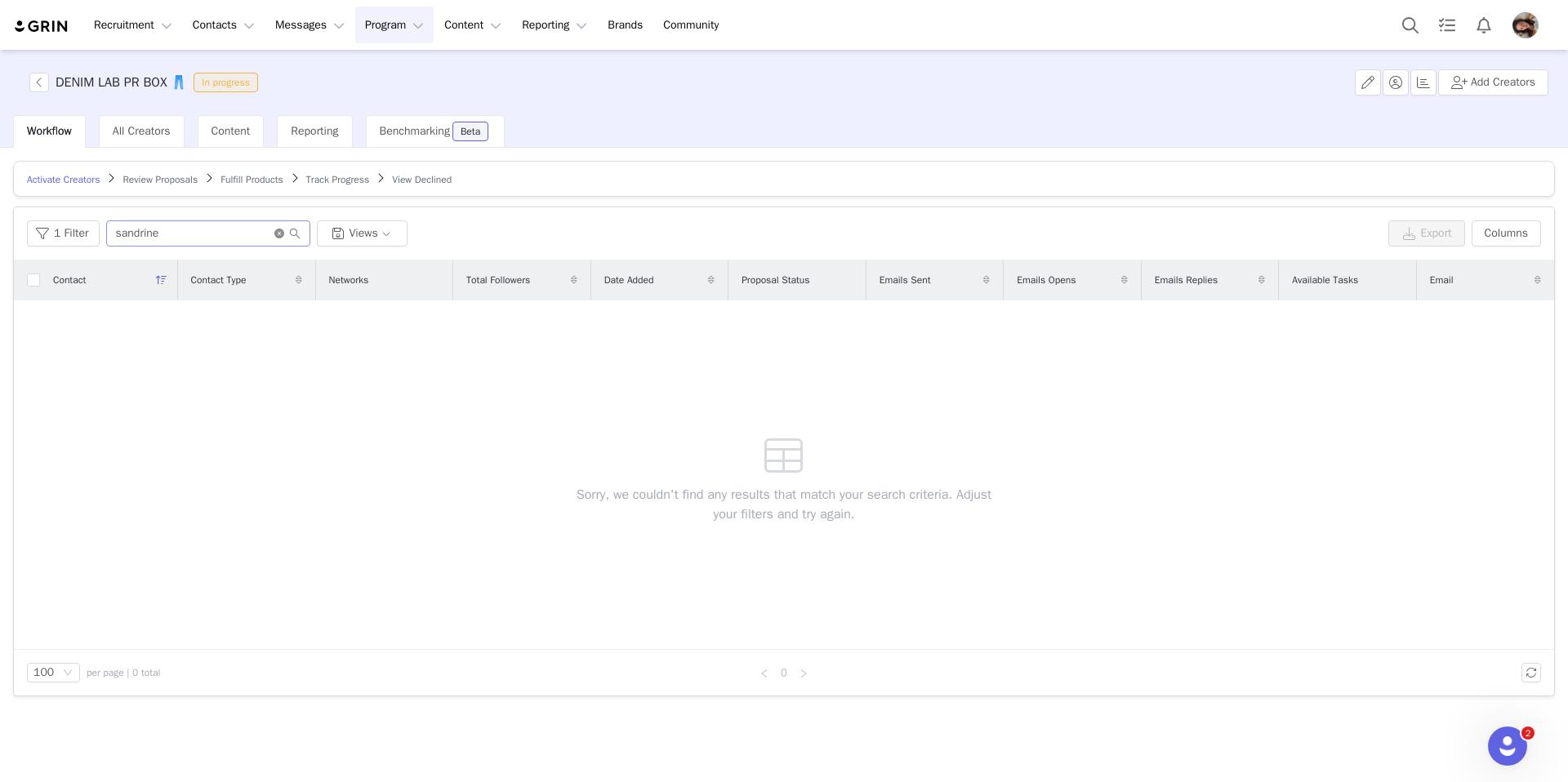 click 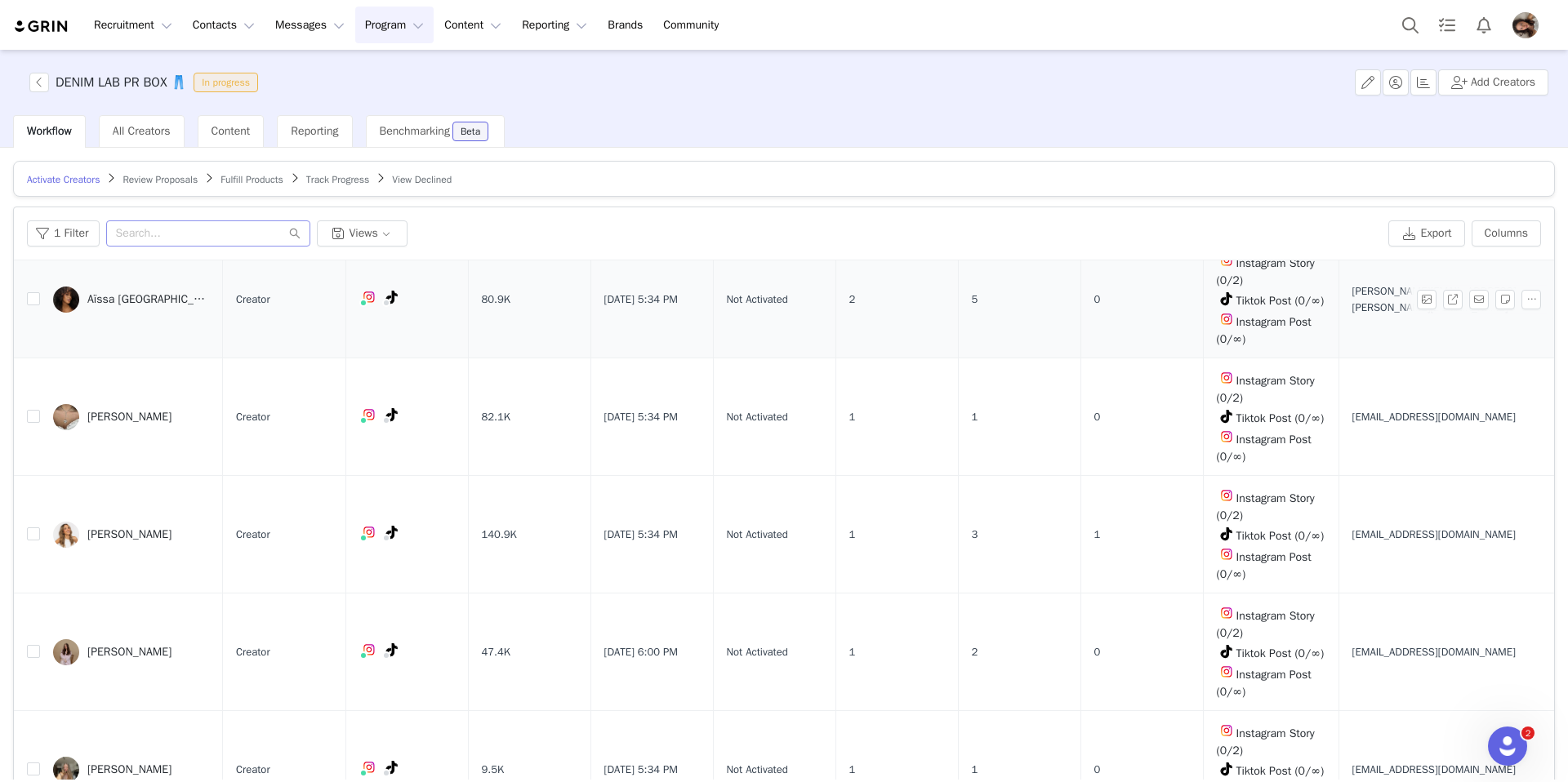scroll, scrollTop: 78, scrollLeft: 0, axis: vertical 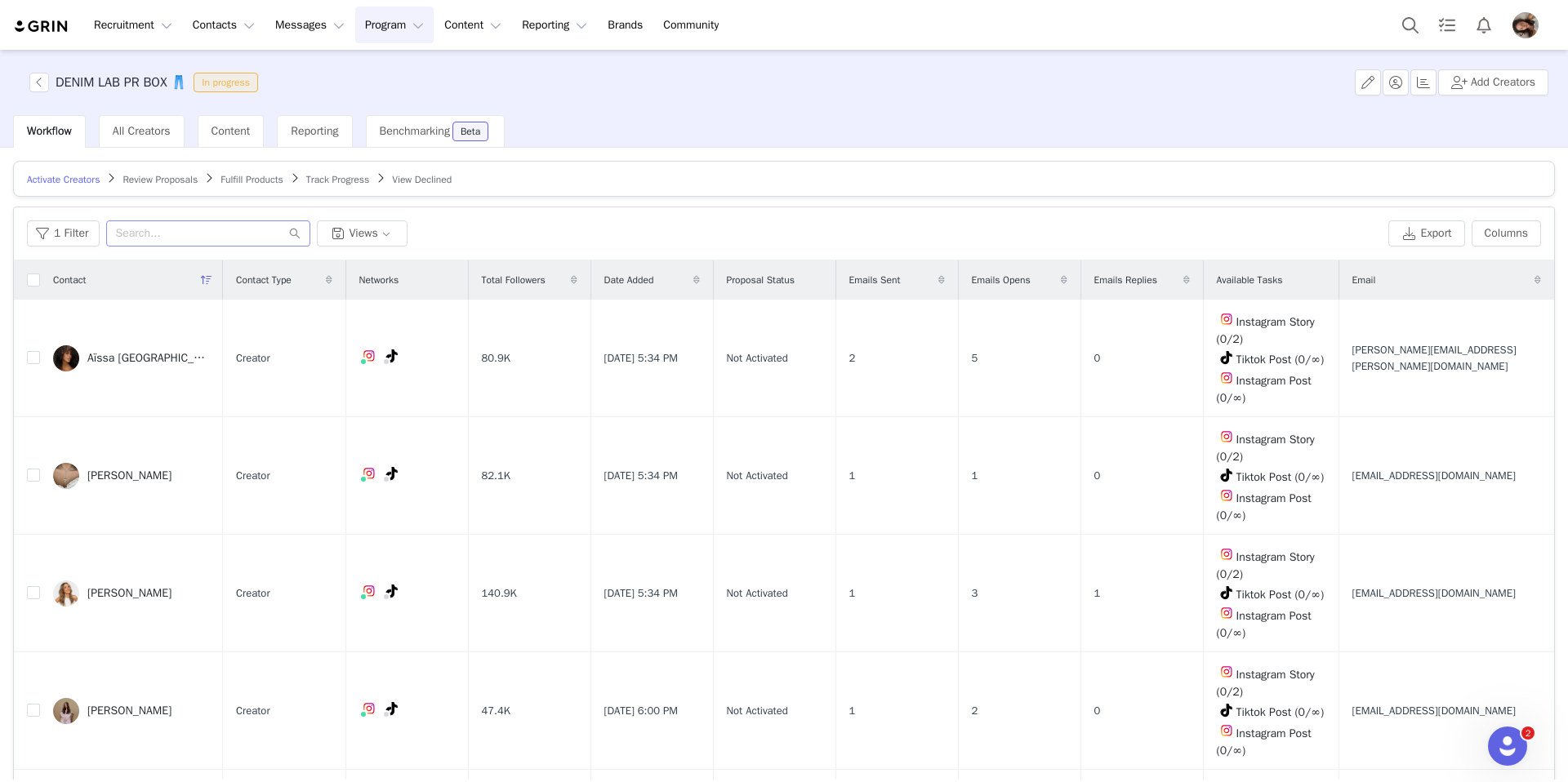 click on "Review Proposals" at bounding box center [160, 180] 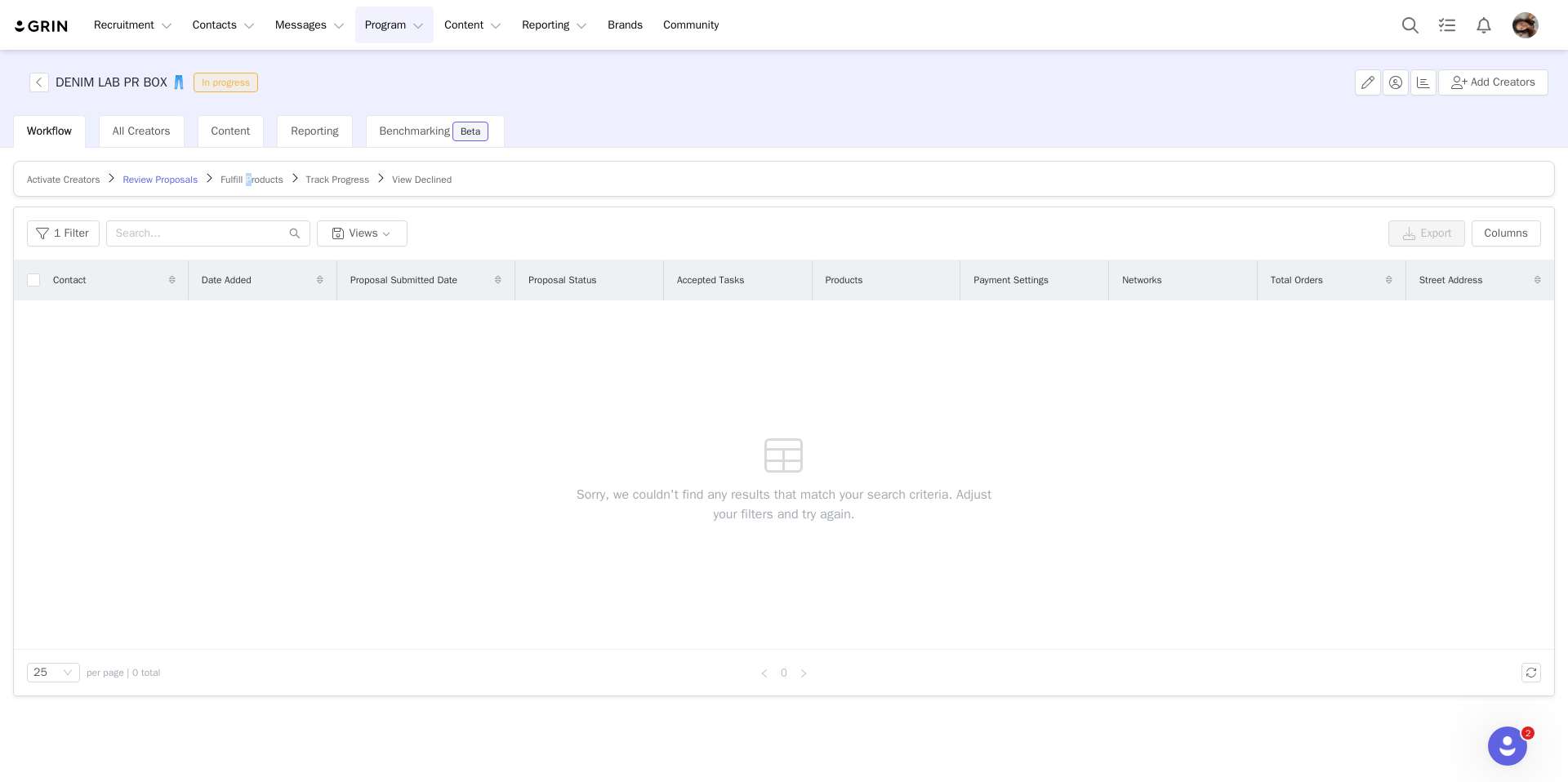 click on "Fulfill Products" at bounding box center (252, 180) 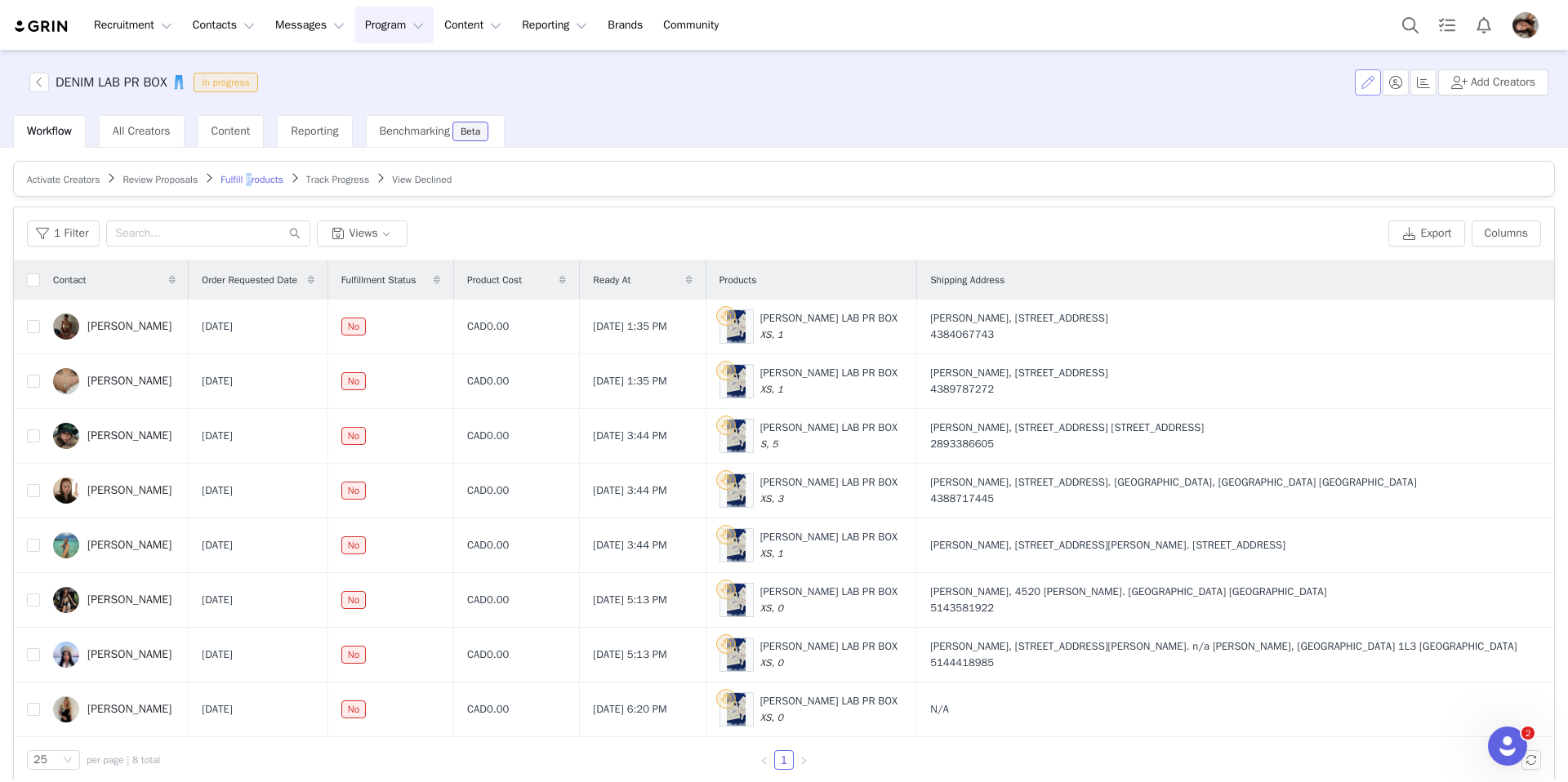 click at bounding box center (1368, 82) 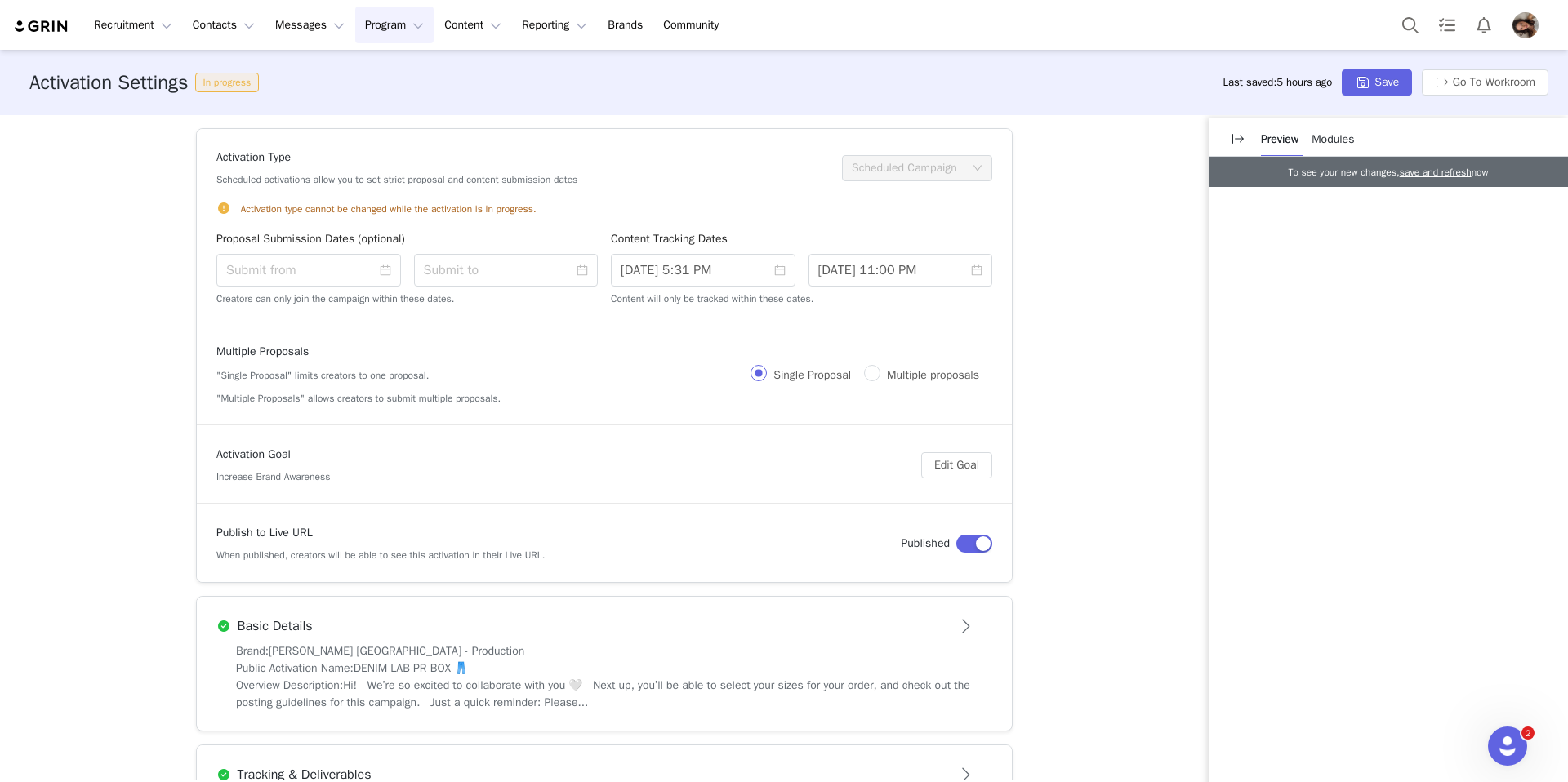click on "Brand: Ardene Canada - Production" at bounding box center [604, 651] 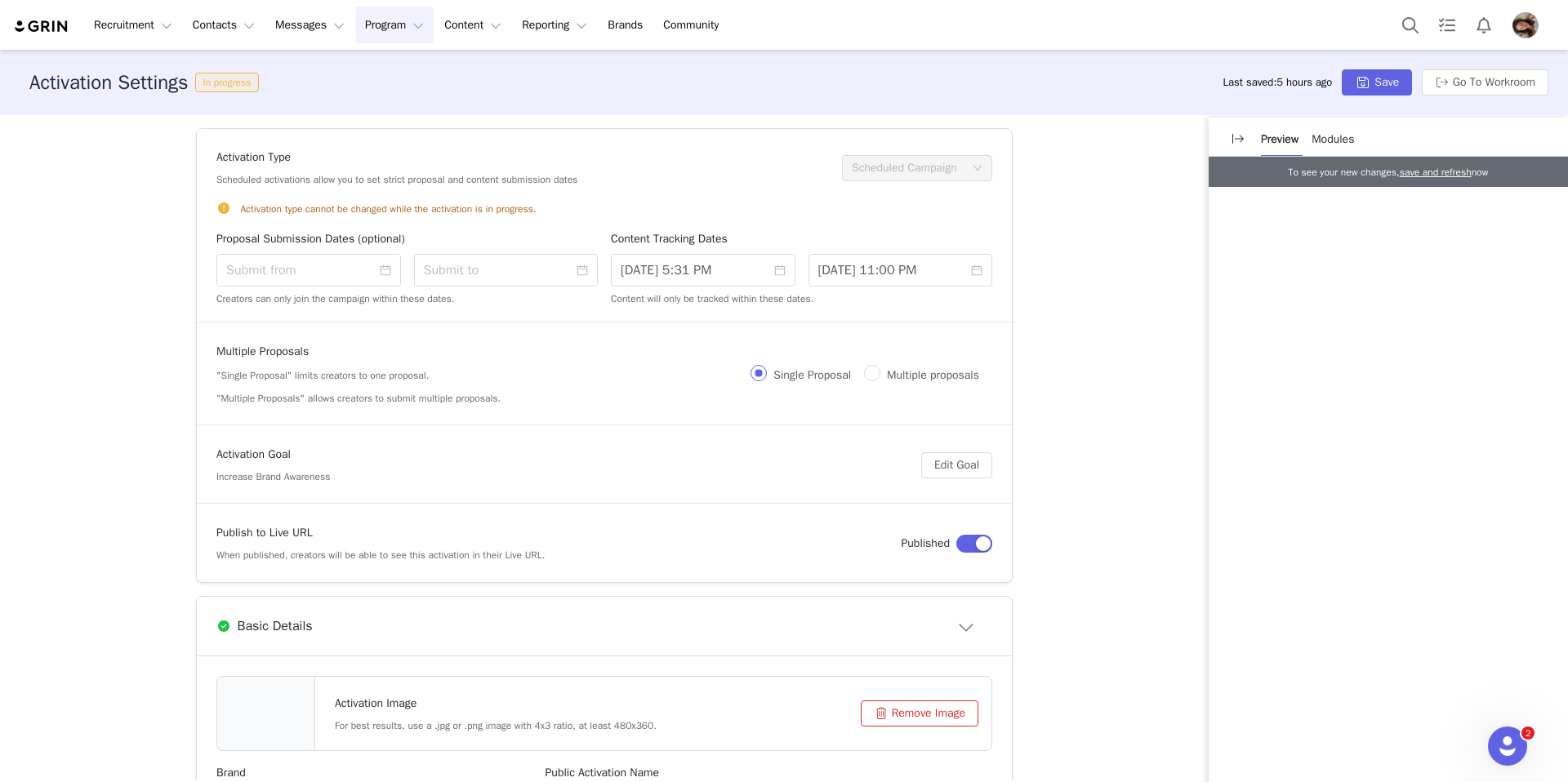 scroll, scrollTop: 0, scrollLeft: 0, axis: both 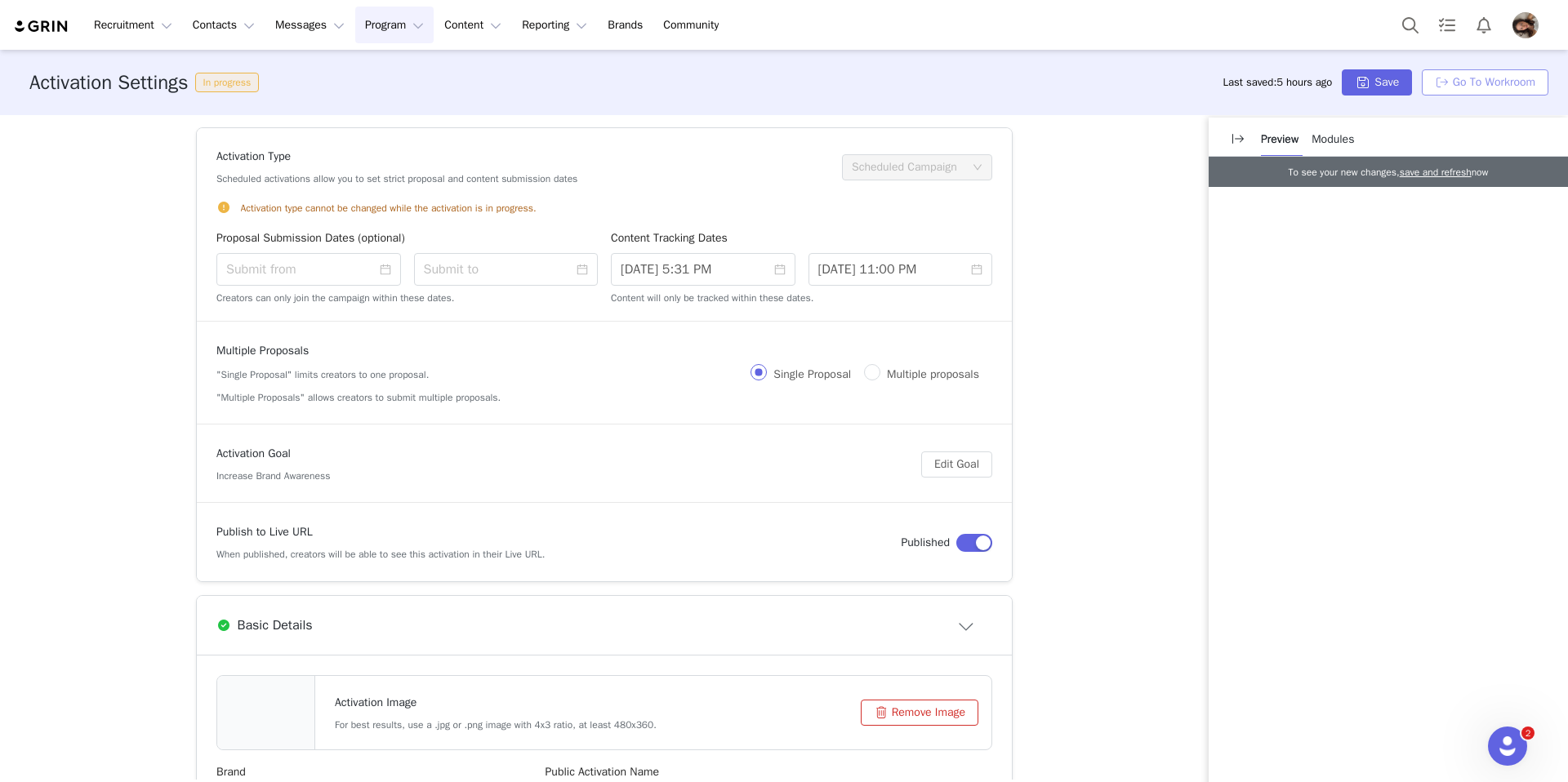 click on "Go To Workroom" at bounding box center [1485, 82] 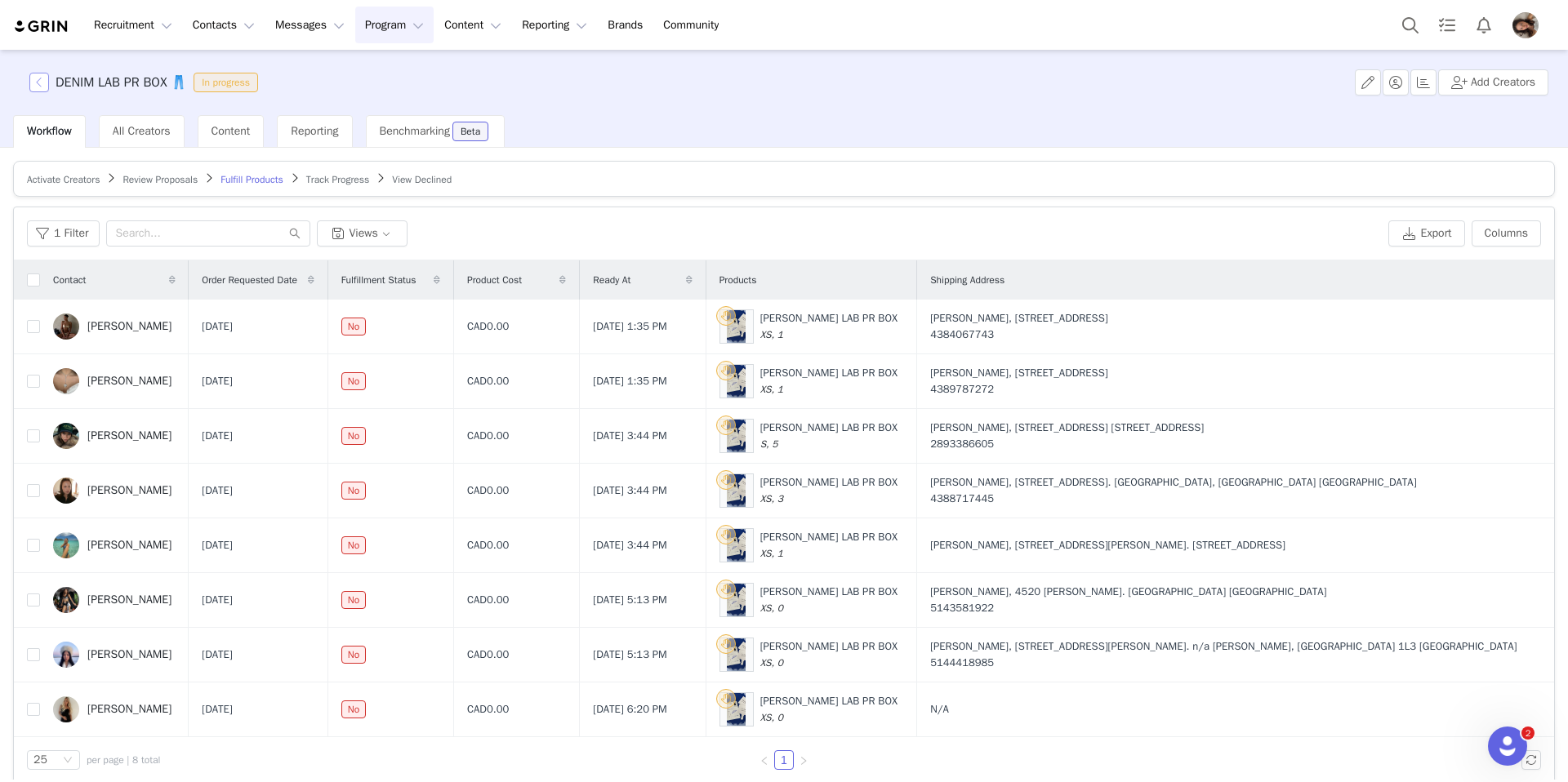 click at bounding box center [39, 82] 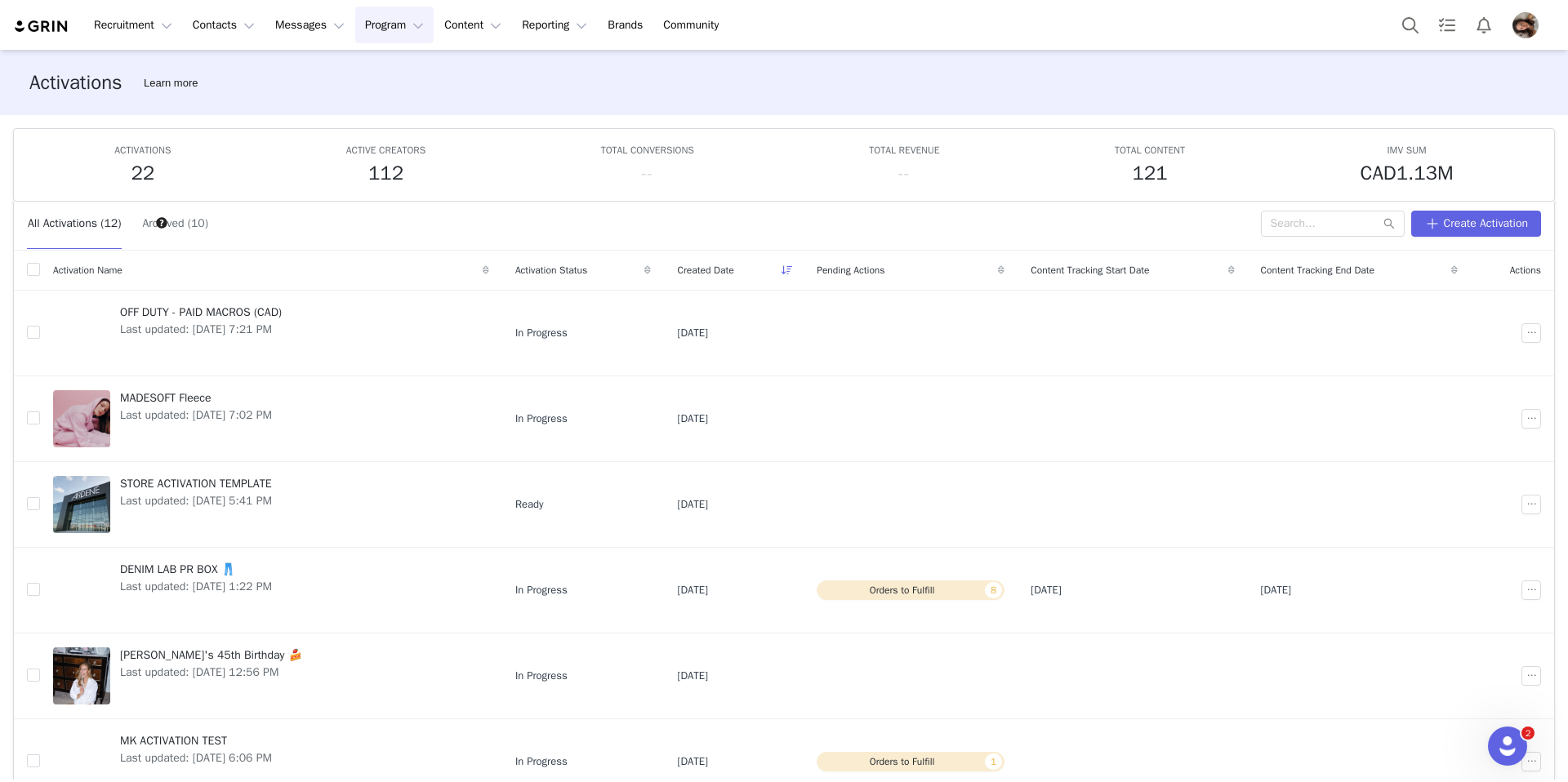 scroll, scrollTop: 22, scrollLeft: 0, axis: vertical 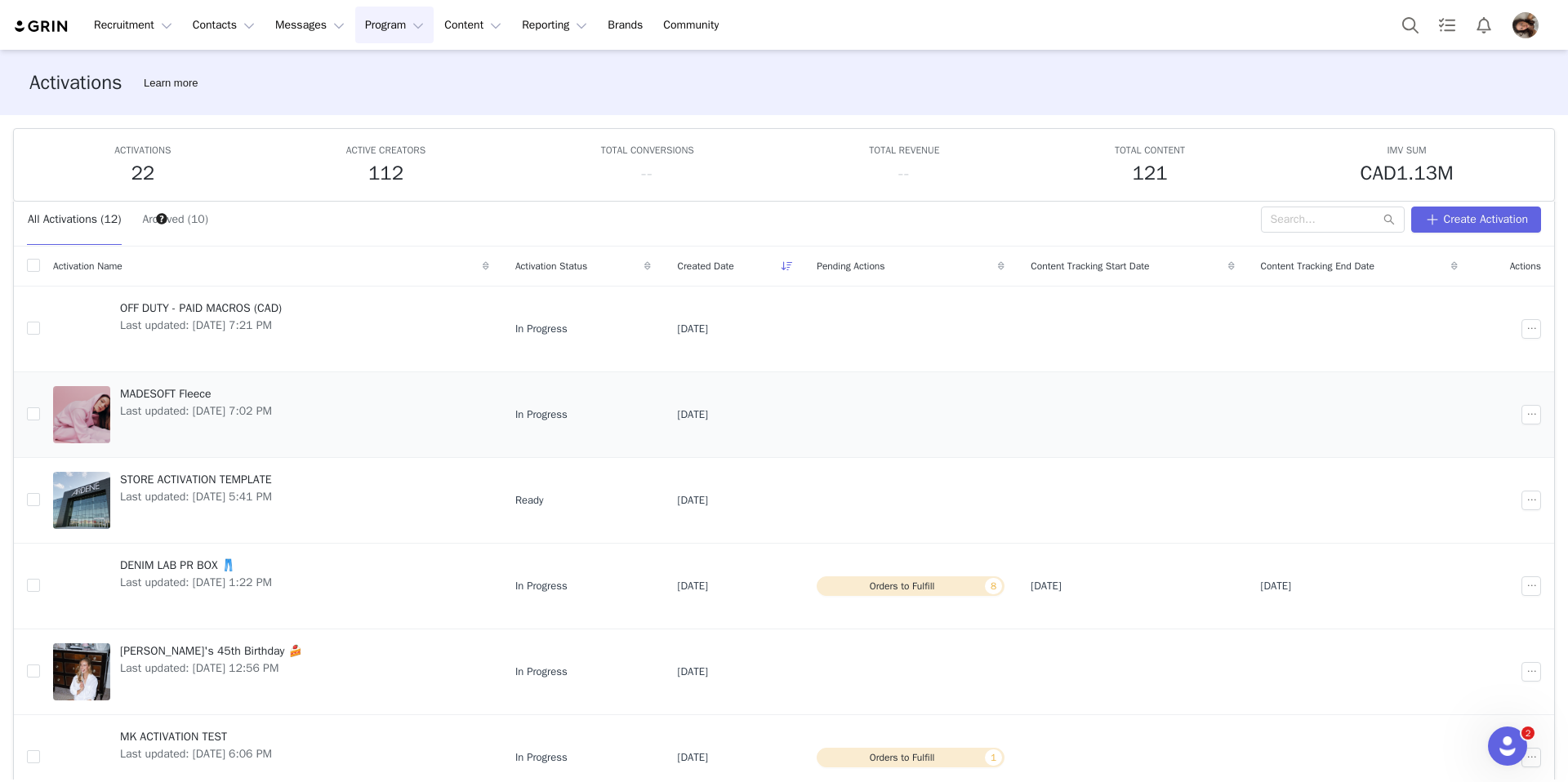 click on "MADESOFT Fleece" at bounding box center [196, 393] 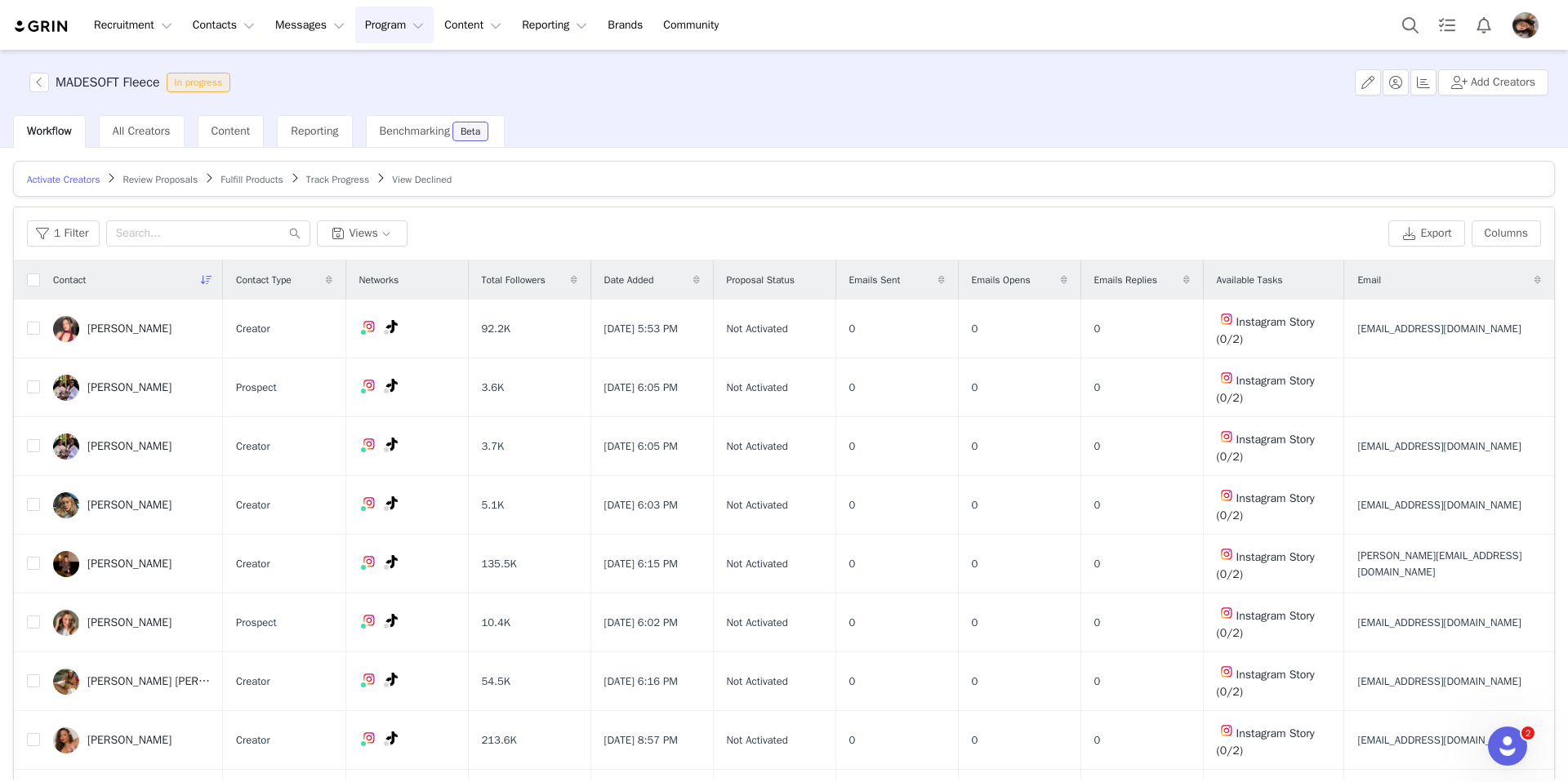 click on "Activate Creators Review Proposals Fulfill Products Track Progress View Declined  Filters   Filter Logic  And Or  Date Added   ~   Owner  Select  Contact Tag  Select    Relationship Stage  Select  Email Template  Select  Archived  Select No  Advanced Filters   + Add Field  Apply Filters Clear All 1 Filter Views     Export     Columns  Contact   Contact Type   Networks   Total Followers   Date Added   Proposal Status   Emails Sent   Emails Opens   Emails Replies   Available Tasks   Email   Sophia Berk  Creator 92.2K Jul 7, 2025 5:53 PM Not Activated 0 0 0 Instagram Story (0/2) sophiaberk@shinetalentgroup.com  Sherly Bosquet  Prospect 3.6K Jul 7, 2025 6:05 PM Not Activated 0 0 0 Instagram Story (0/2)  Shela Bosquet  Creator 3.7K Jul 7, 2025 6:05 PM Not Activated 0 0 0 Instagram Story (0/2) bosquettwins@hotmail.com  Sarah Lemire  Creator 5.1K Jul 7, 2025 6:03 PM Not Activated 0 0 0 Instagram Story (0/2) sarahlemirecollabs@gmail.com  Sabrina Bouchard  Creator 135.5K Jul 7, 2025 6:15 PM Not Activated 0 0 0 10.4K" at bounding box center (784, 464) 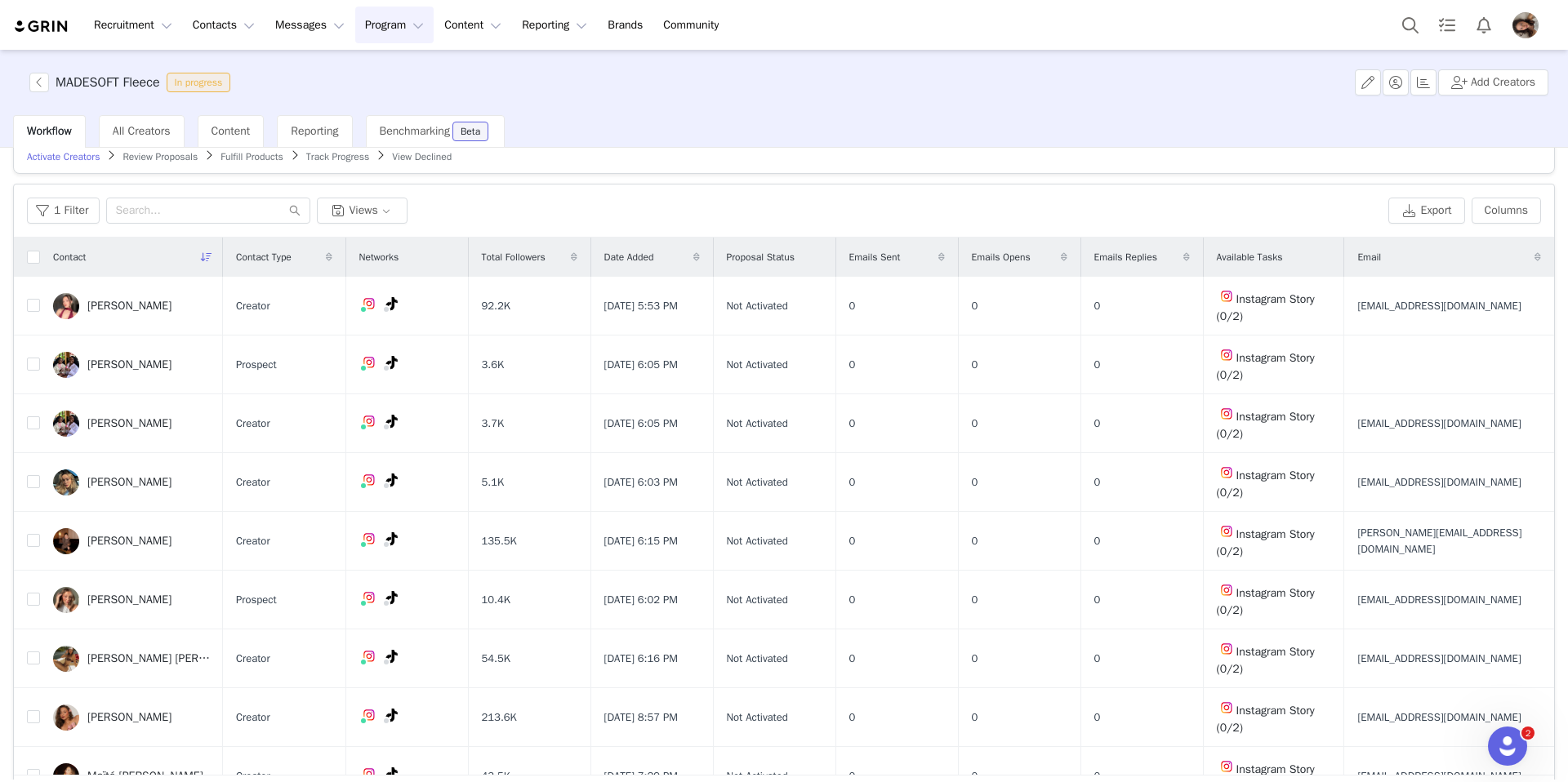scroll, scrollTop: 0, scrollLeft: 0, axis: both 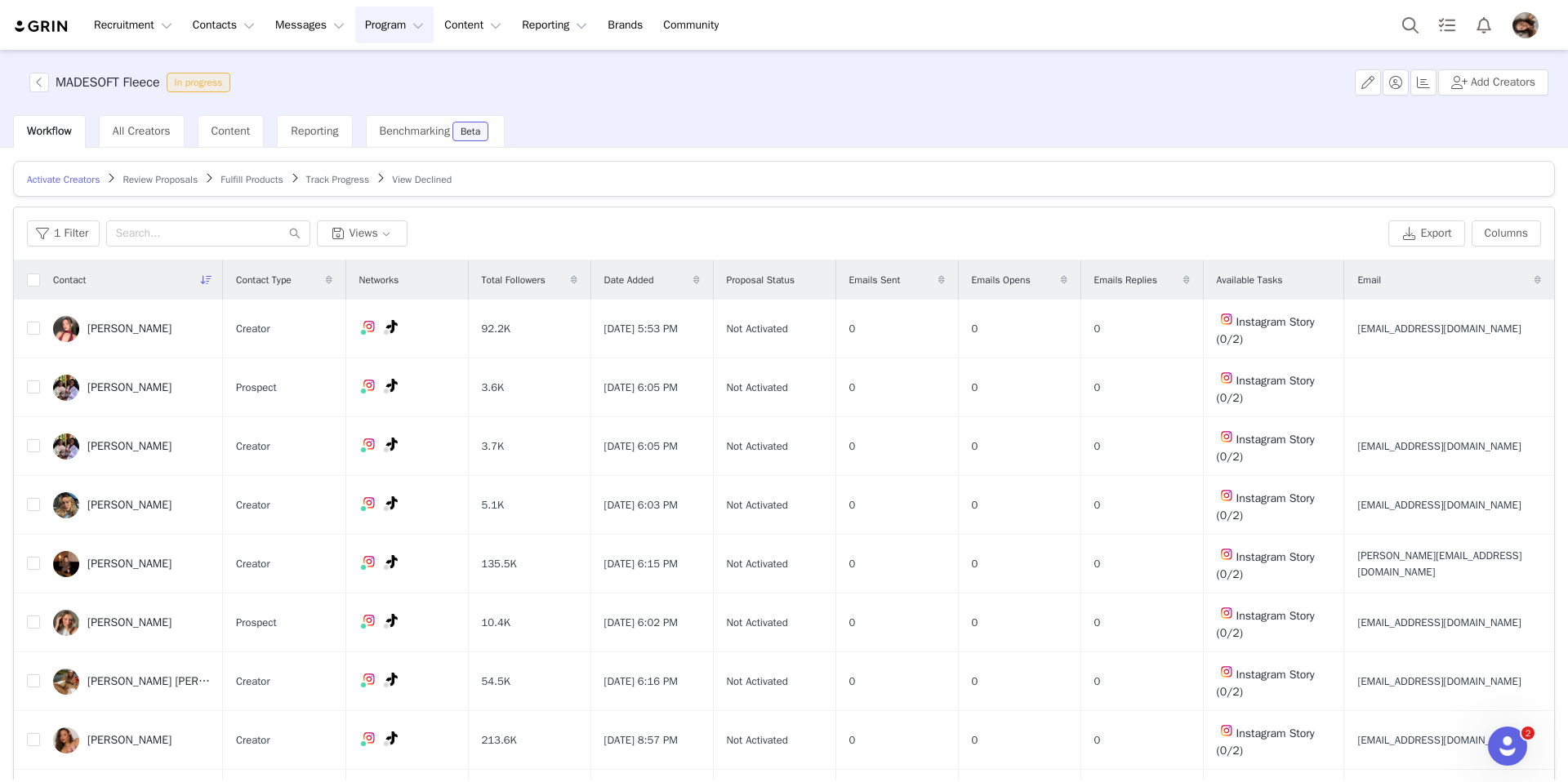 click on "Workflow All Creators Content Reporting Benchmarking Beta" at bounding box center [791, 131] 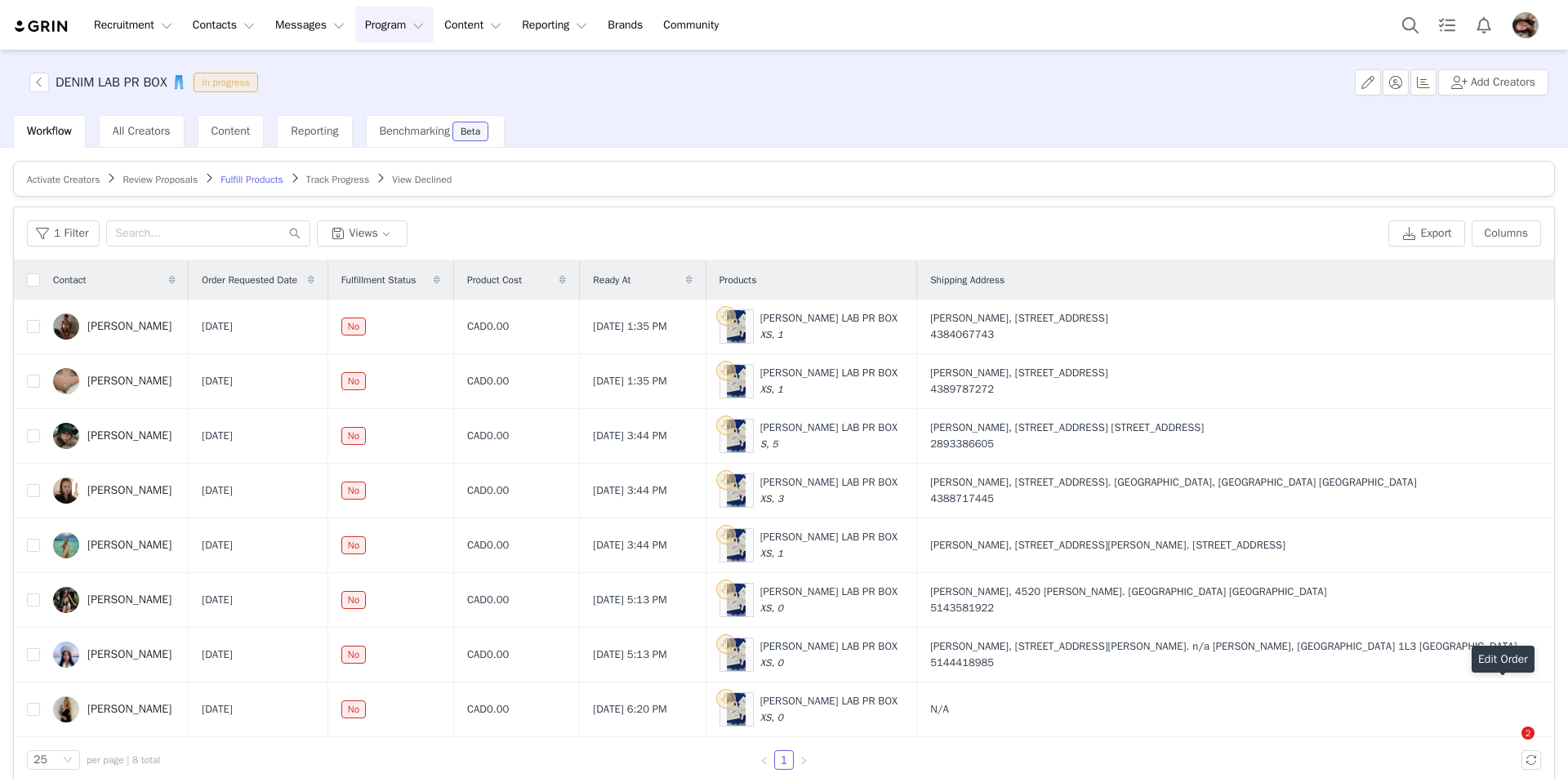 scroll, scrollTop: 0, scrollLeft: 0, axis: both 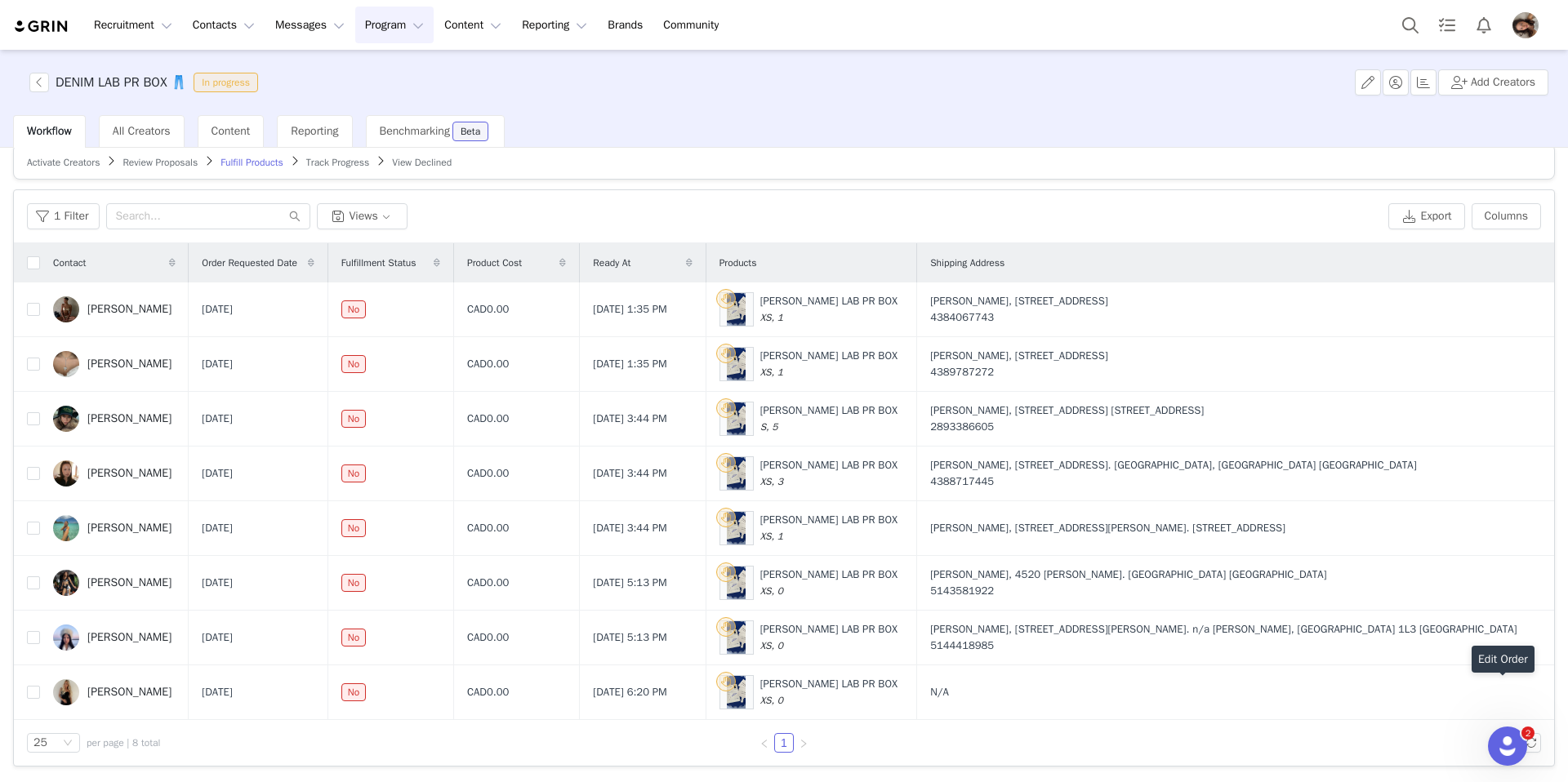 click on "Review Proposals" at bounding box center [160, 162] 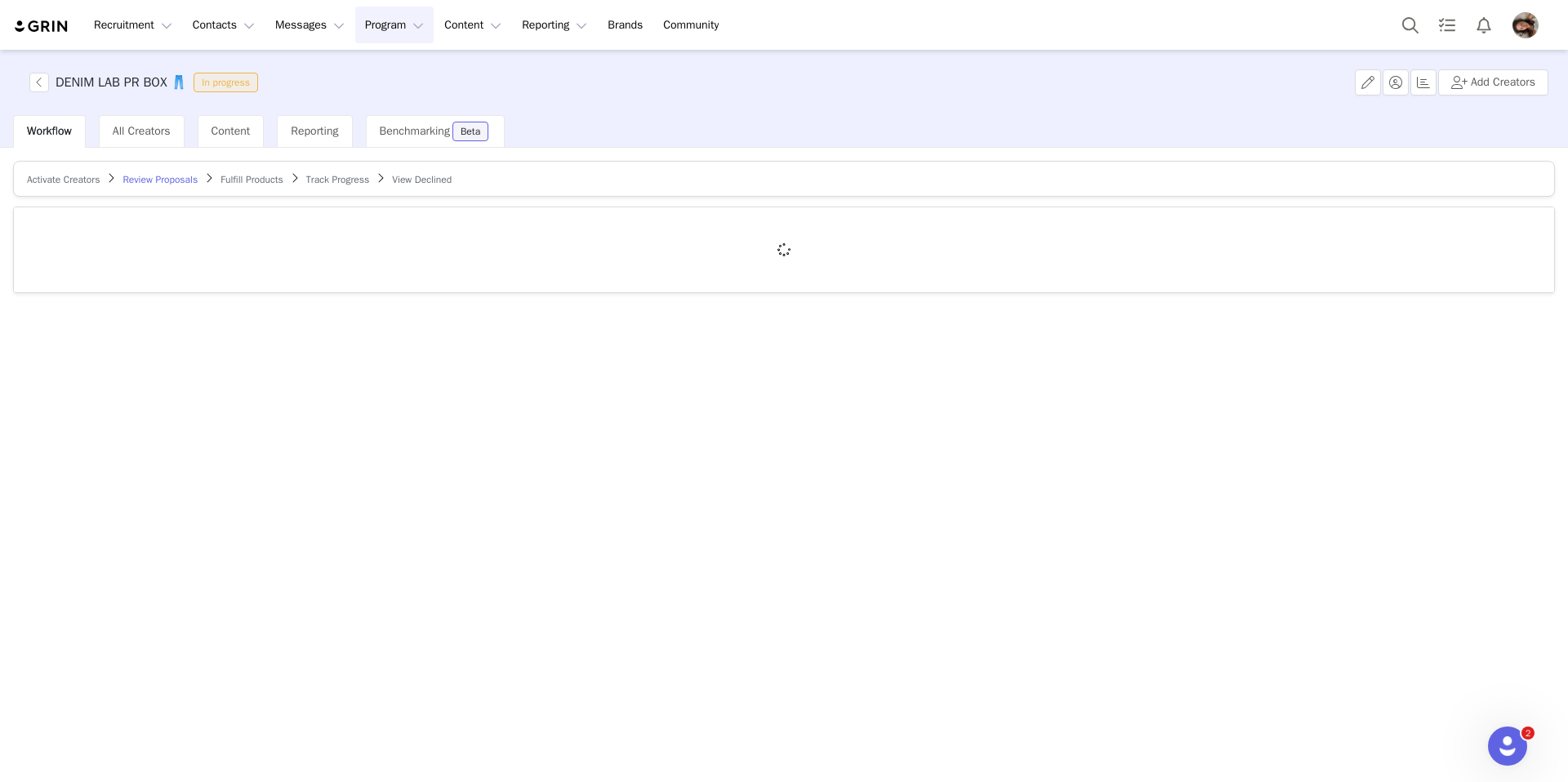 scroll, scrollTop: 0, scrollLeft: 0, axis: both 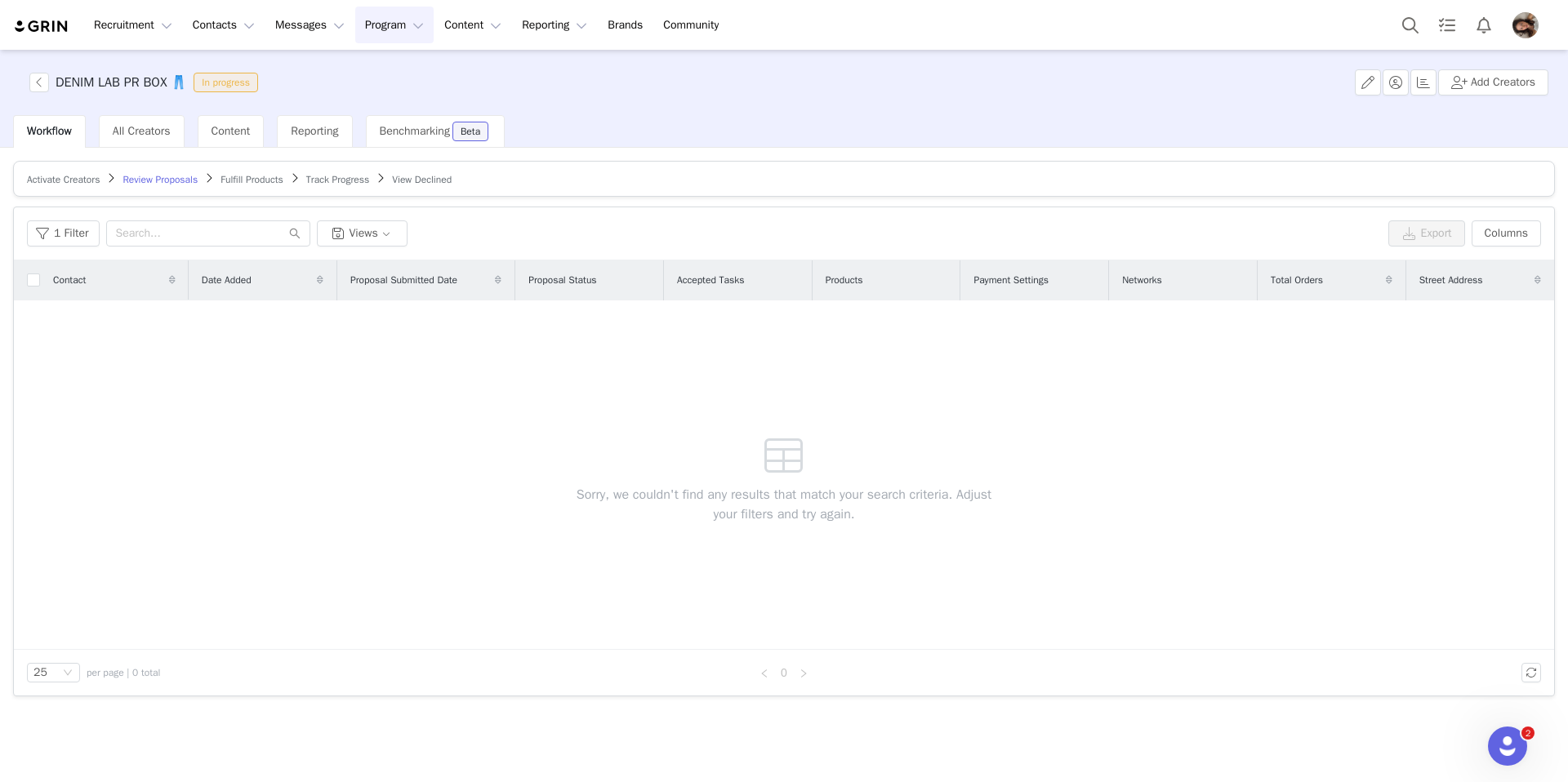 click on "Activate Creators" at bounding box center [63, 180] 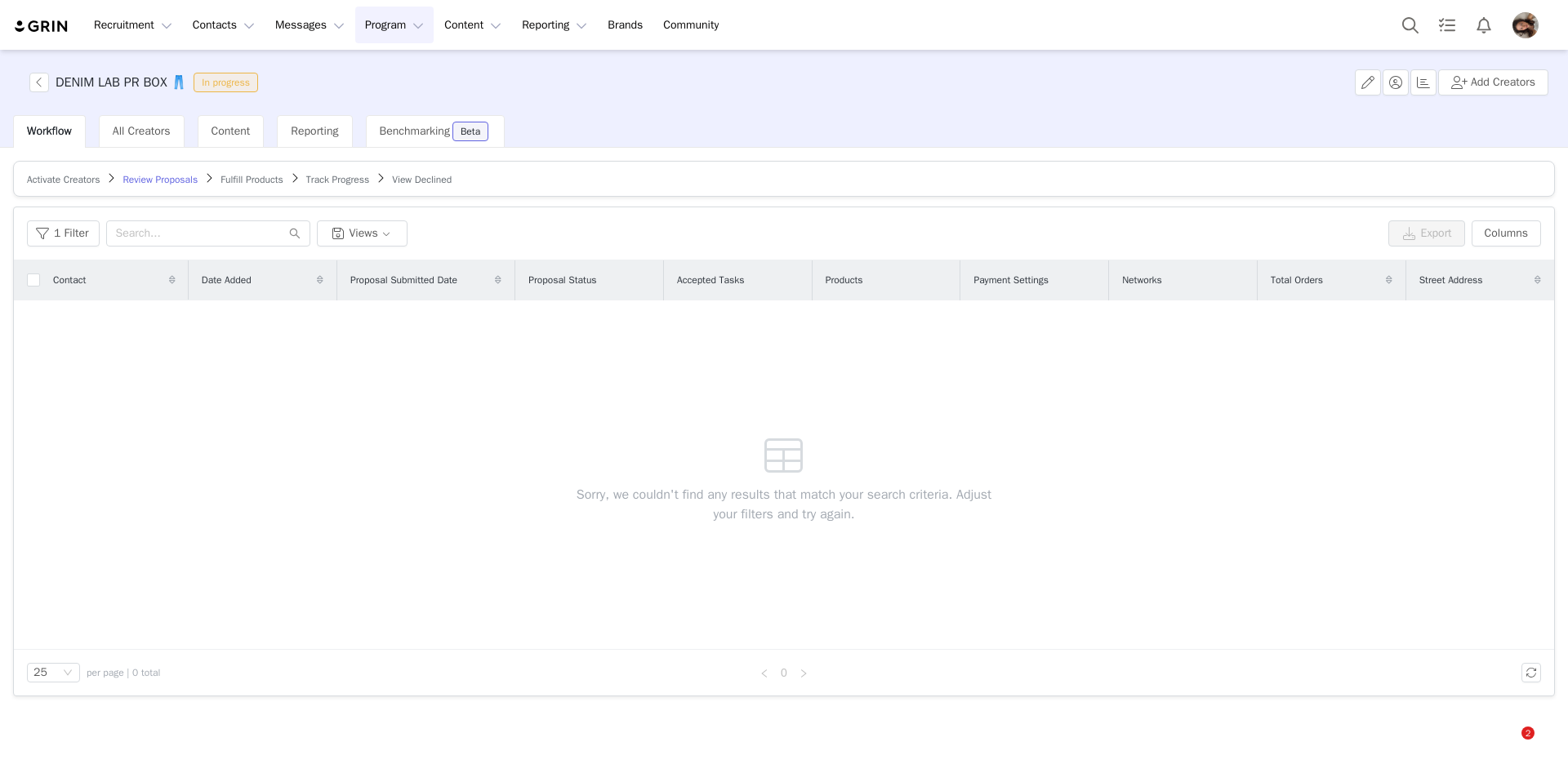 scroll, scrollTop: 0, scrollLeft: 0, axis: both 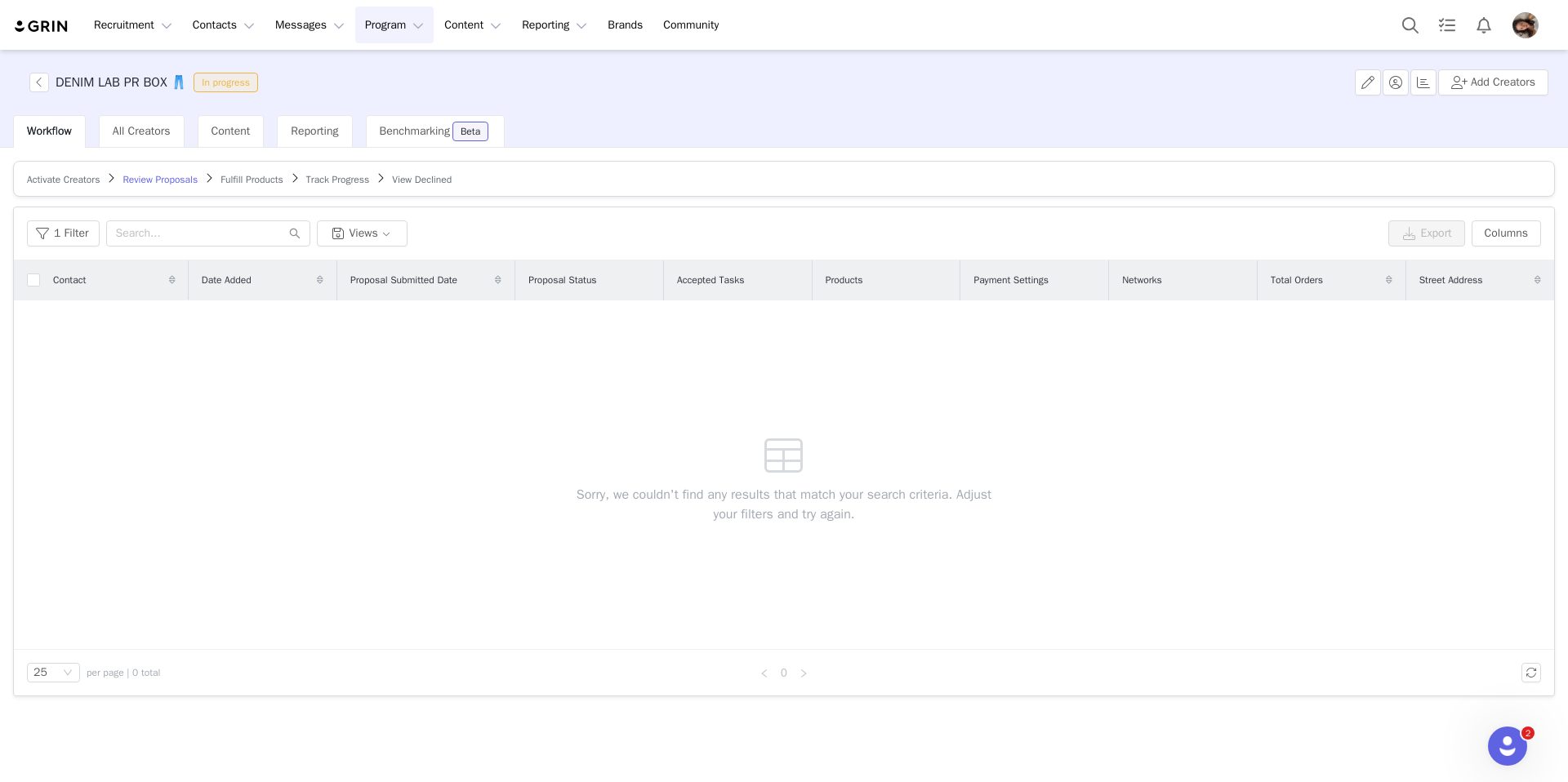 click on "Activate Creators" at bounding box center [63, 180] 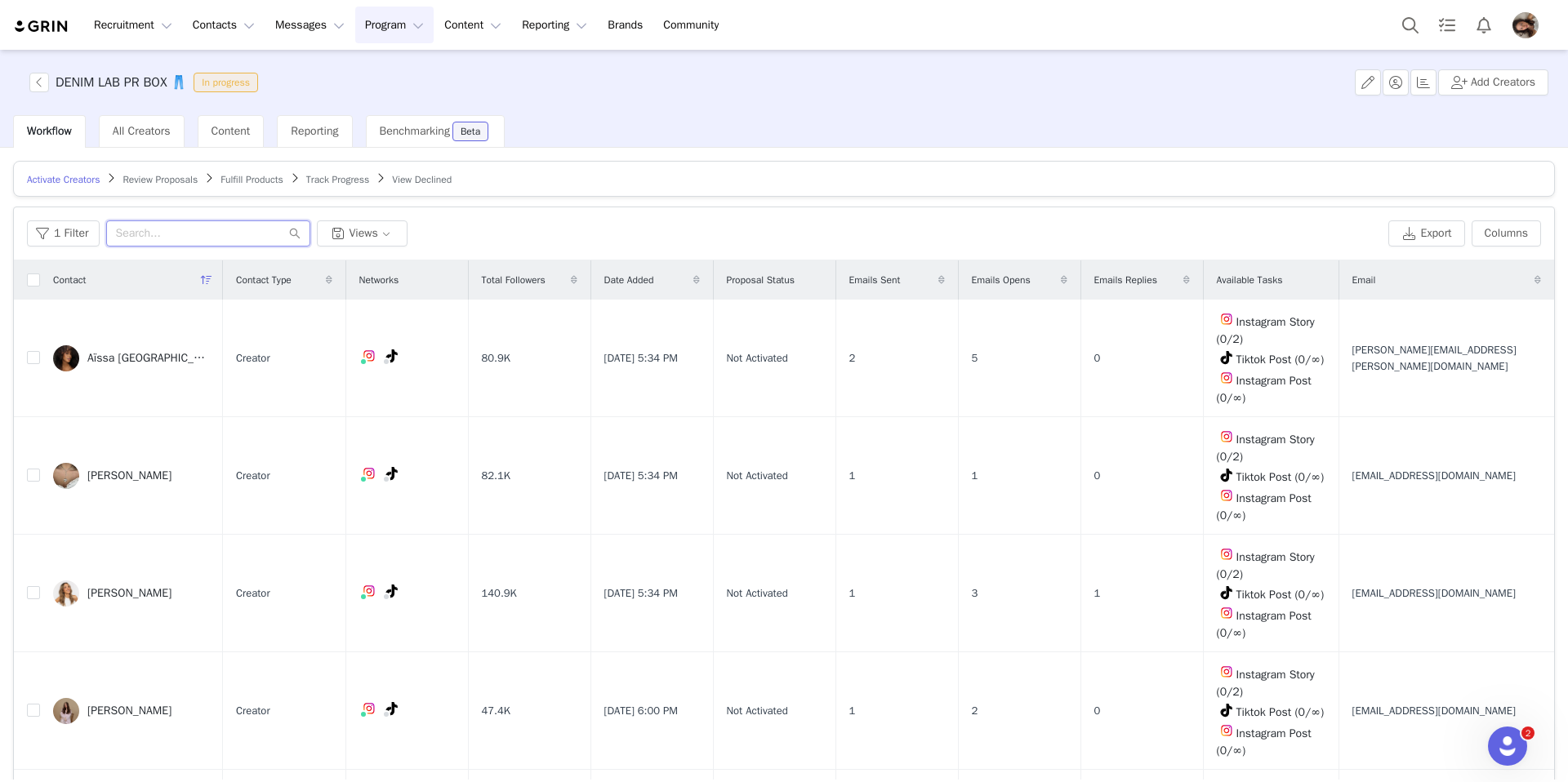 click at bounding box center (208, 233) 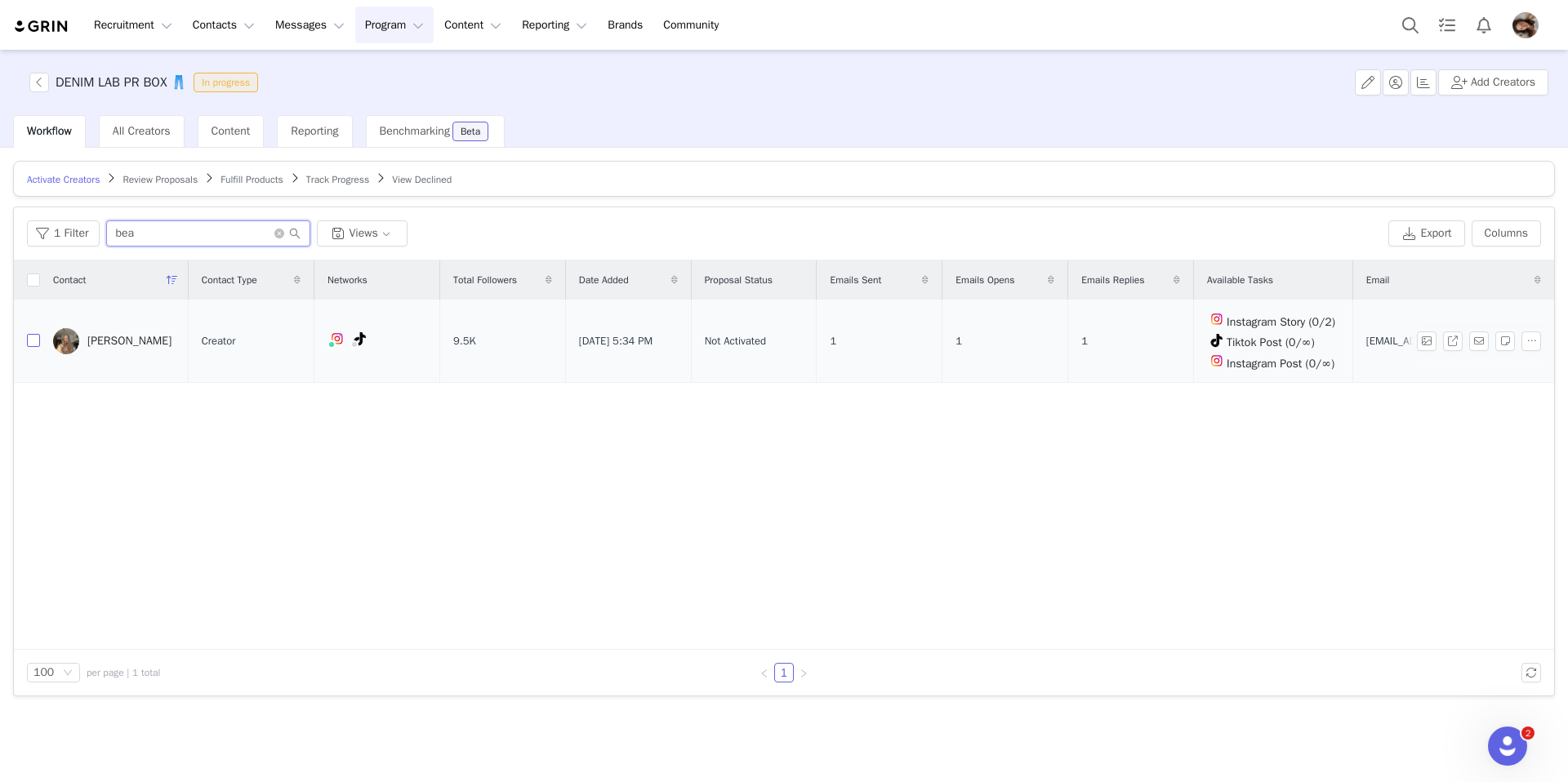 type on "bea" 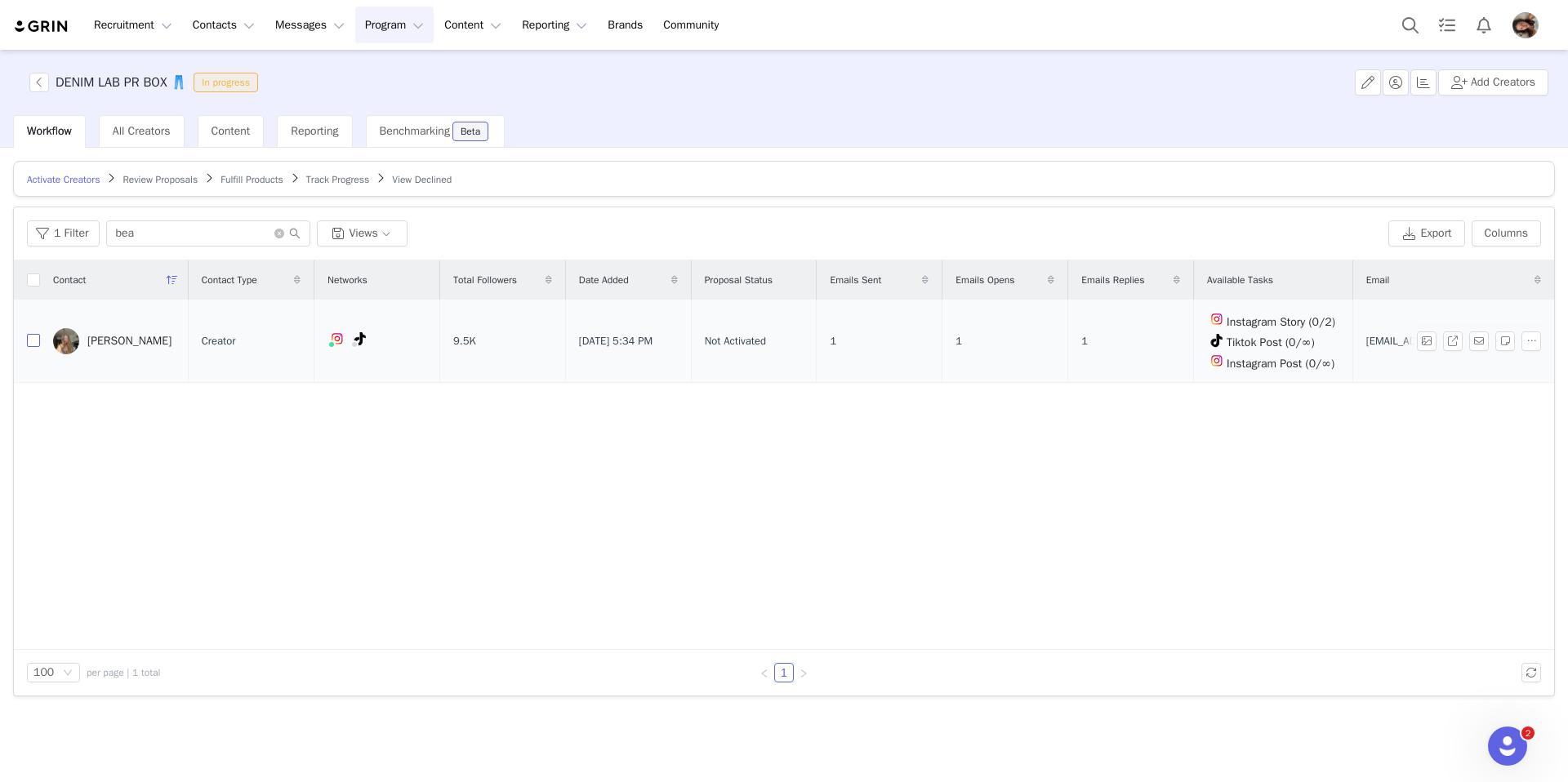 drag, startPoint x: 38, startPoint y: 337, endPoint x: 49, endPoint y: 335, distance: 11.18034 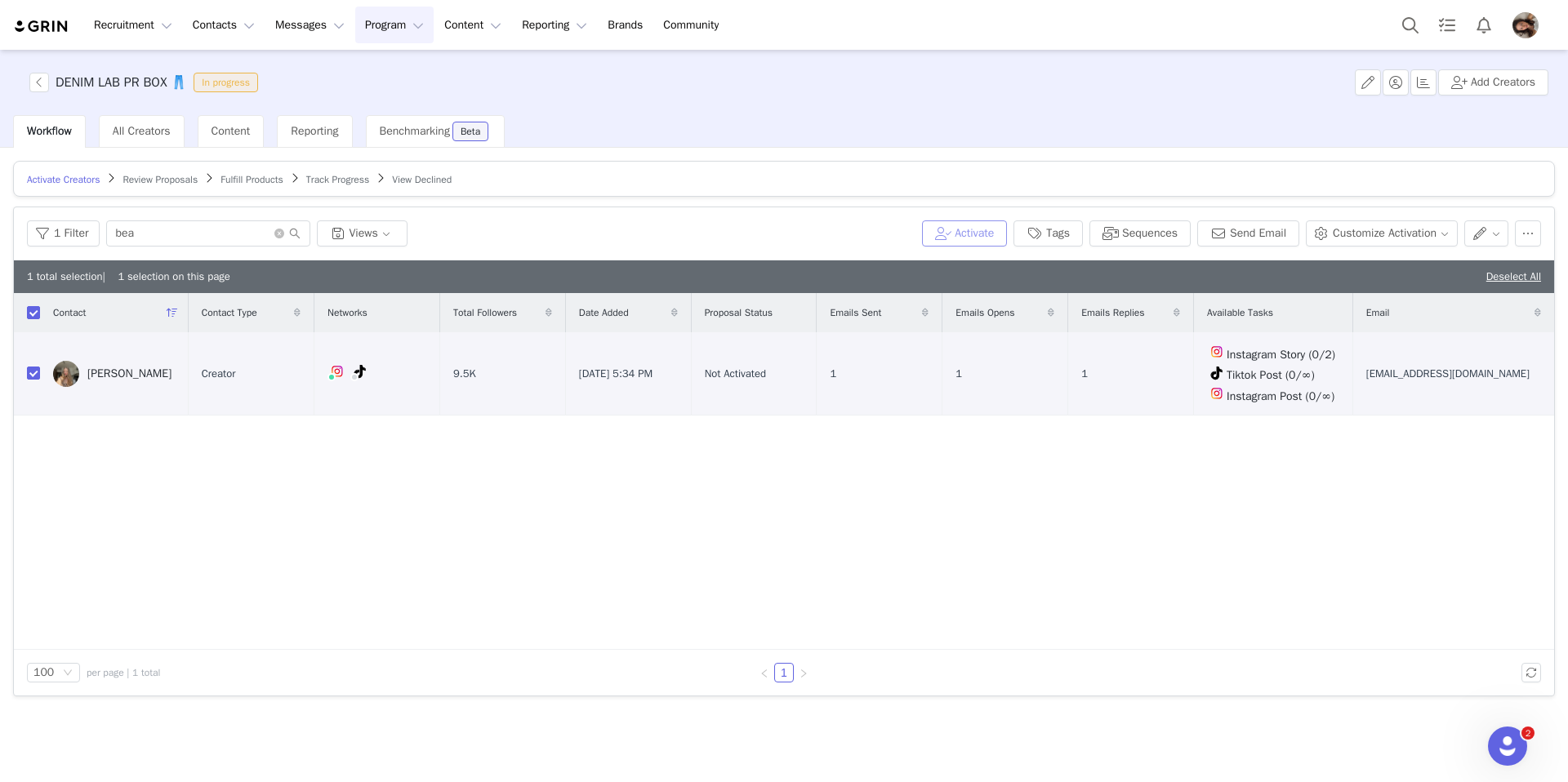click on "Activate" at bounding box center (964, 233) 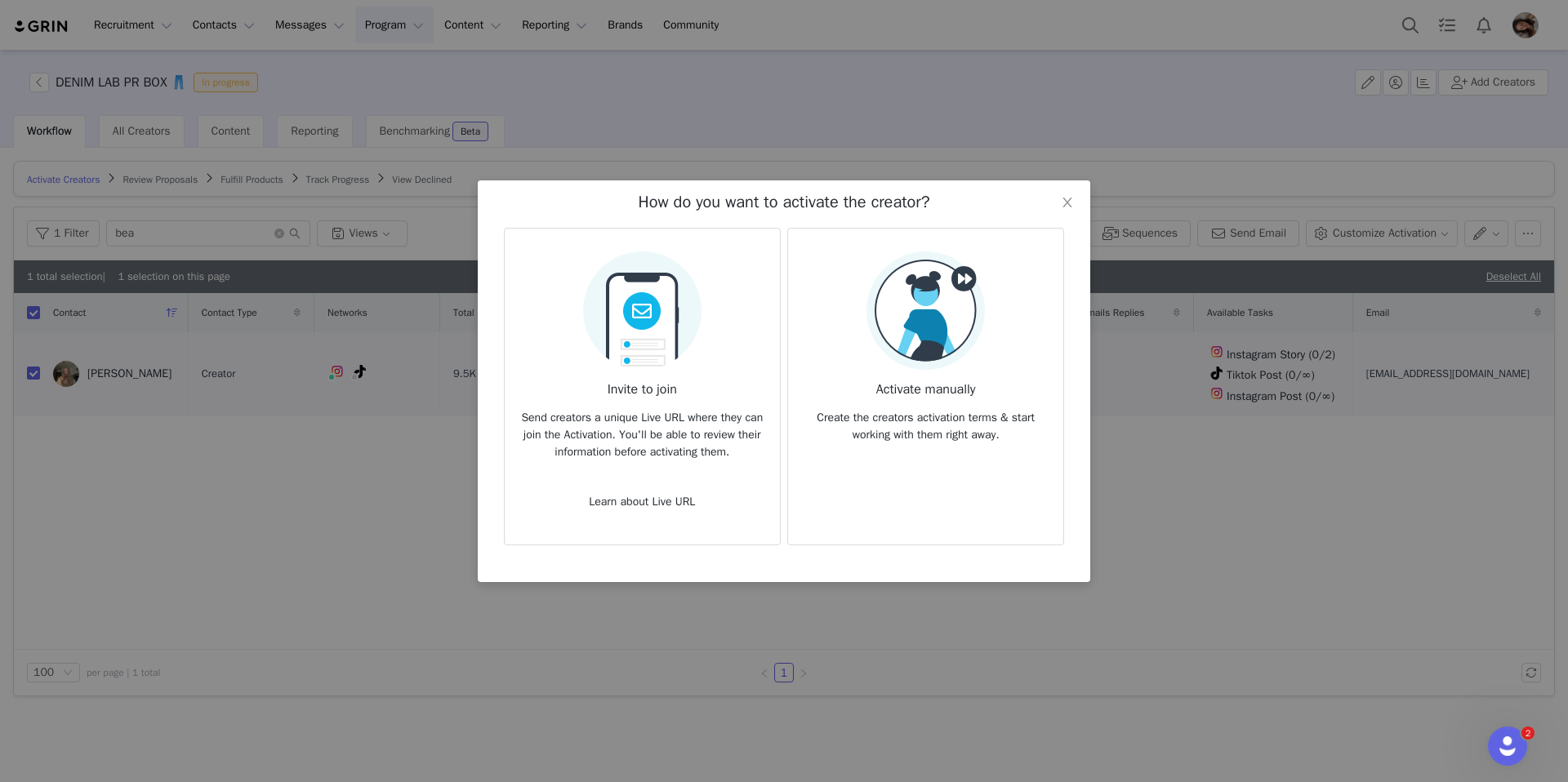 click at bounding box center [642, 305] 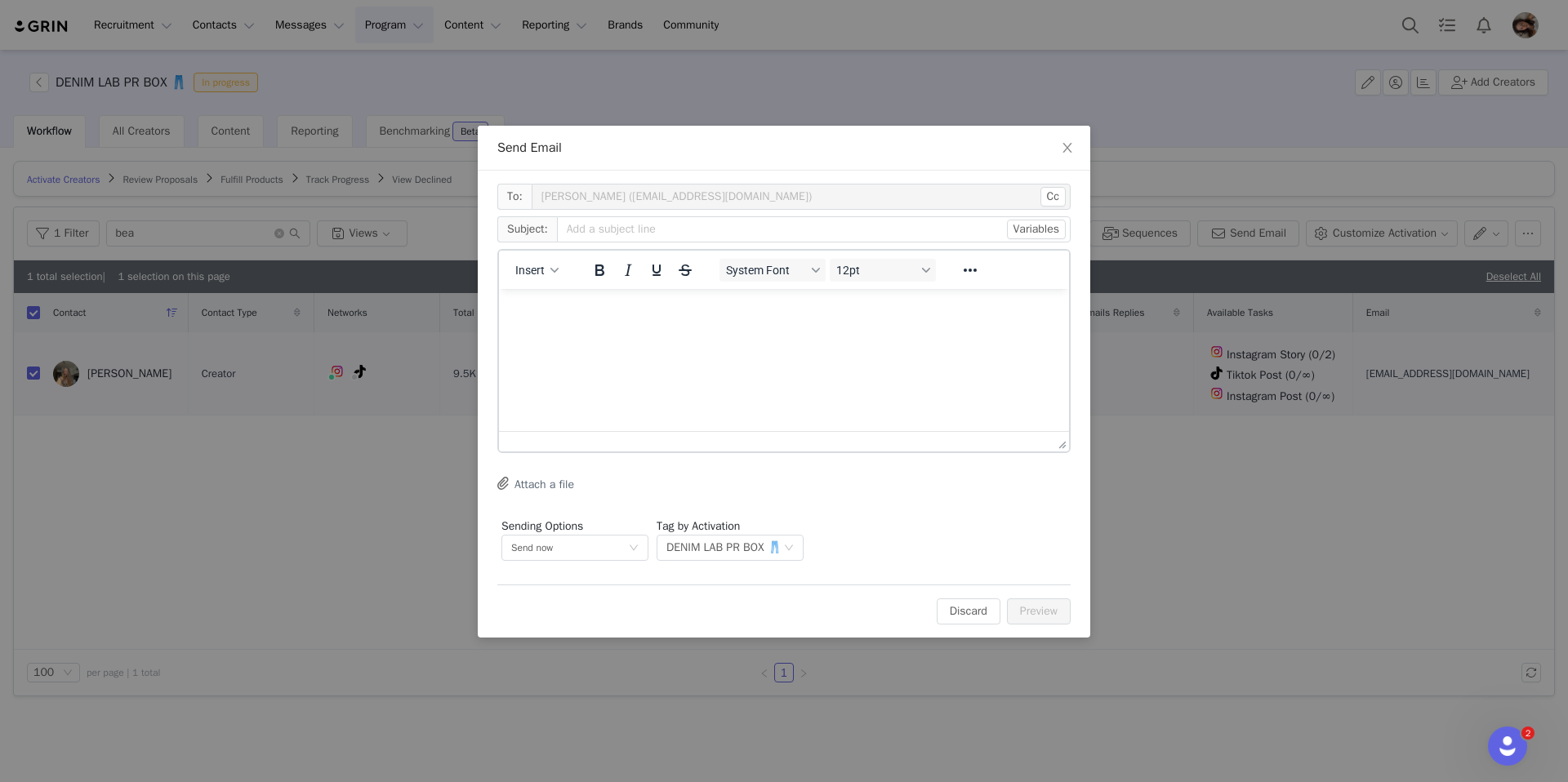 scroll, scrollTop: 0, scrollLeft: 0, axis: both 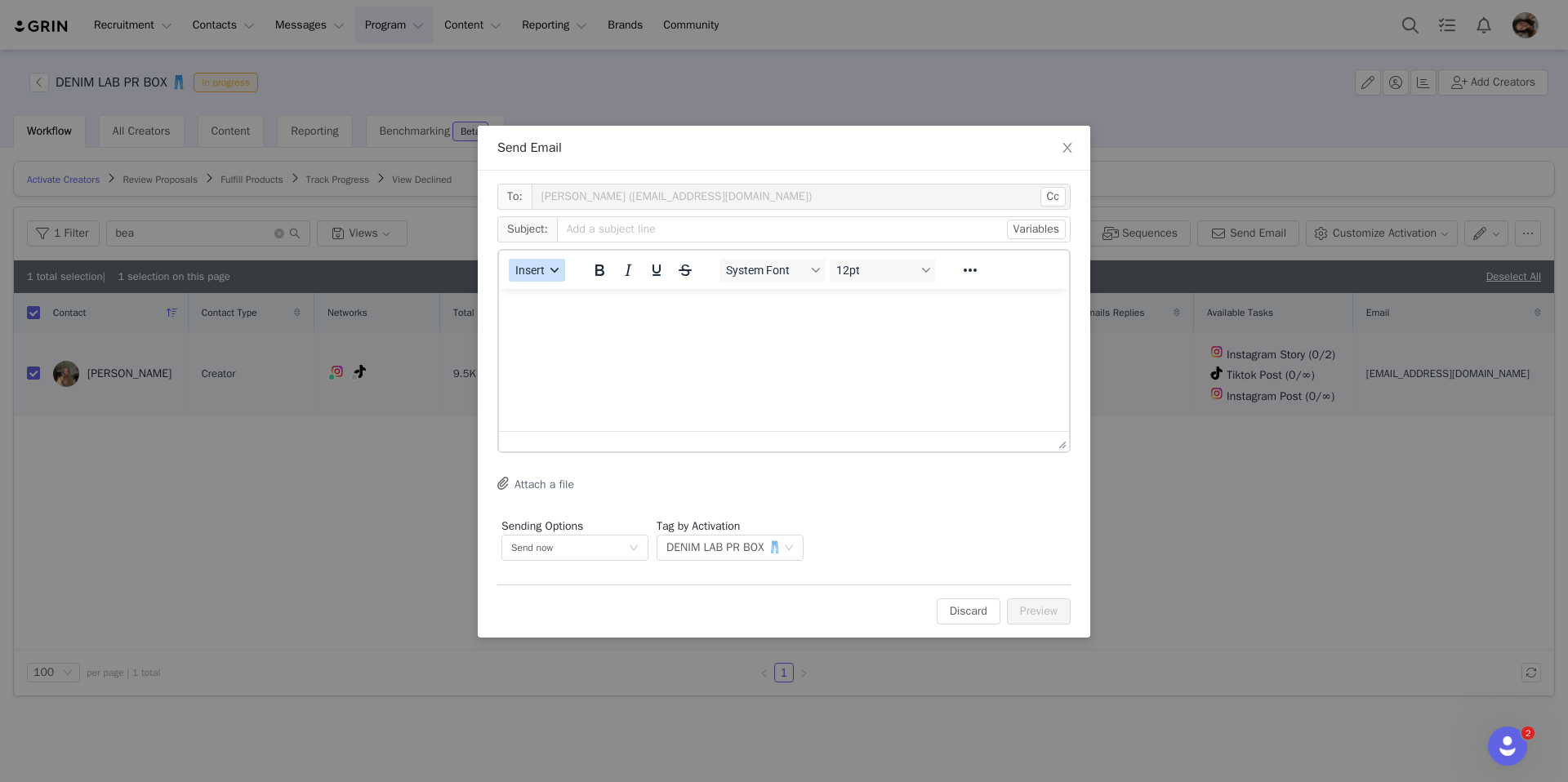 click on "Insert" at bounding box center [530, 270] 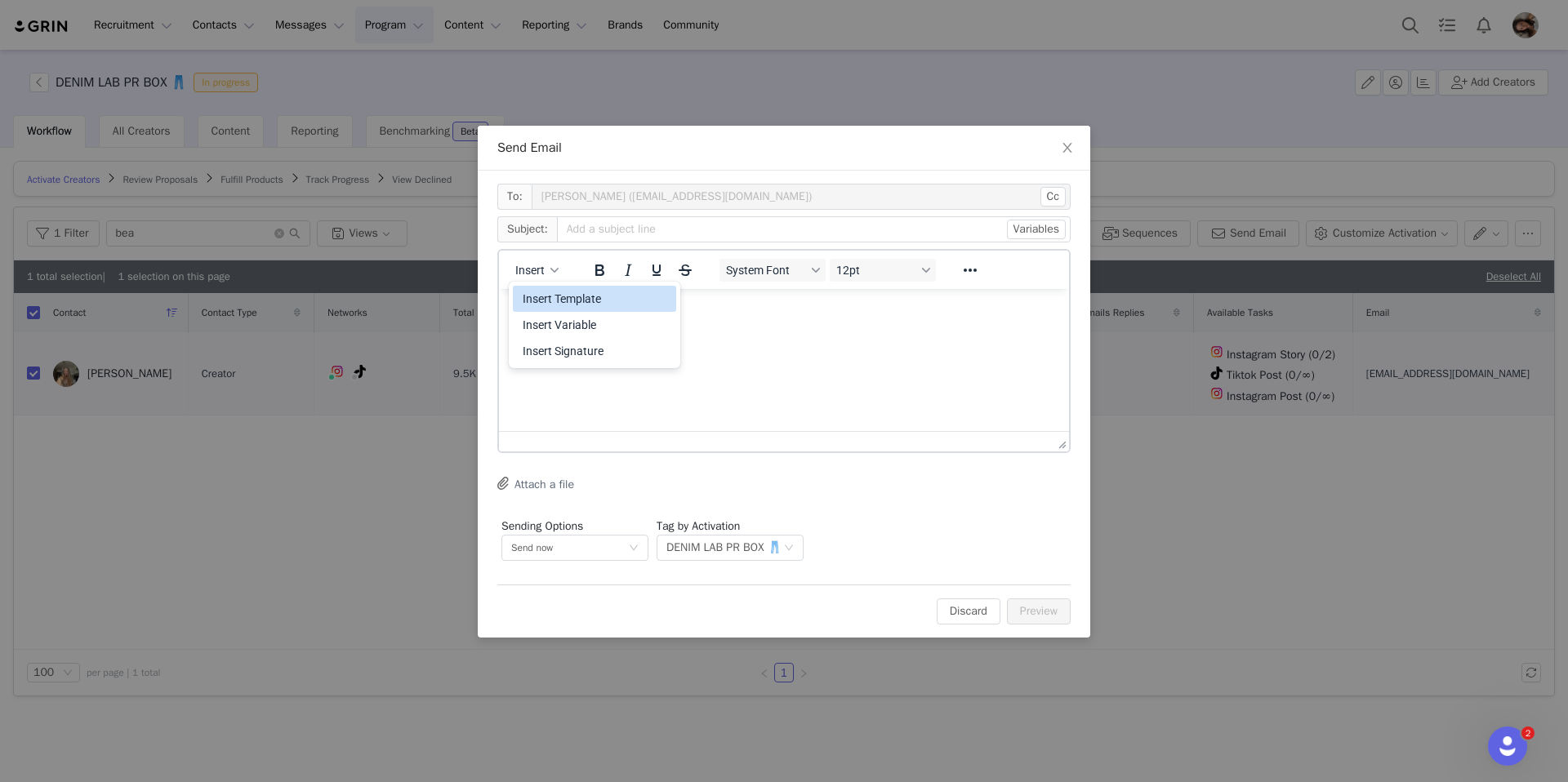click on "Insert Template" at bounding box center [596, 299] 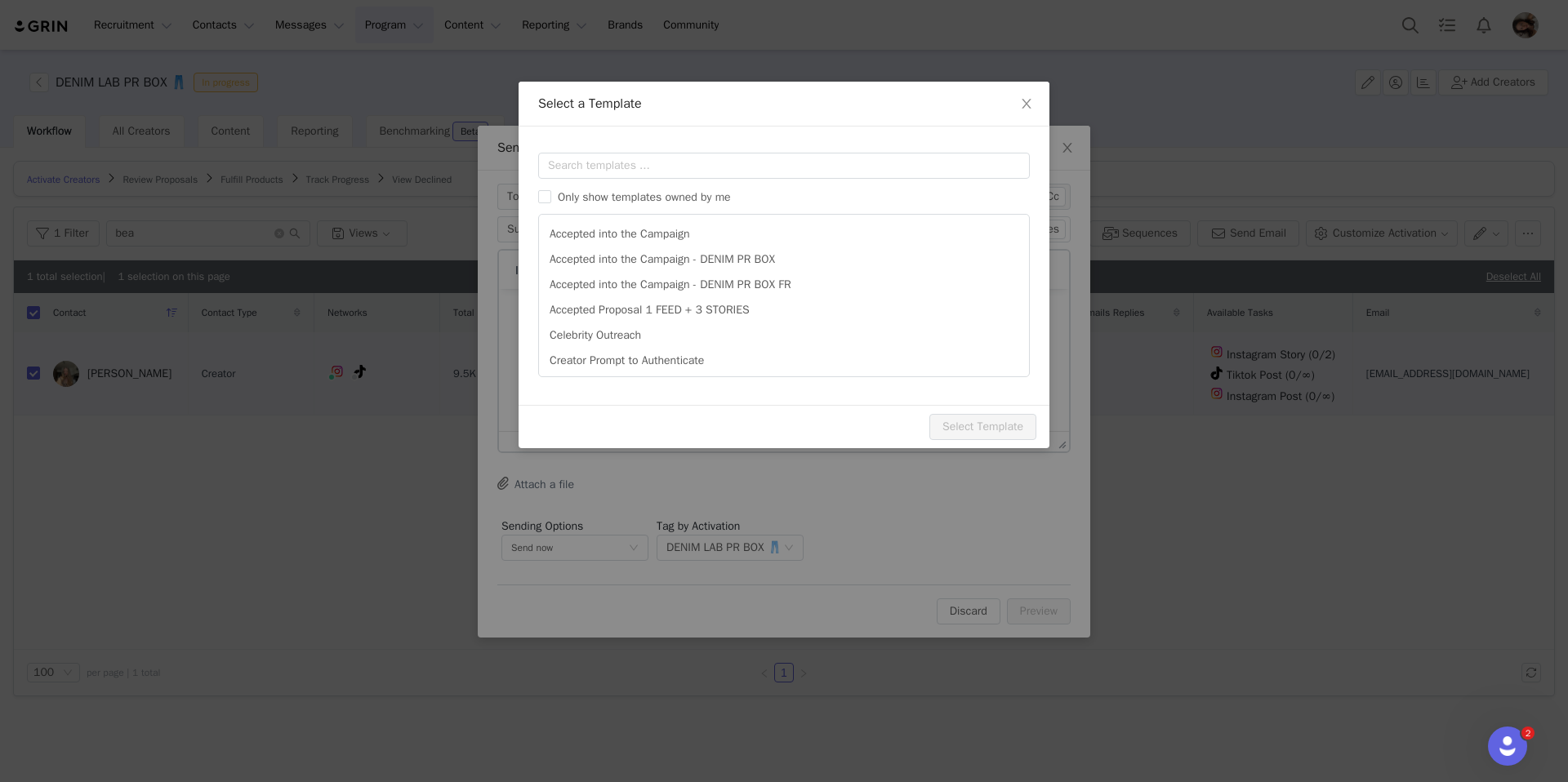 scroll, scrollTop: 0, scrollLeft: 0, axis: both 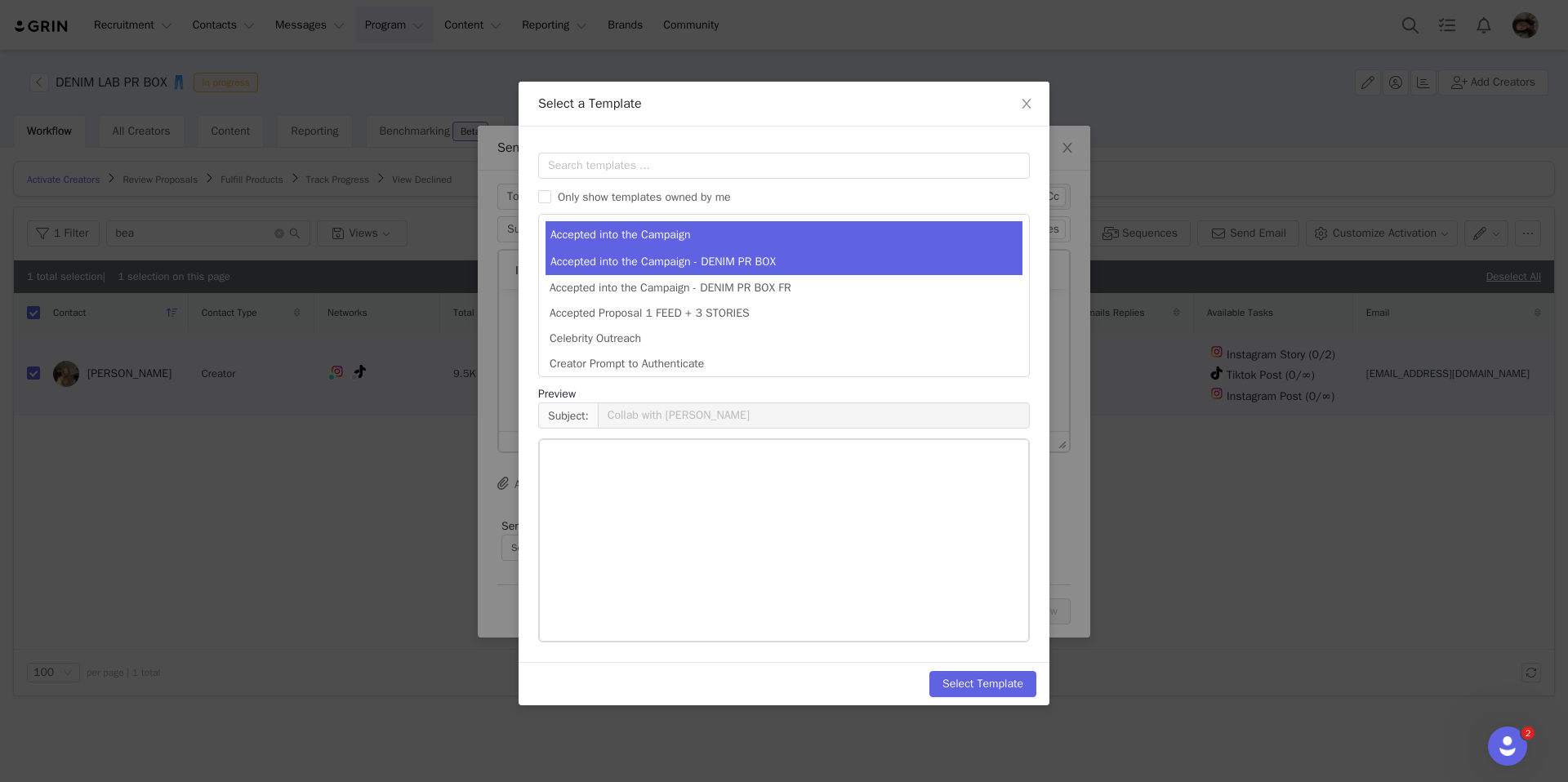 drag, startPoint x: 642, startPoint y: 255, endPoint x: 374, endPoint y: 28, distance: 351.21646 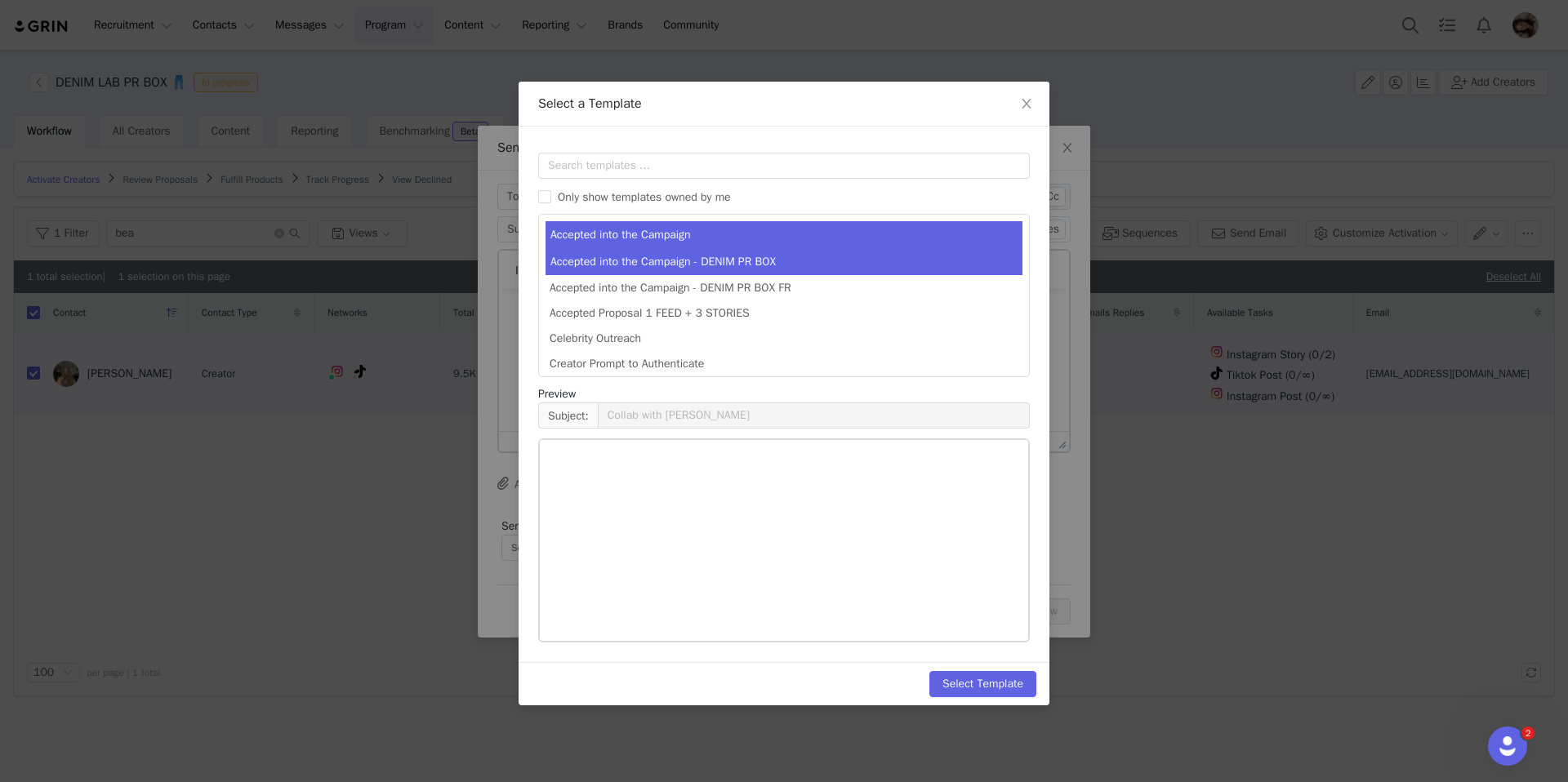 click on "Accepted into the Campaign - DENIM PR BOX" at bounding box center [784, 261] 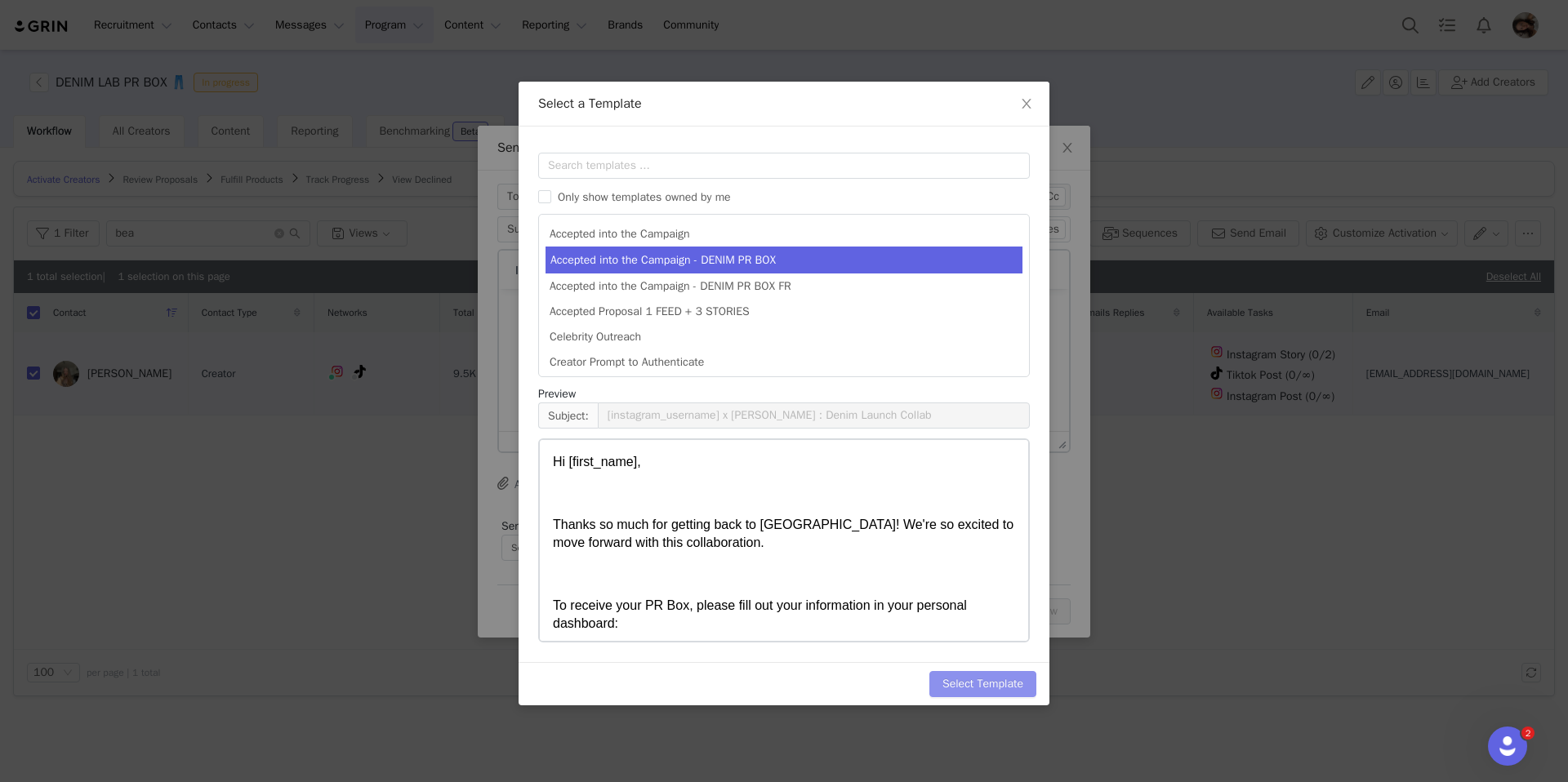 click on "Select Template" at bounding box center (982, 684) 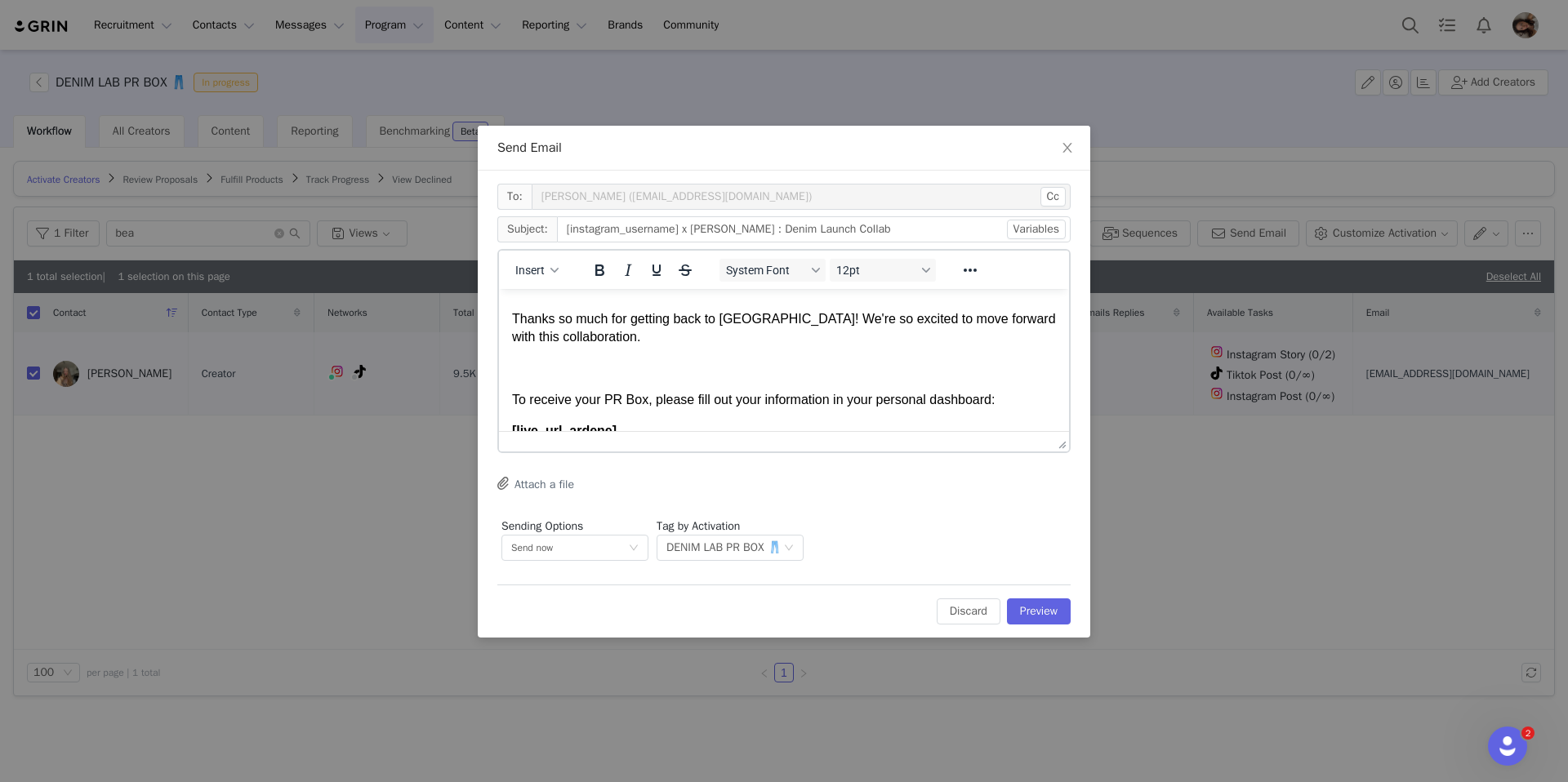 scroll, scrollTop: 51, scrollLeft: 0, axis: vertical 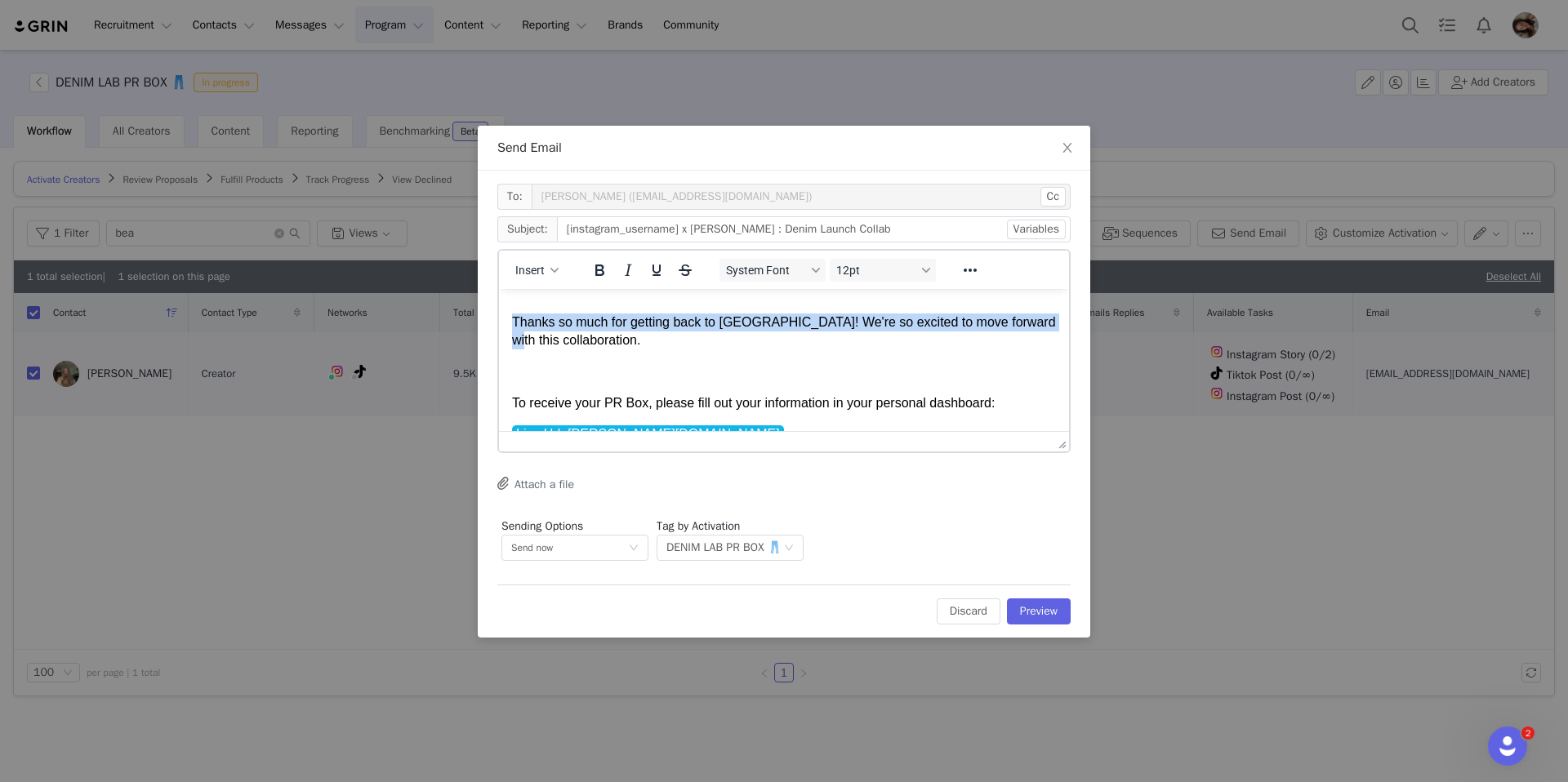 drag, startPoint x: 596, startPoint y: 358, endPoint x: 506, endPoint y: 316, distance: 99.31767 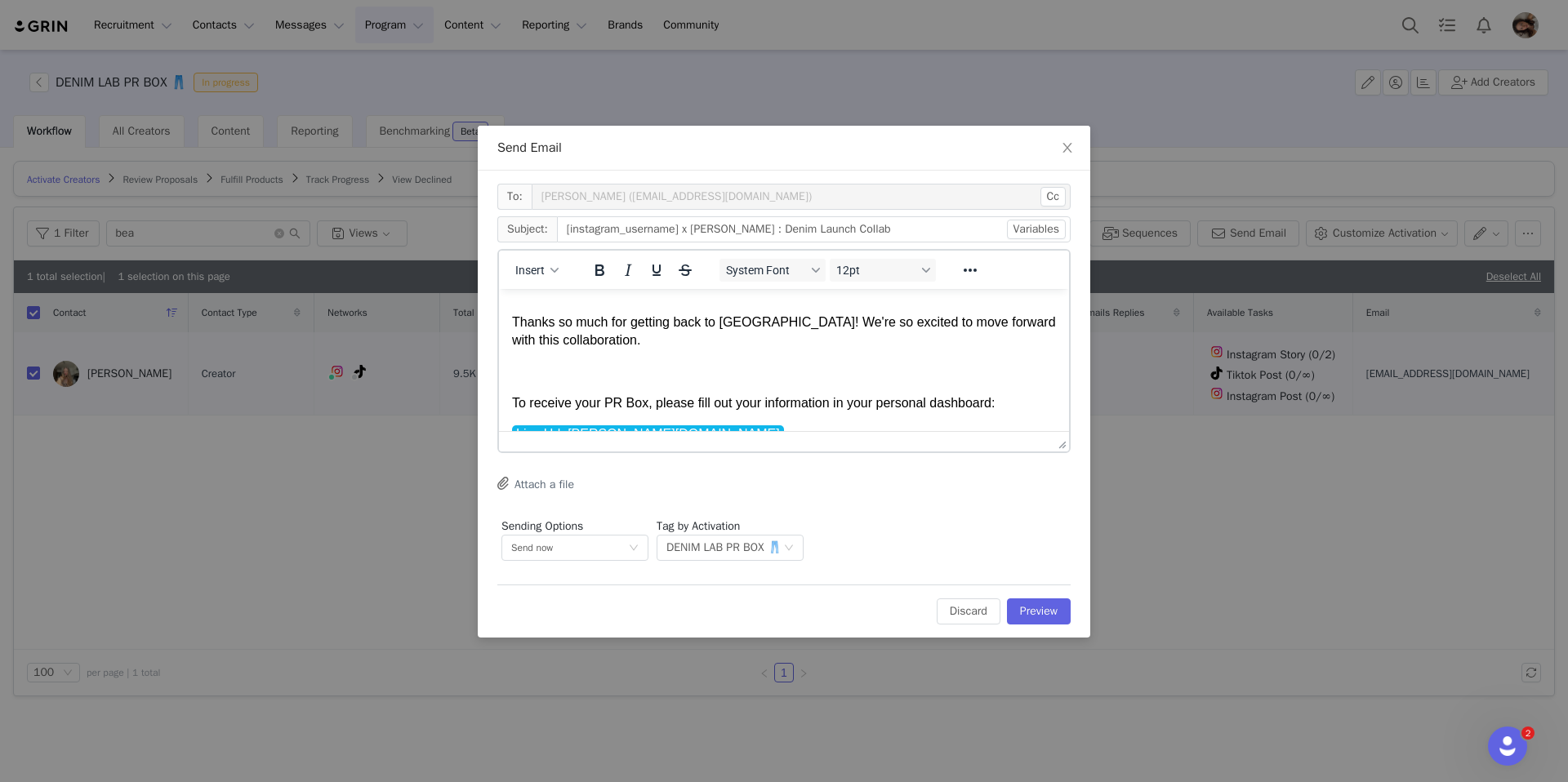click on "Thanks so much for getting back to [GEOGRAPHIC_DATA]! We're so excited to move forward with this collaboration." at bounding box center (784, 331) 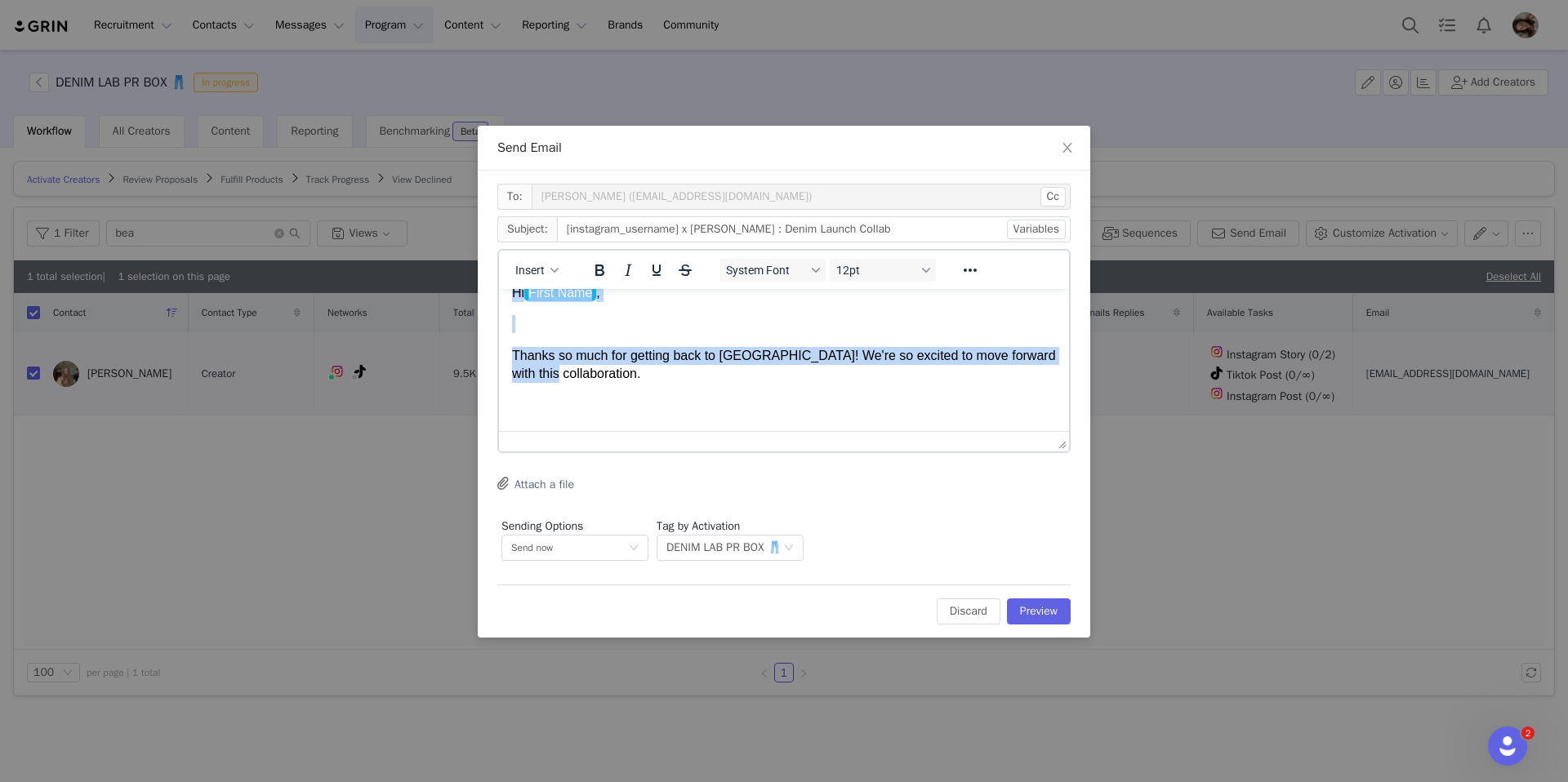 scroll, scrollTop: 11, scrollLeft: 0, axis: vertical 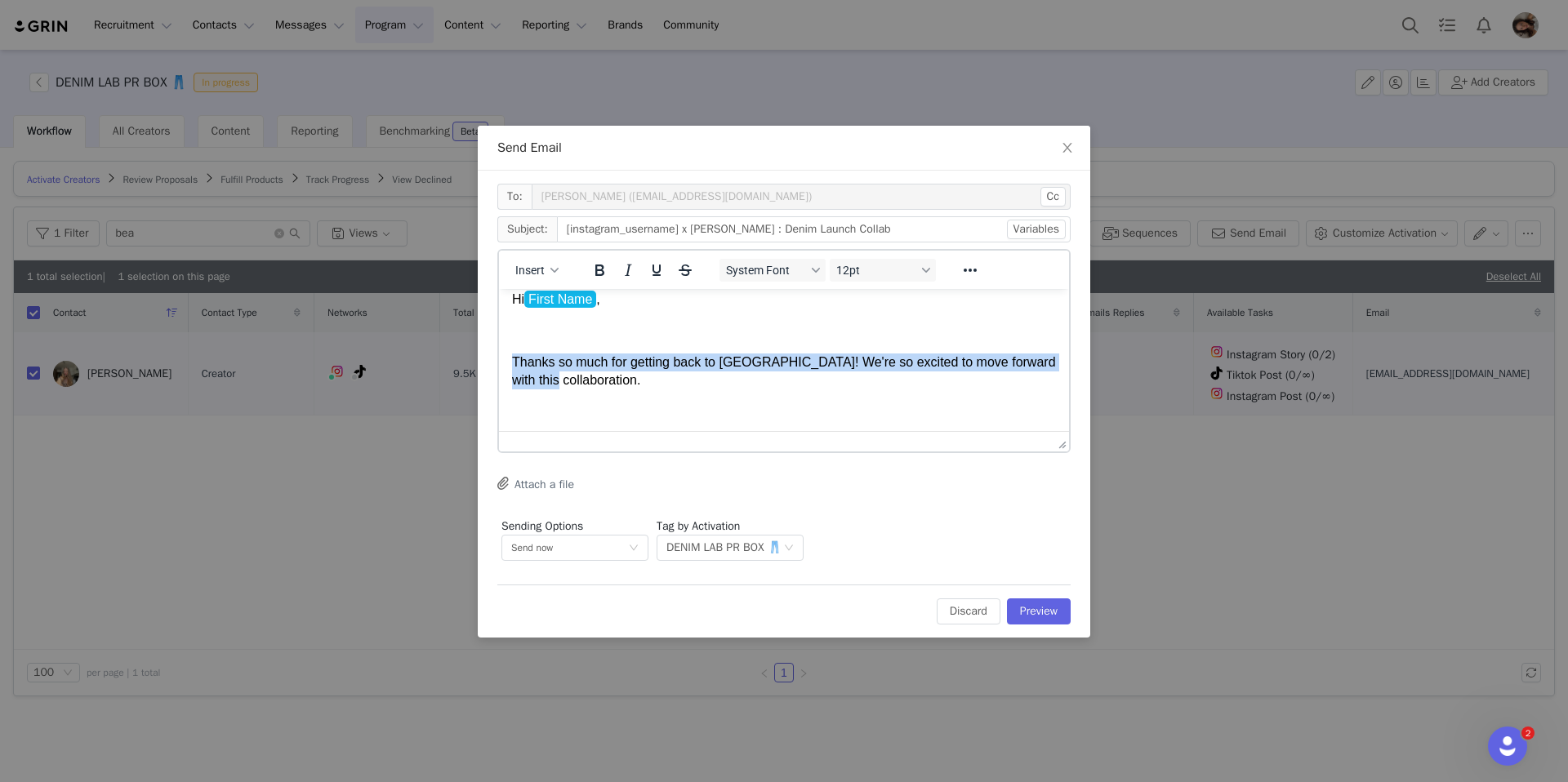drag, startPoint x: 613, startPoint y: 339, endPoint x: 516, endPoint y: 340, distance: 97.00515 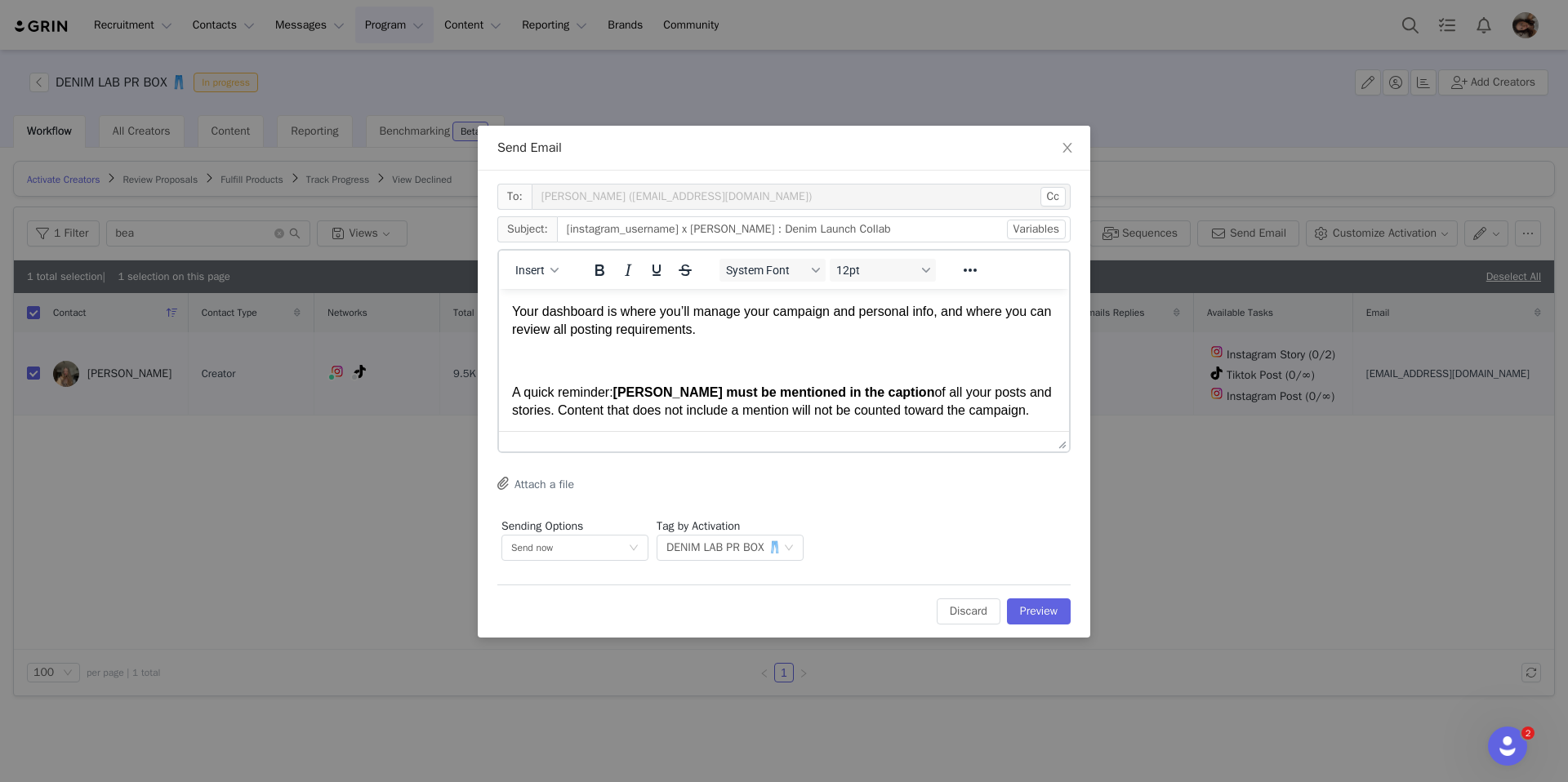 scroll, scrollTop: 137, scrollLeft: 0, axis: vertical 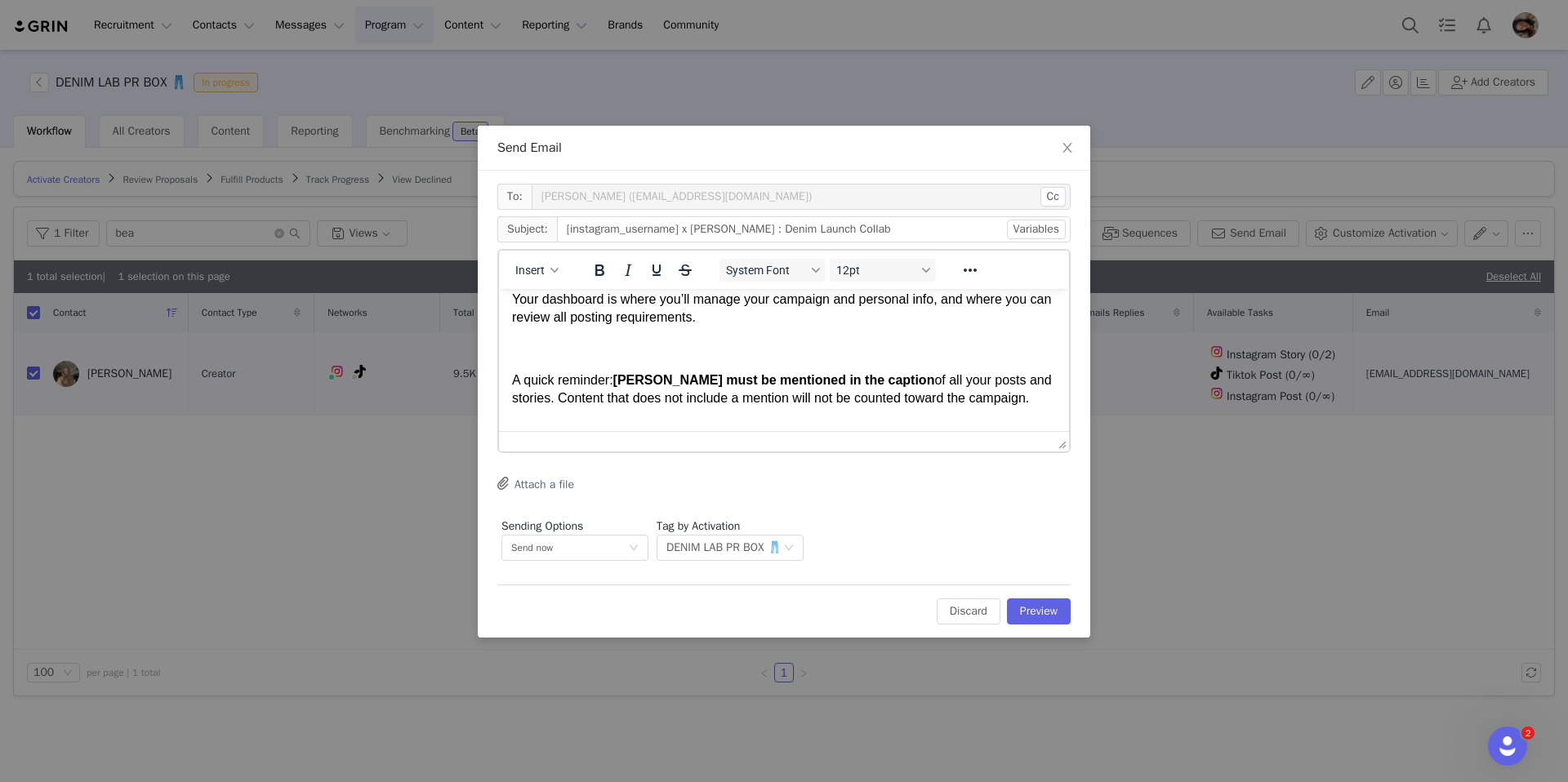 click at bounding box center (784, 348) 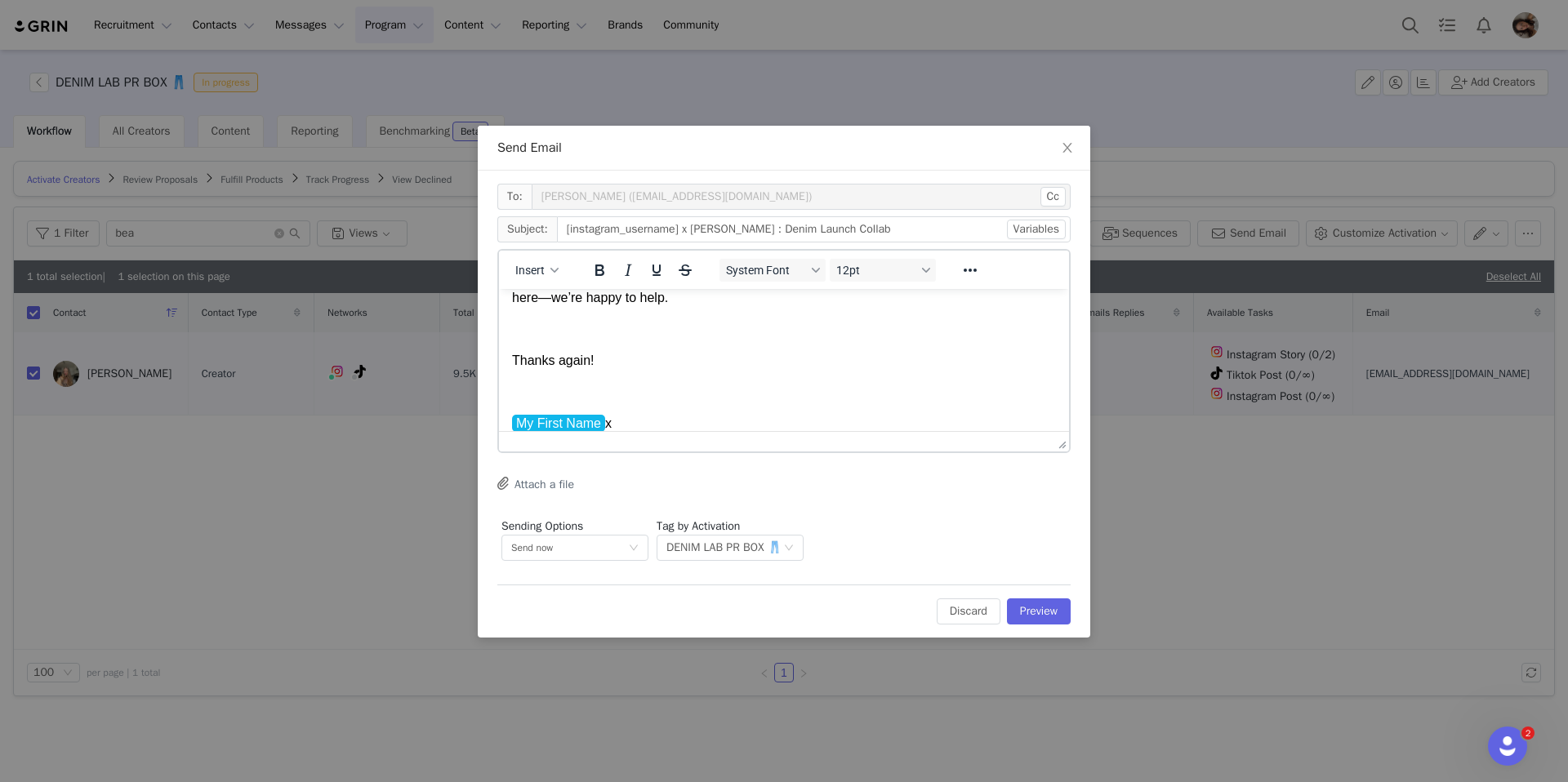 scroll, scrollTop: 333, scrollLeft: 0, axis: vertical 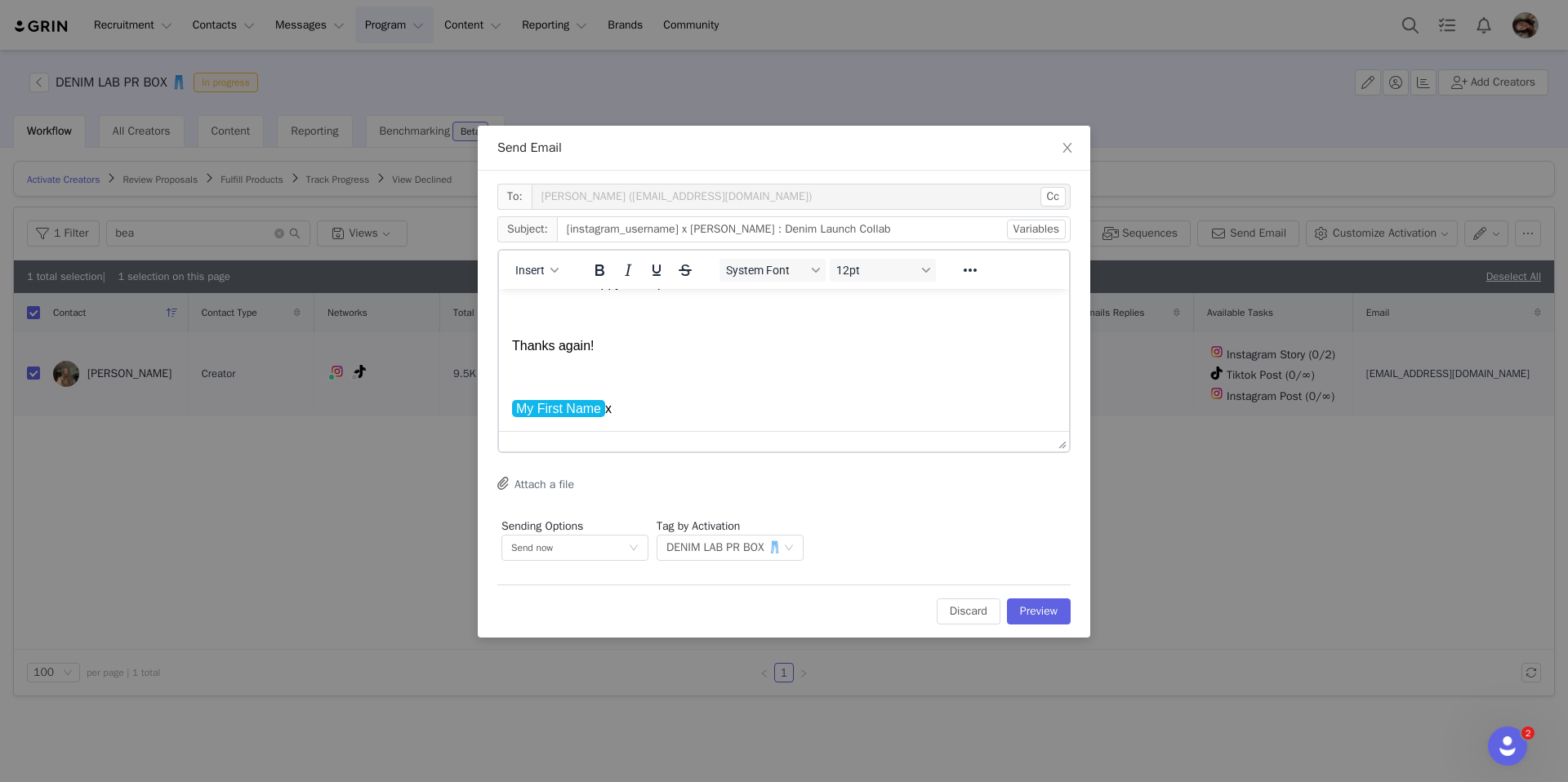 click at bounding box center (784, 376) 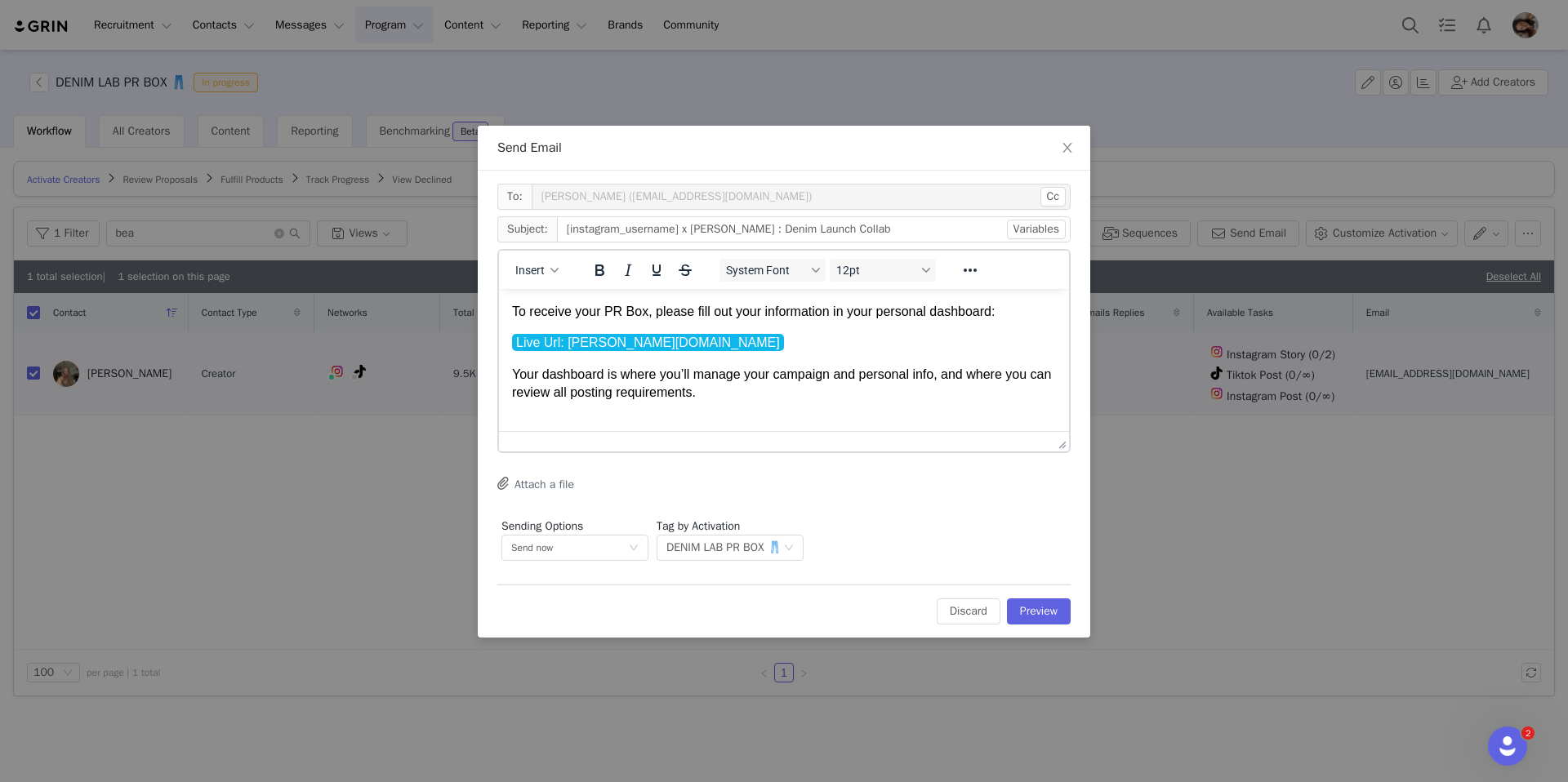 scroll, scrollTop: 0, scrollLeft: 0, axis: both 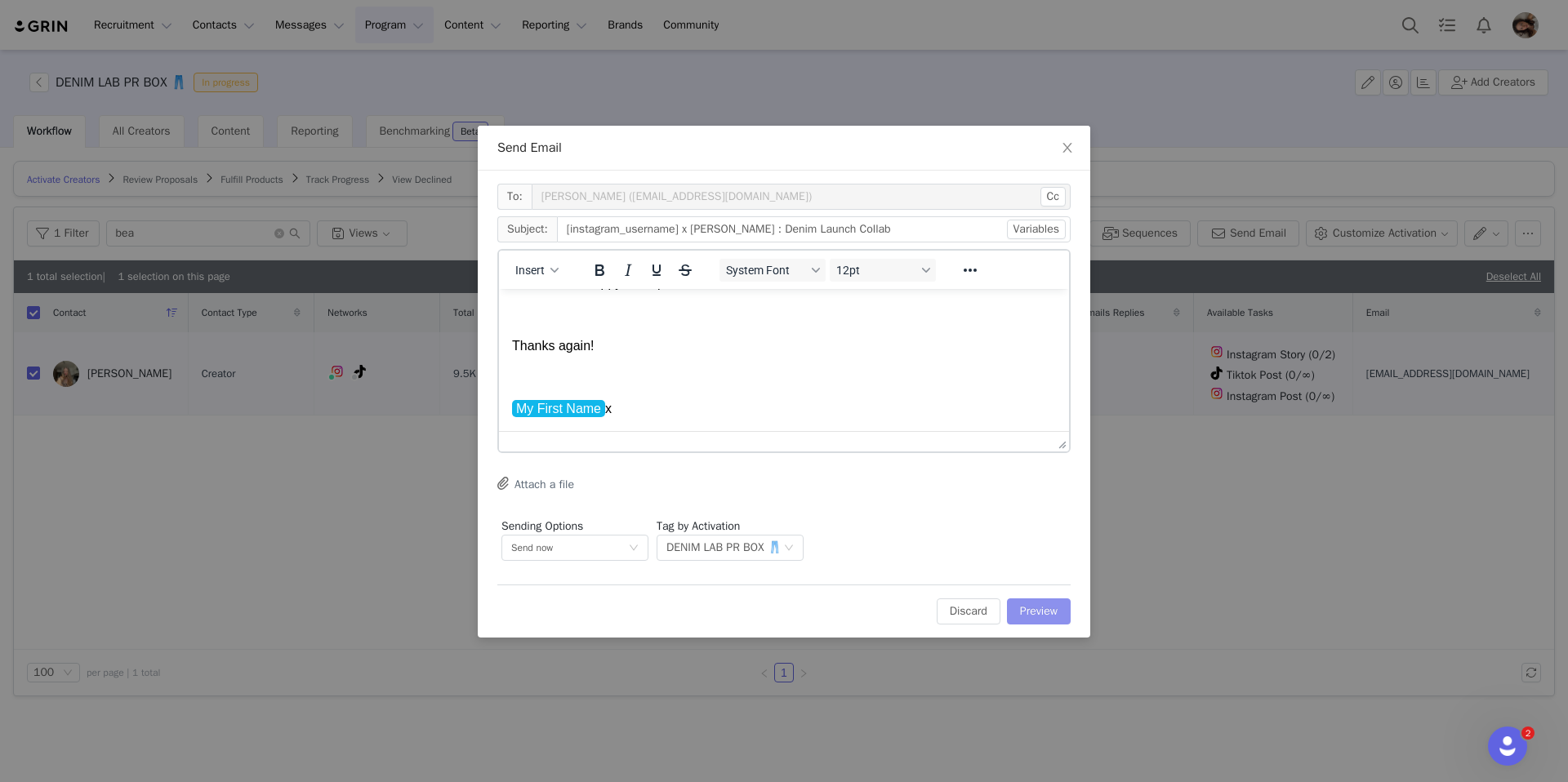 click on "Preview" at bounding box center [1039, 611] 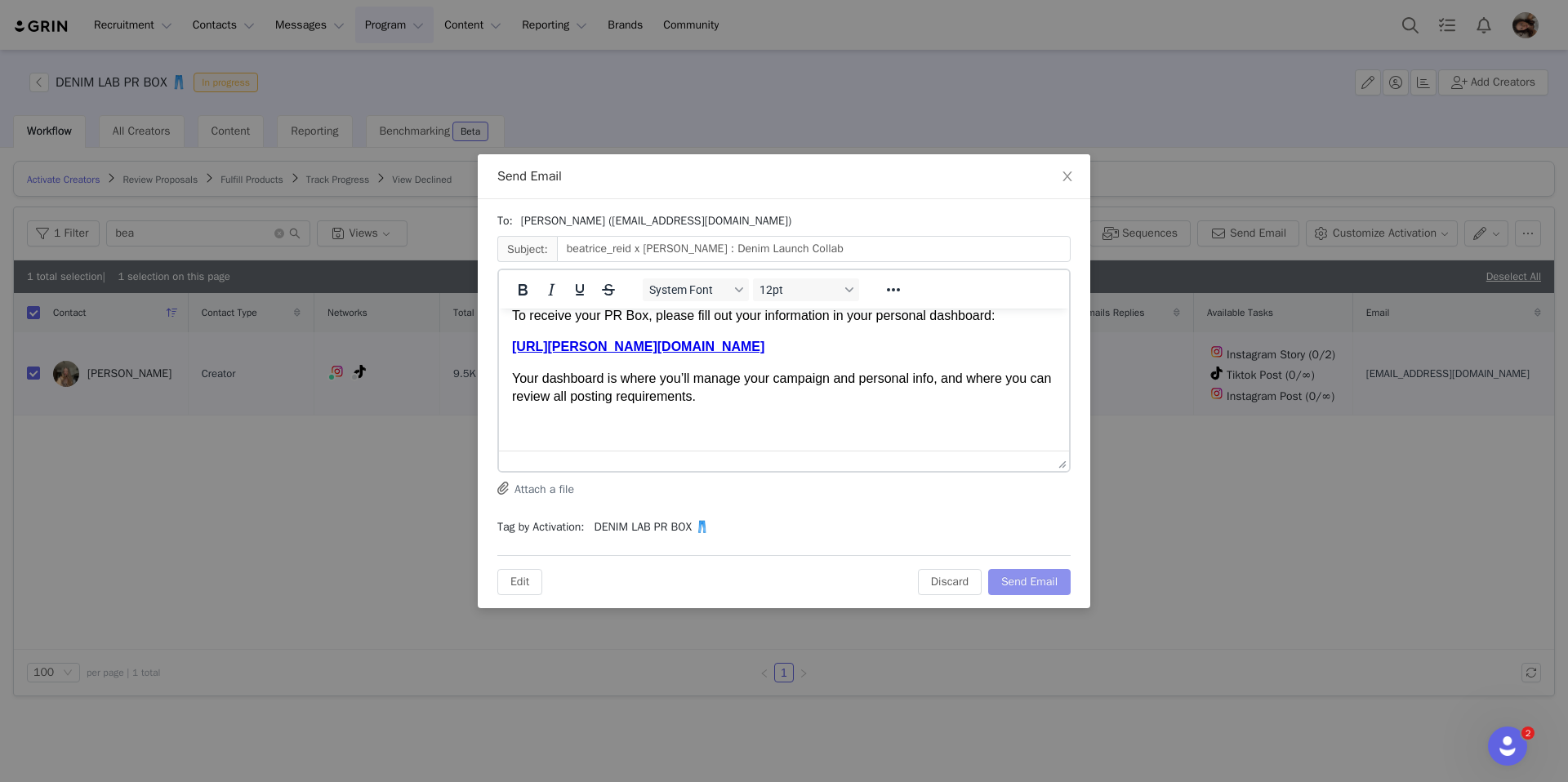 scroll, scrollTop: 67, scrollLeft: 0, axis: vertical 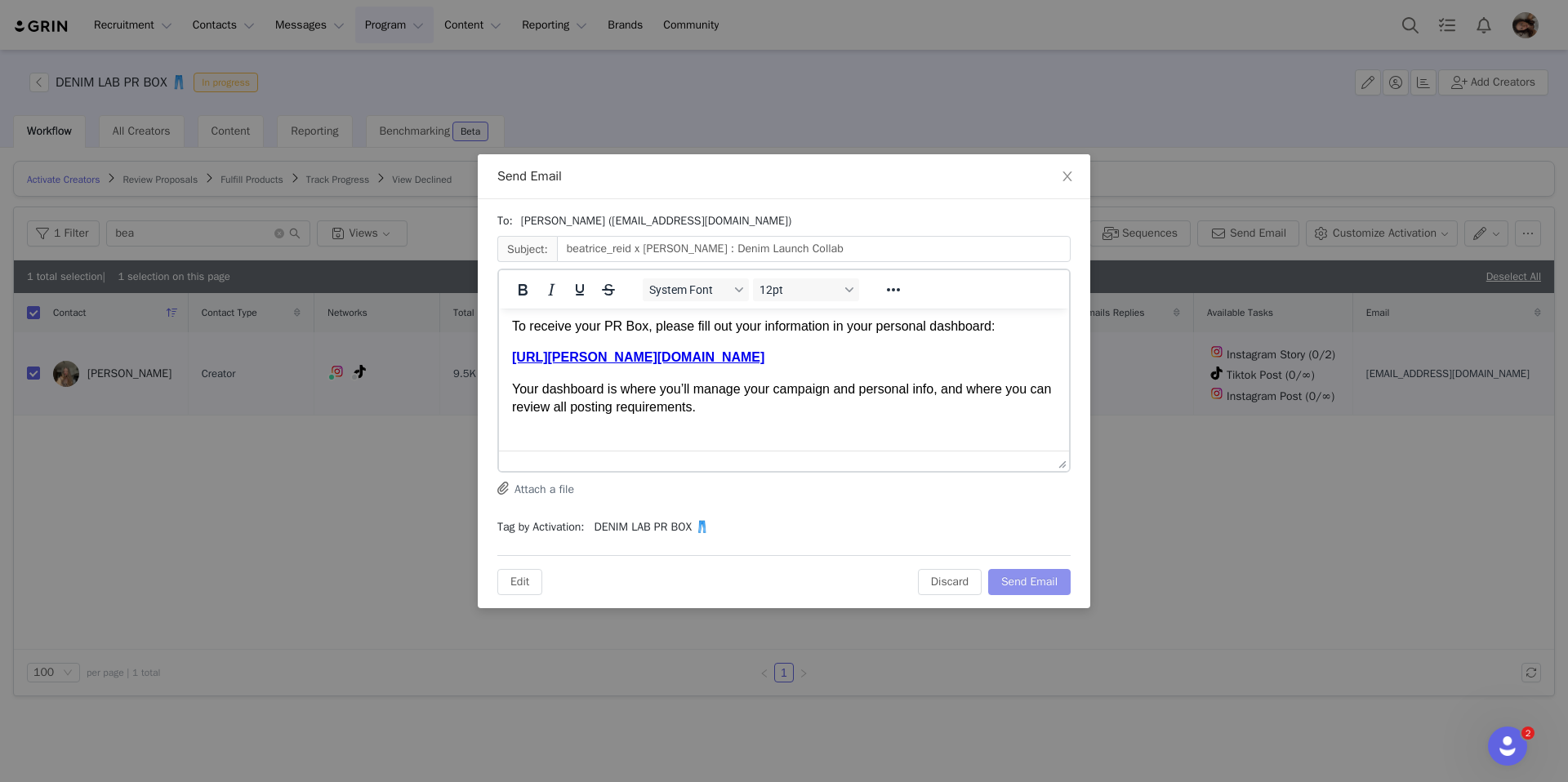 click on "Send Email" at bounding box center (1029, 582) 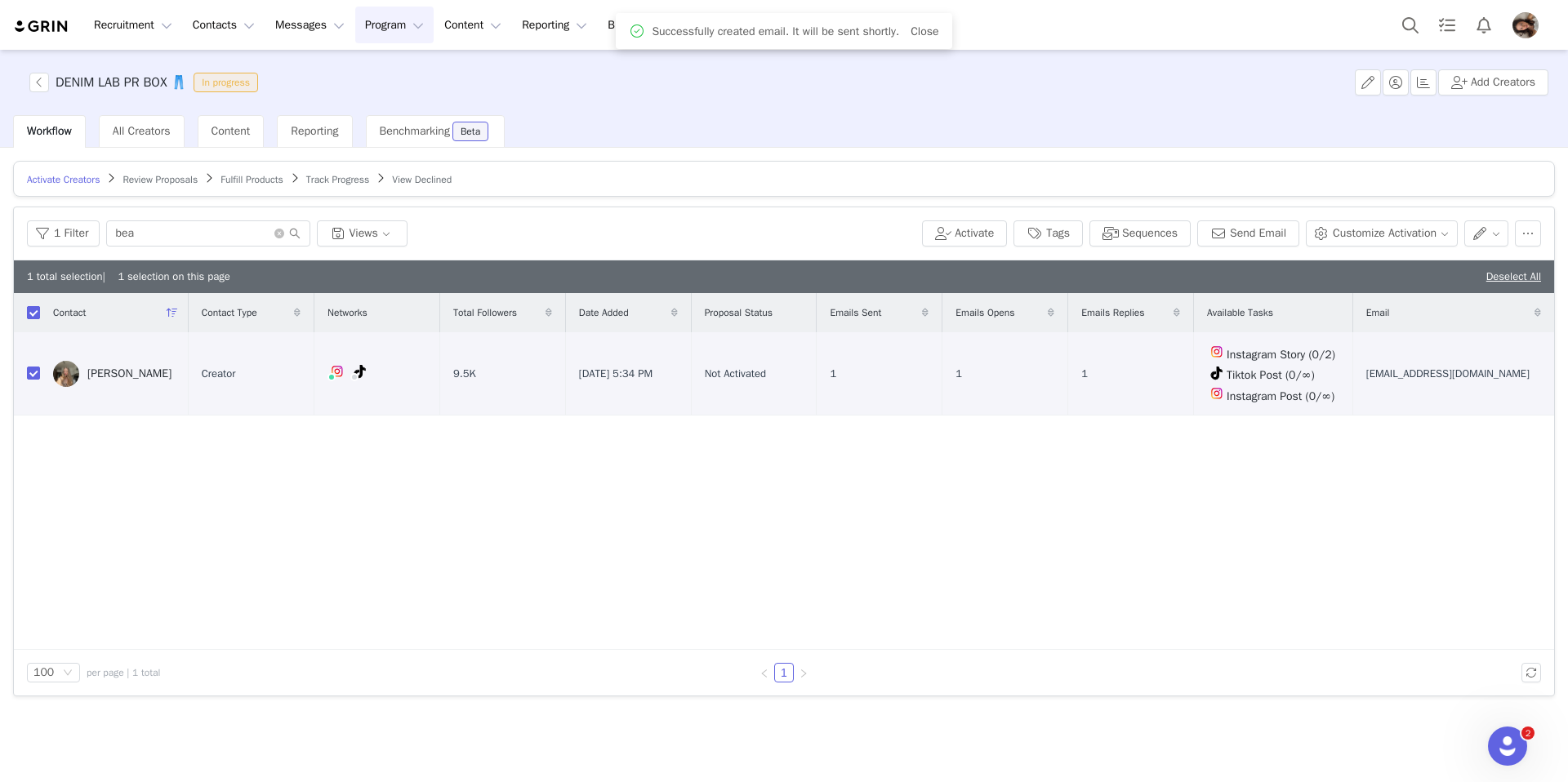 click at bounding box center [33, 313] 